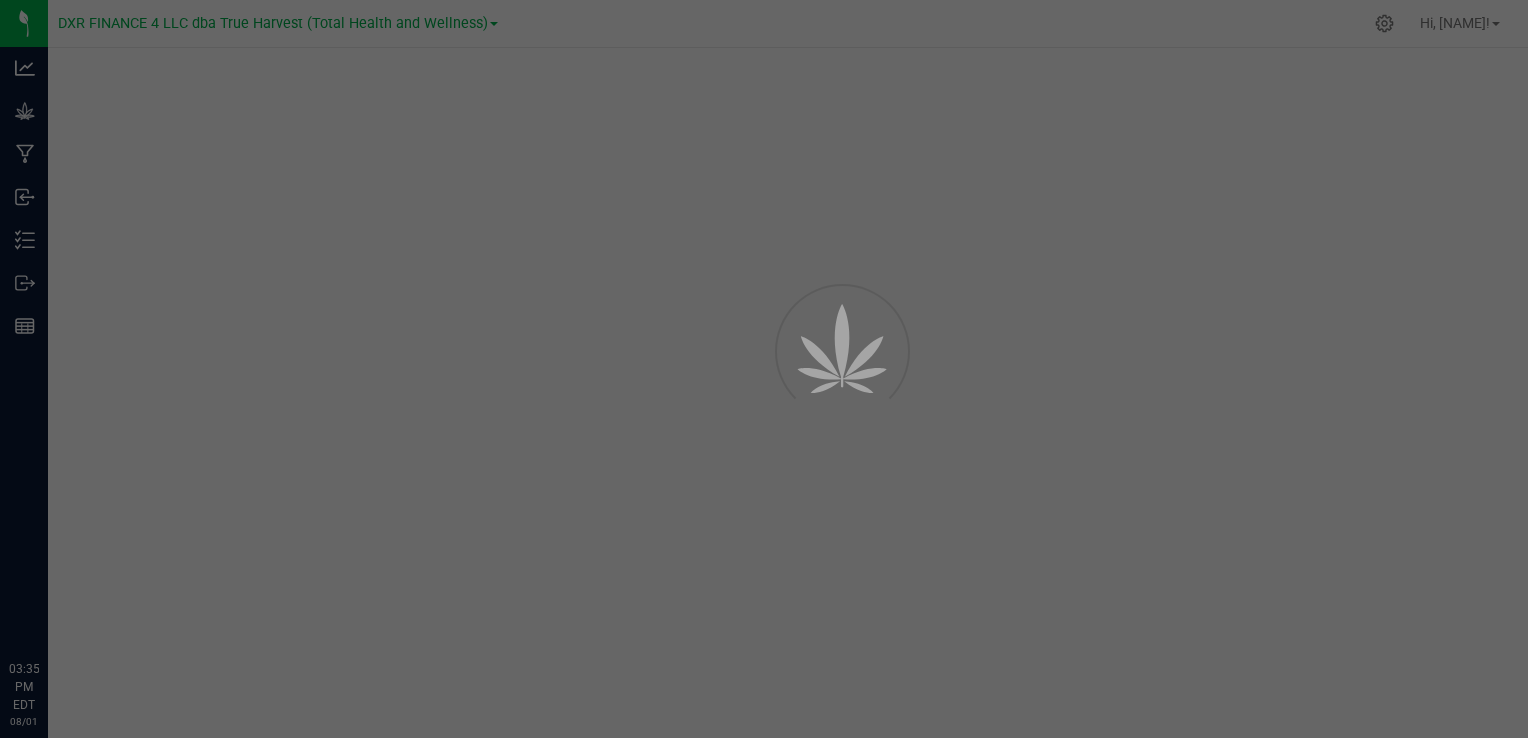 scroll, scrollTop: 0, scrollLeft: 0, axis: both 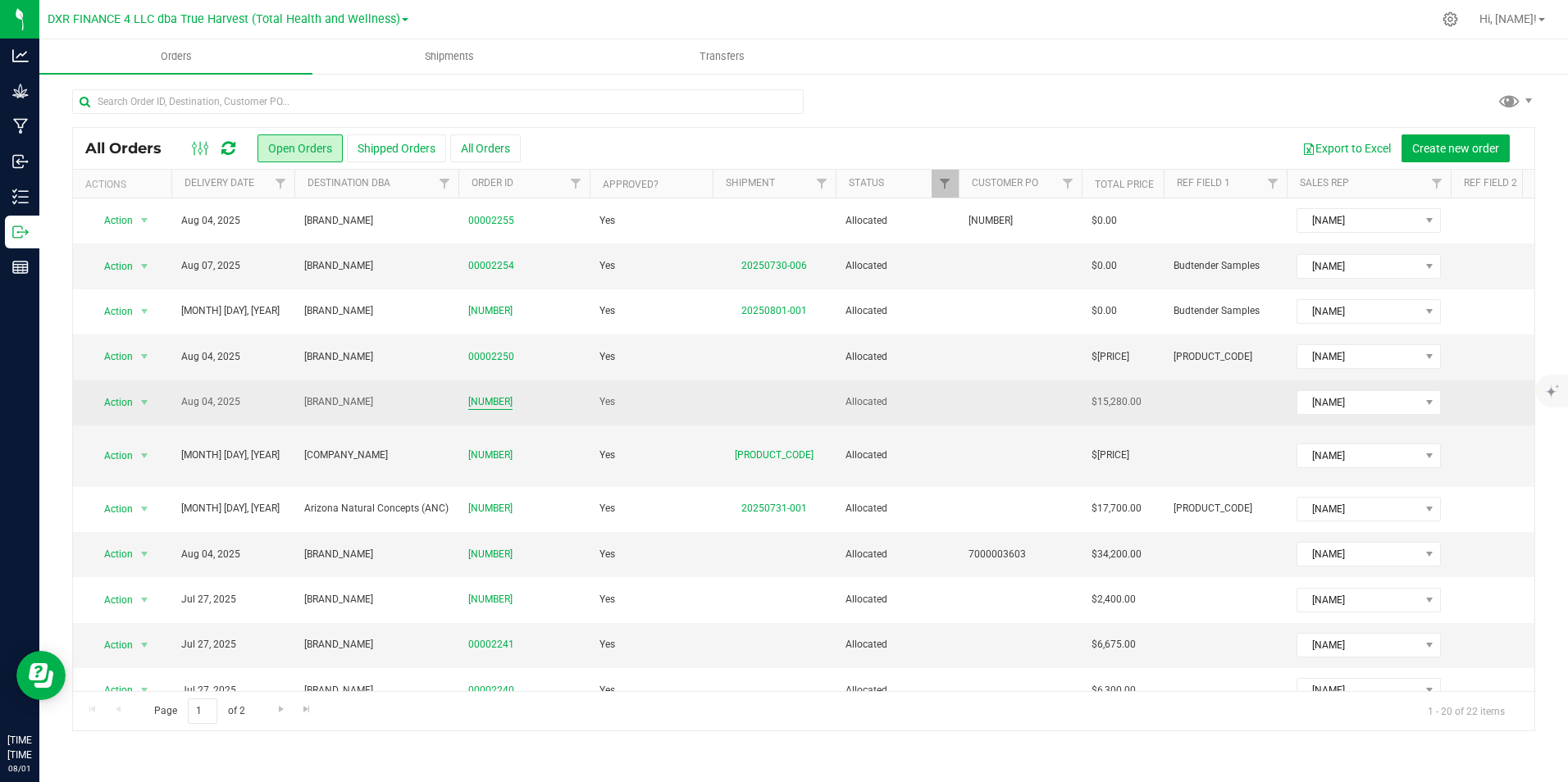 click on "[NUMBER]" at bounding box center (490, 402) 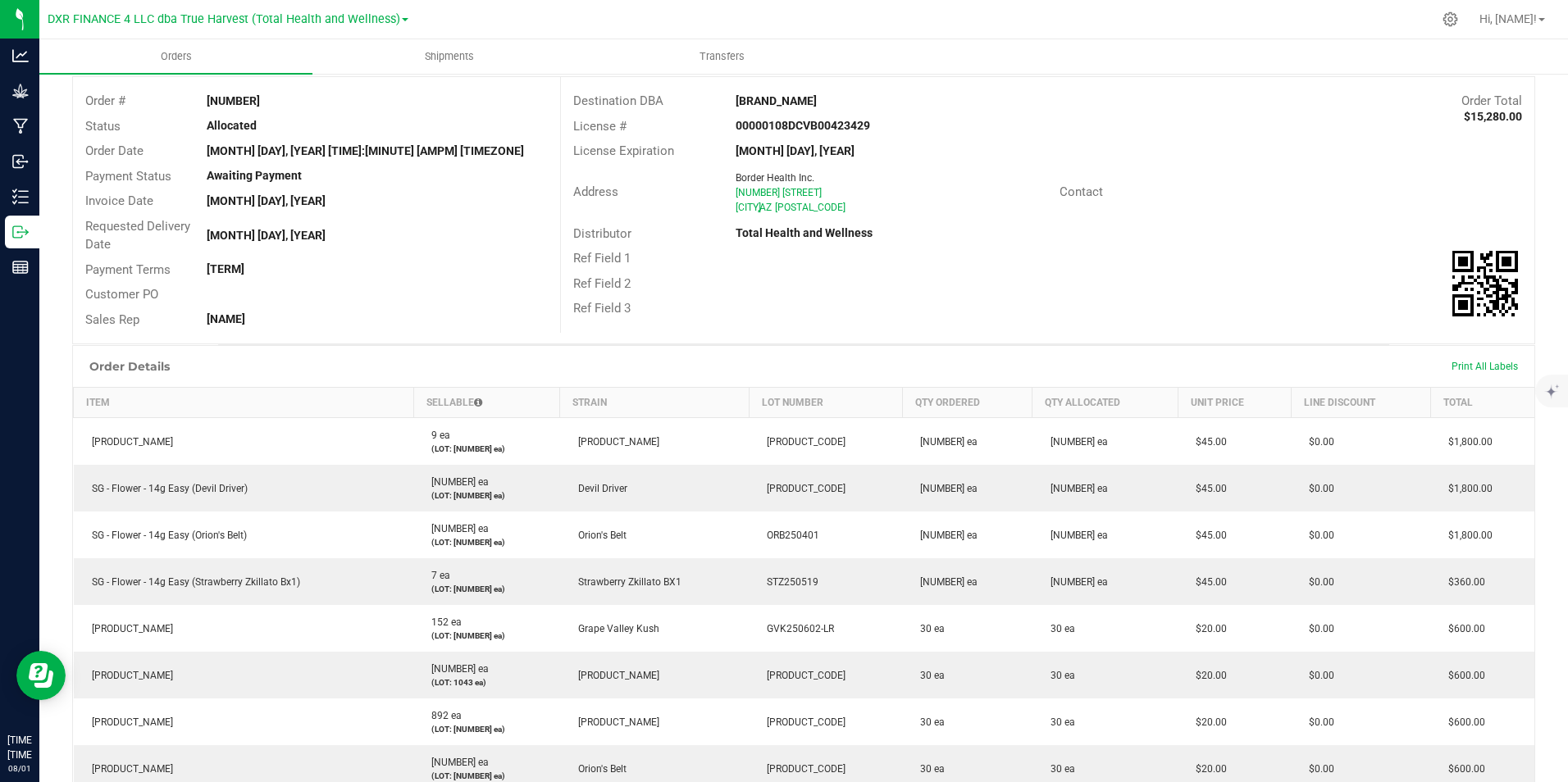 scroll, scrollTop: 164, scrollLeft: 0, axis: vertical 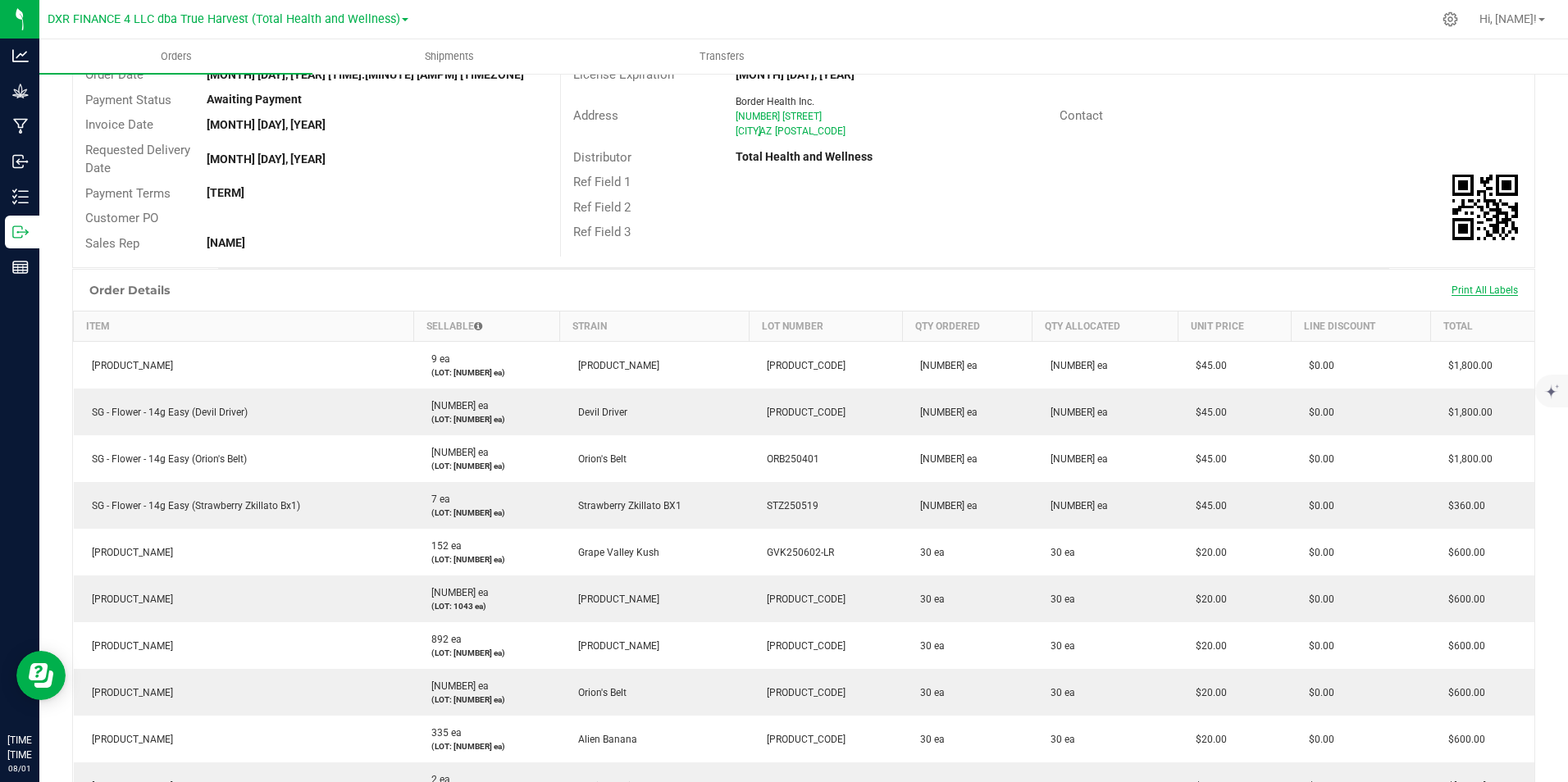 click on "Print All Labels" at bounding box center (1484, 290) 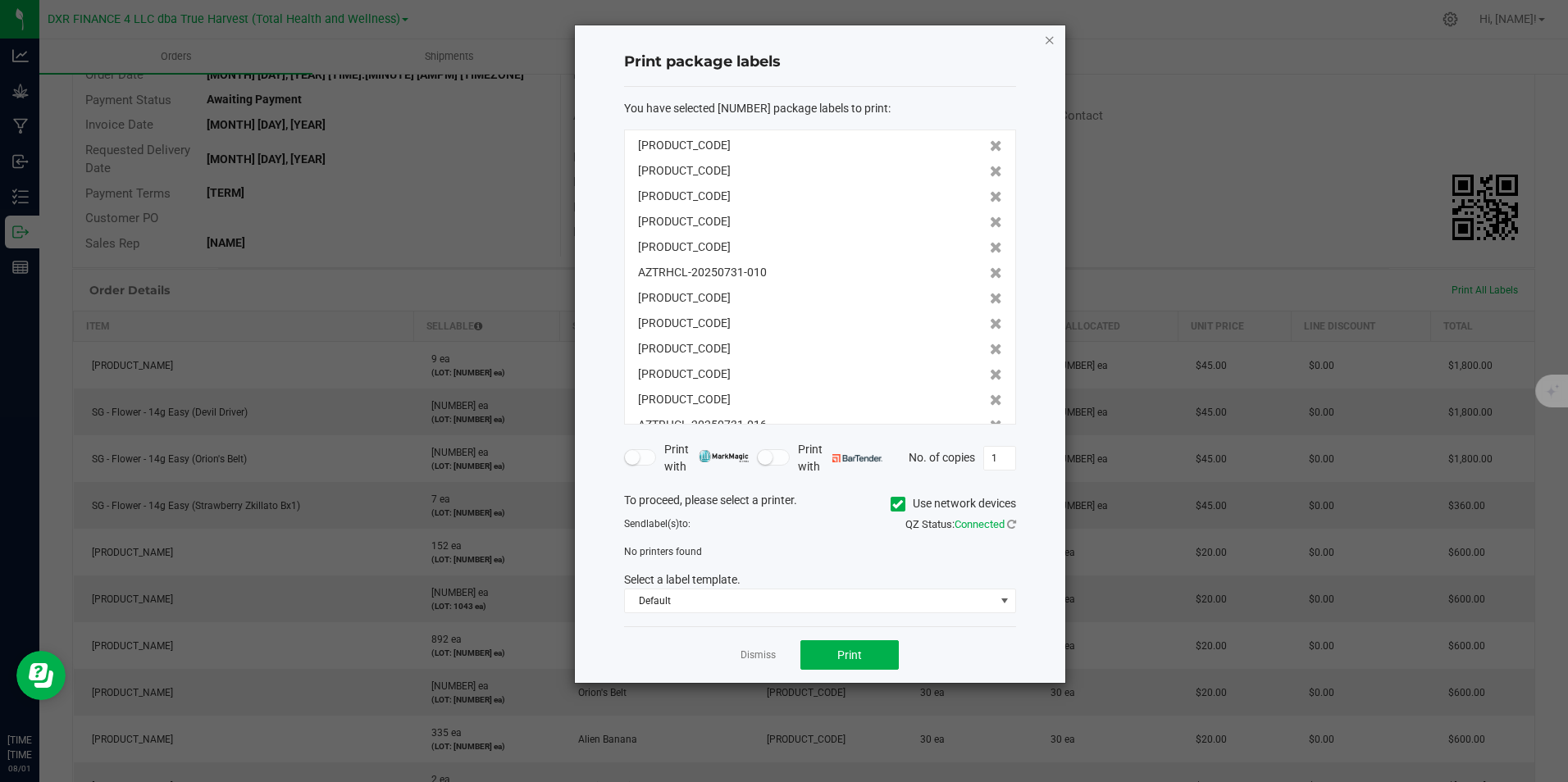 click 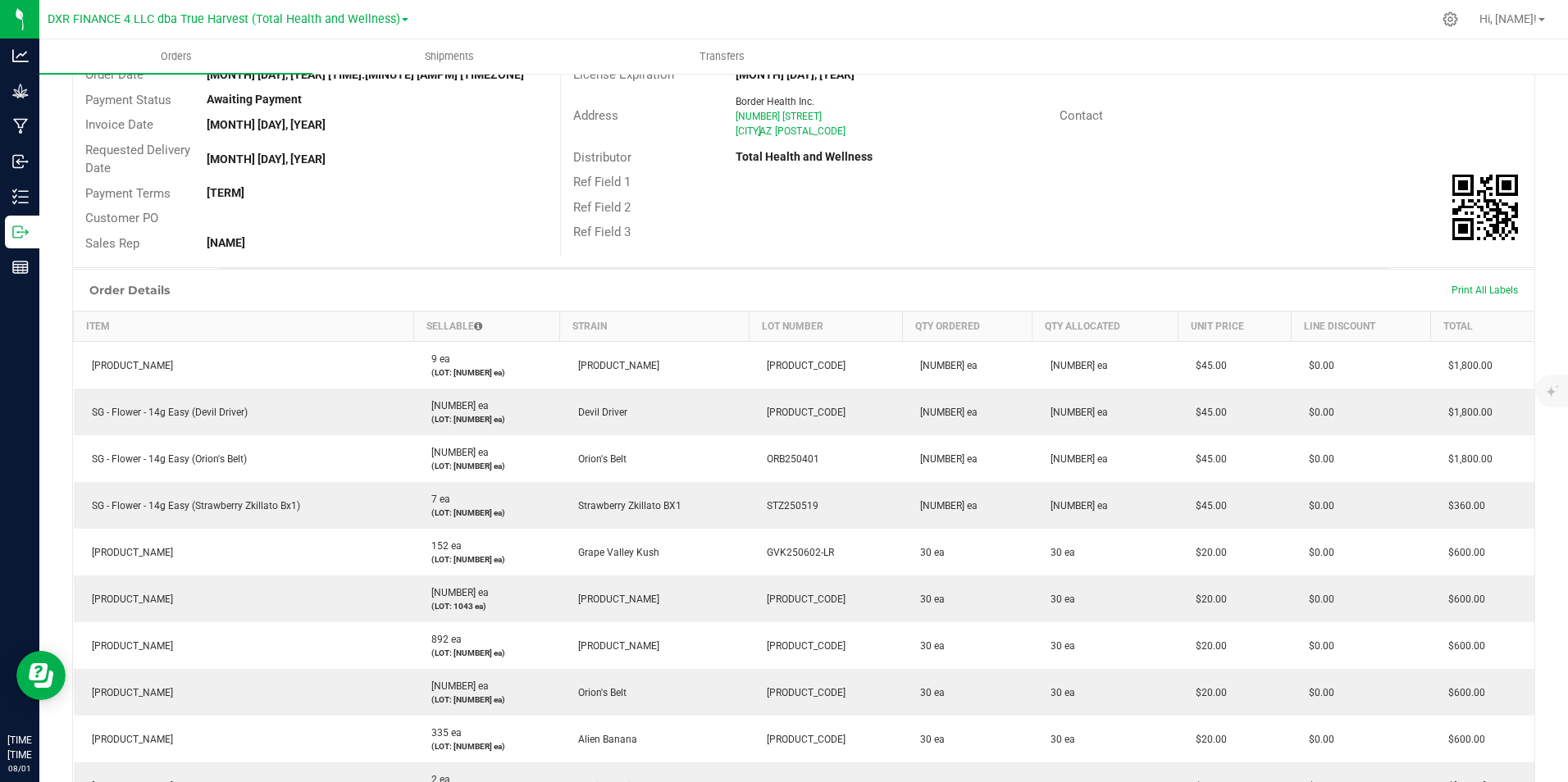 click on "Order Details Print All Labels" at bounding box center [804, 290] 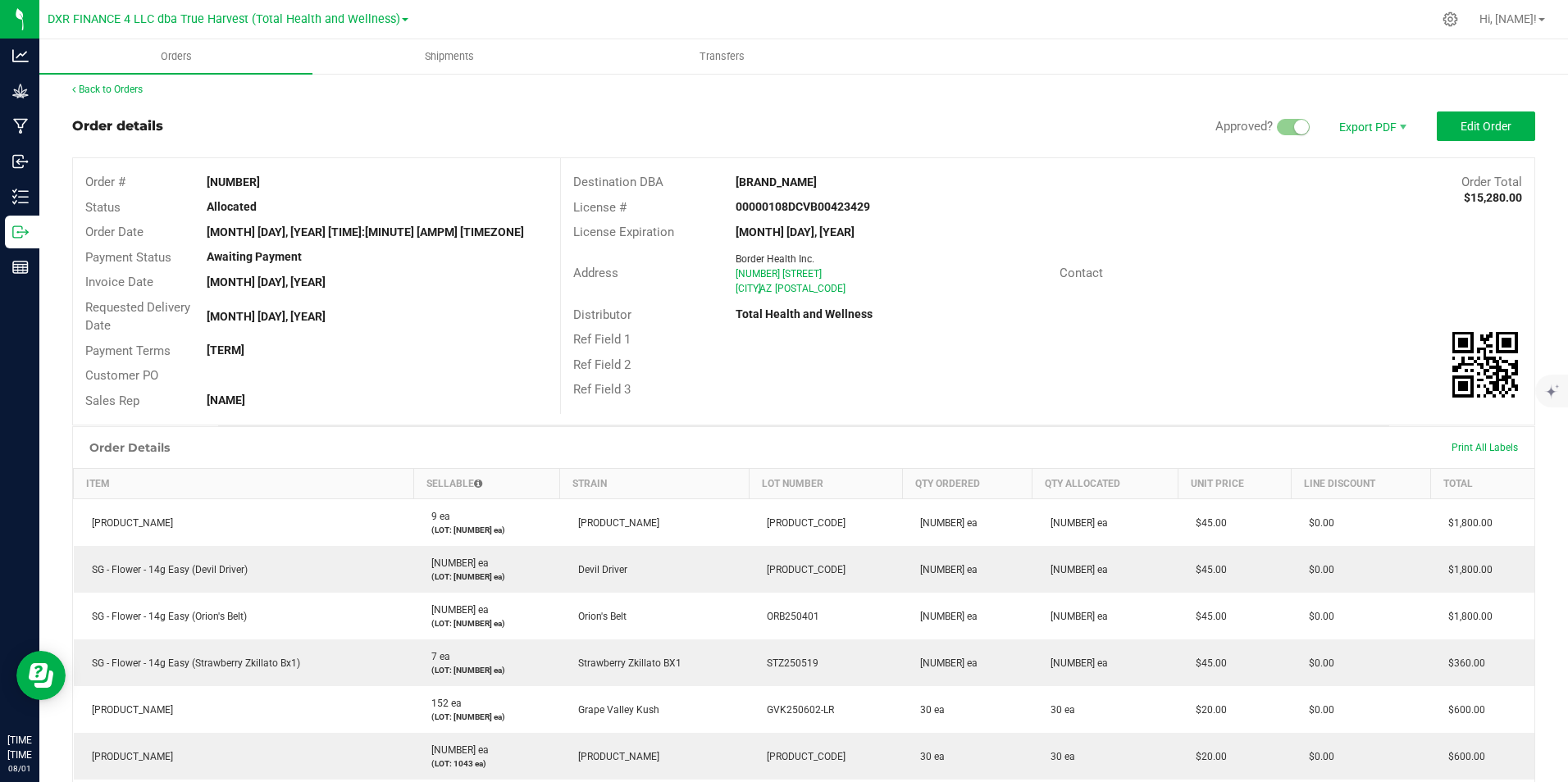 scroll, scrollTop: 0, scrollLeft: 0, axis: both 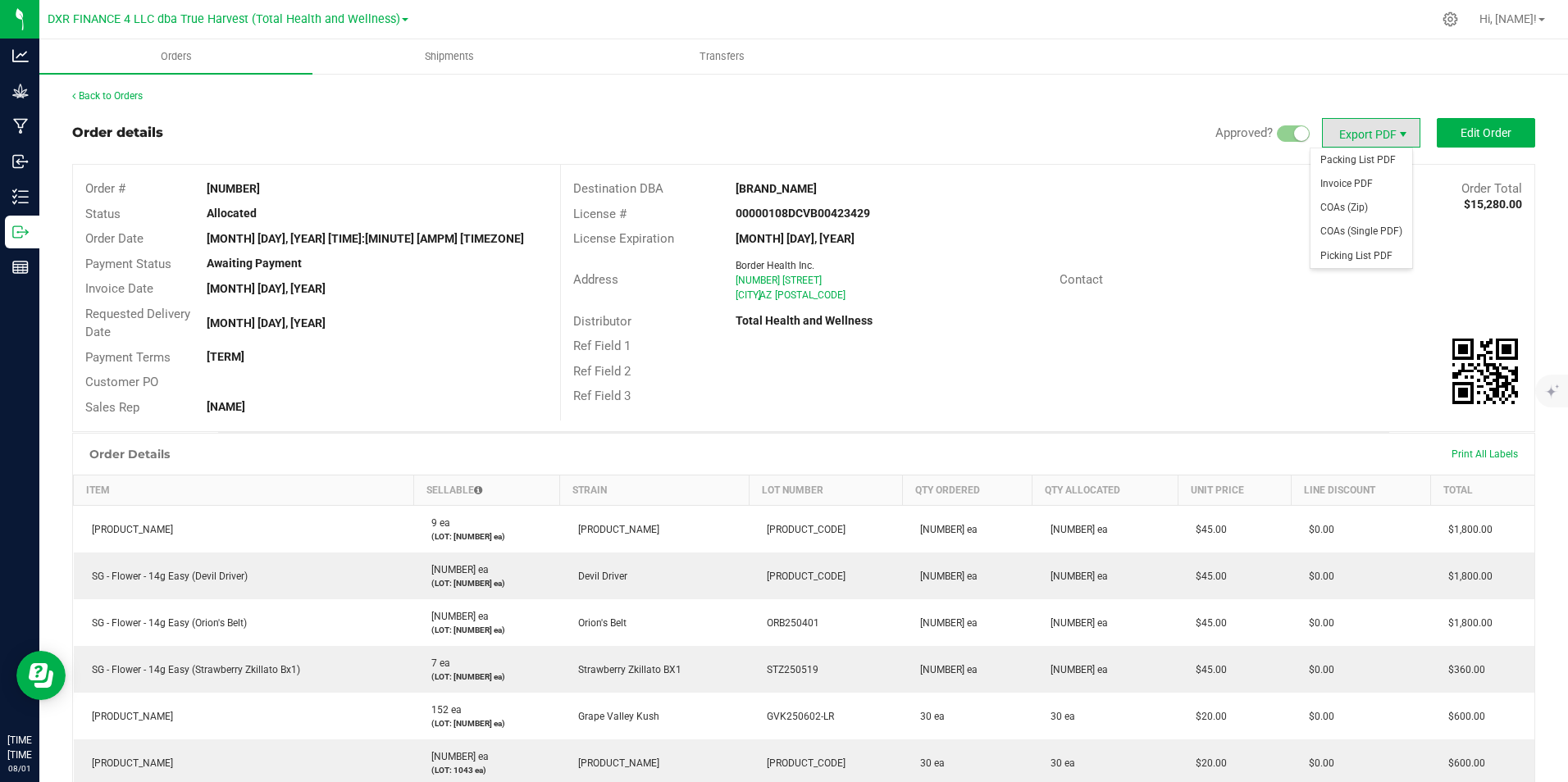 click on "Export PDF" at bounding box center [1371, 133] 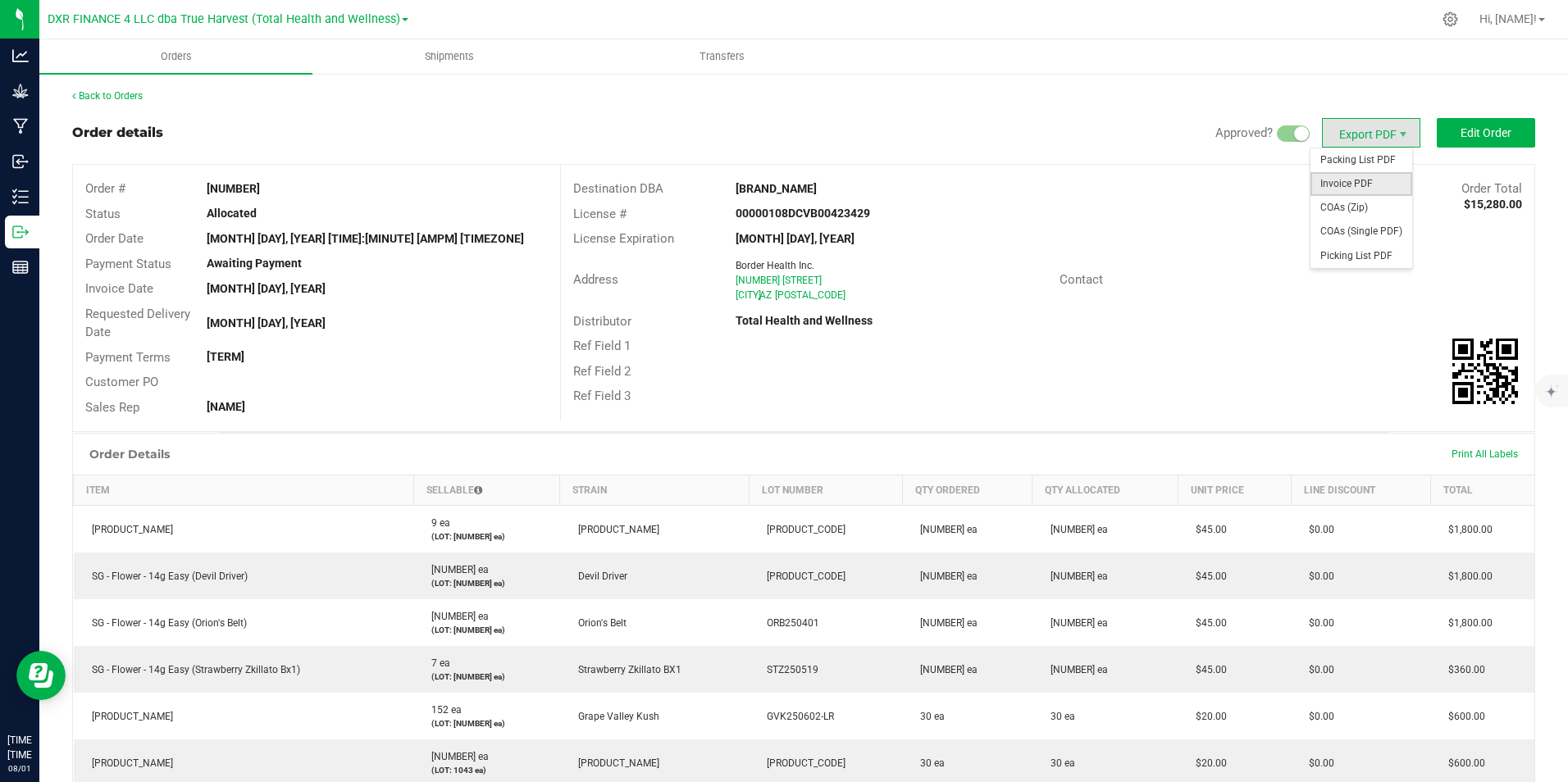 click on "Invoice PDF" at bounding box center (1361, 184) 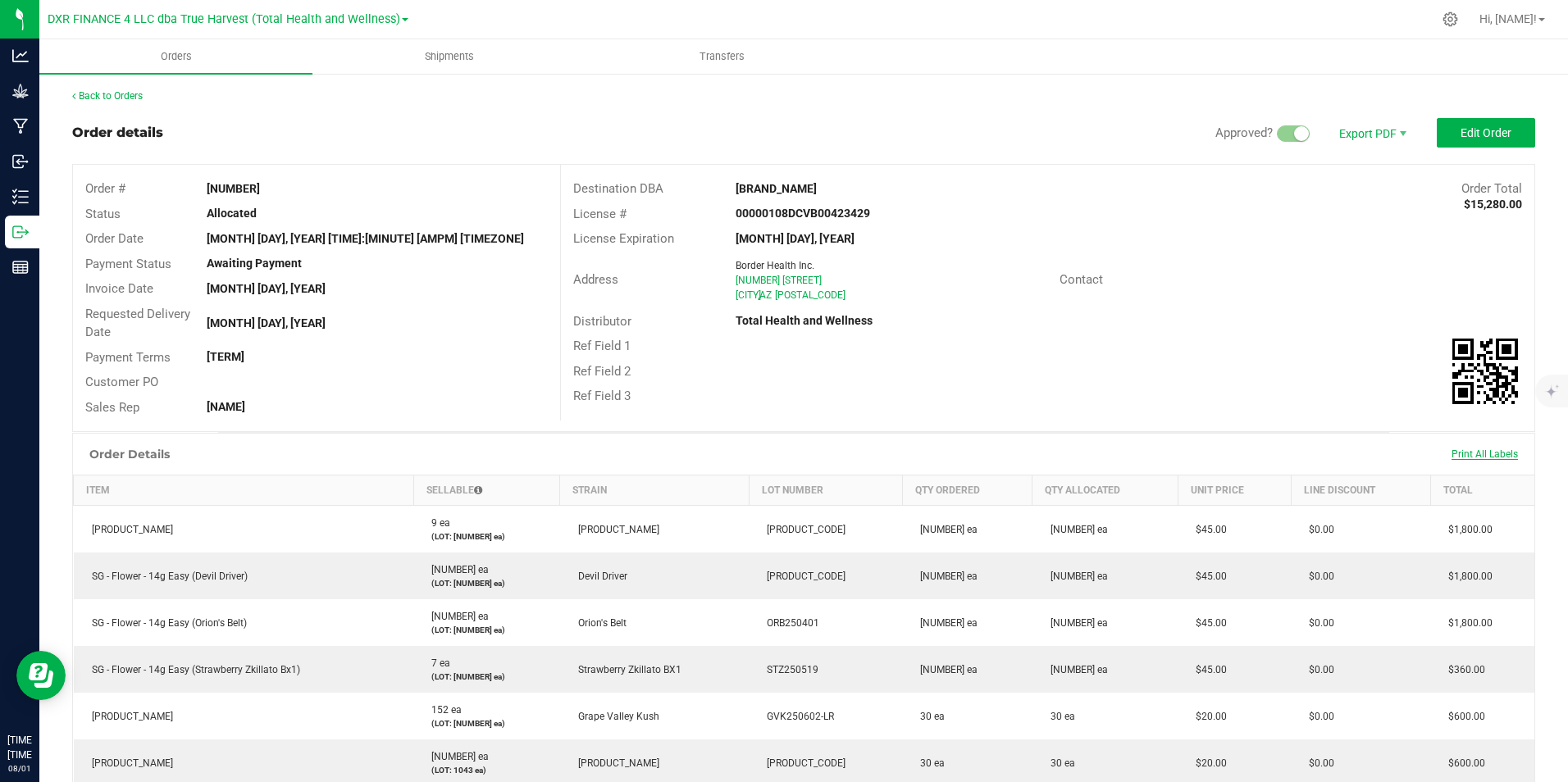 click on "Print All Labels" at bounding box center [1484, 454] 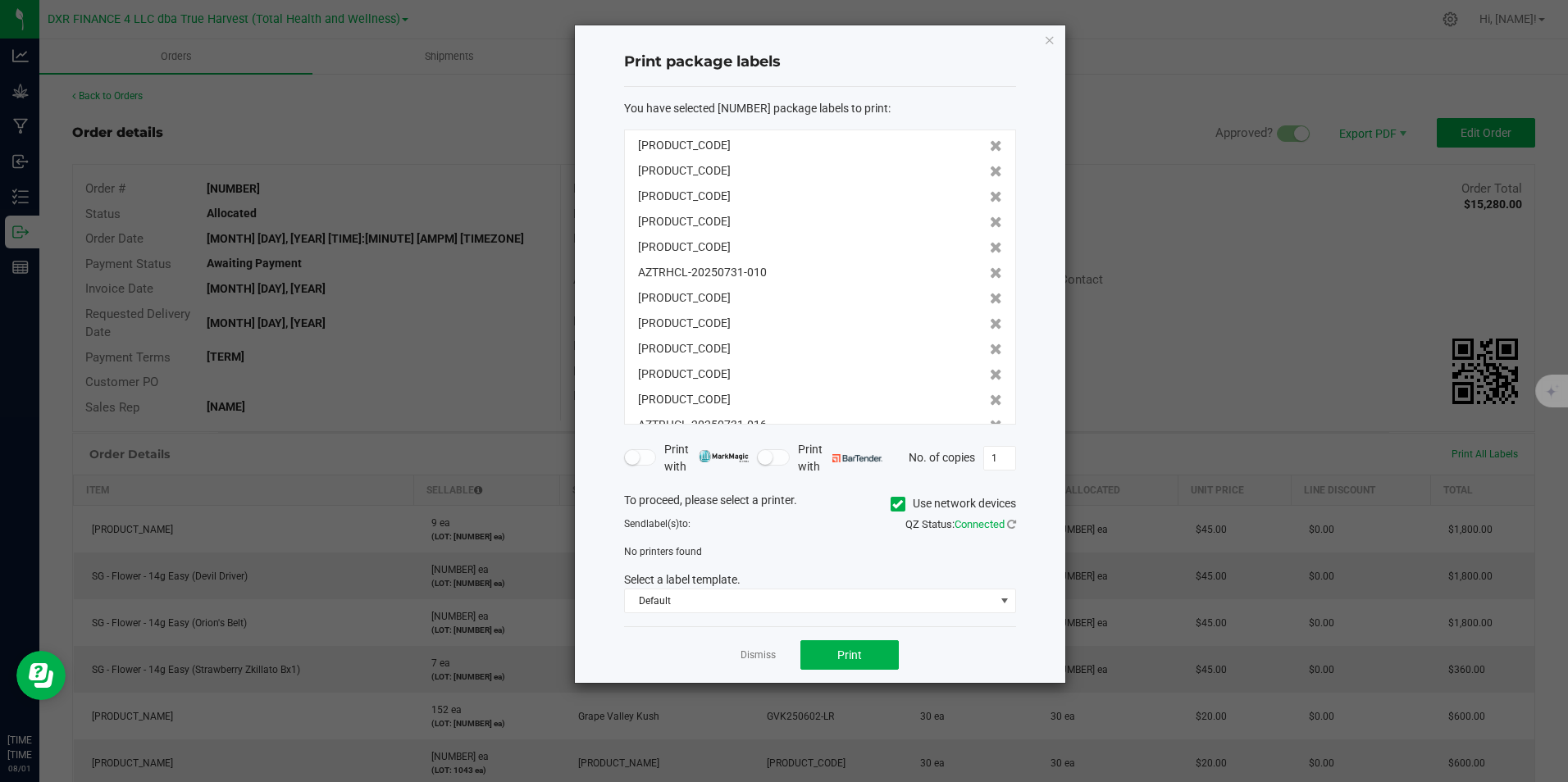 click 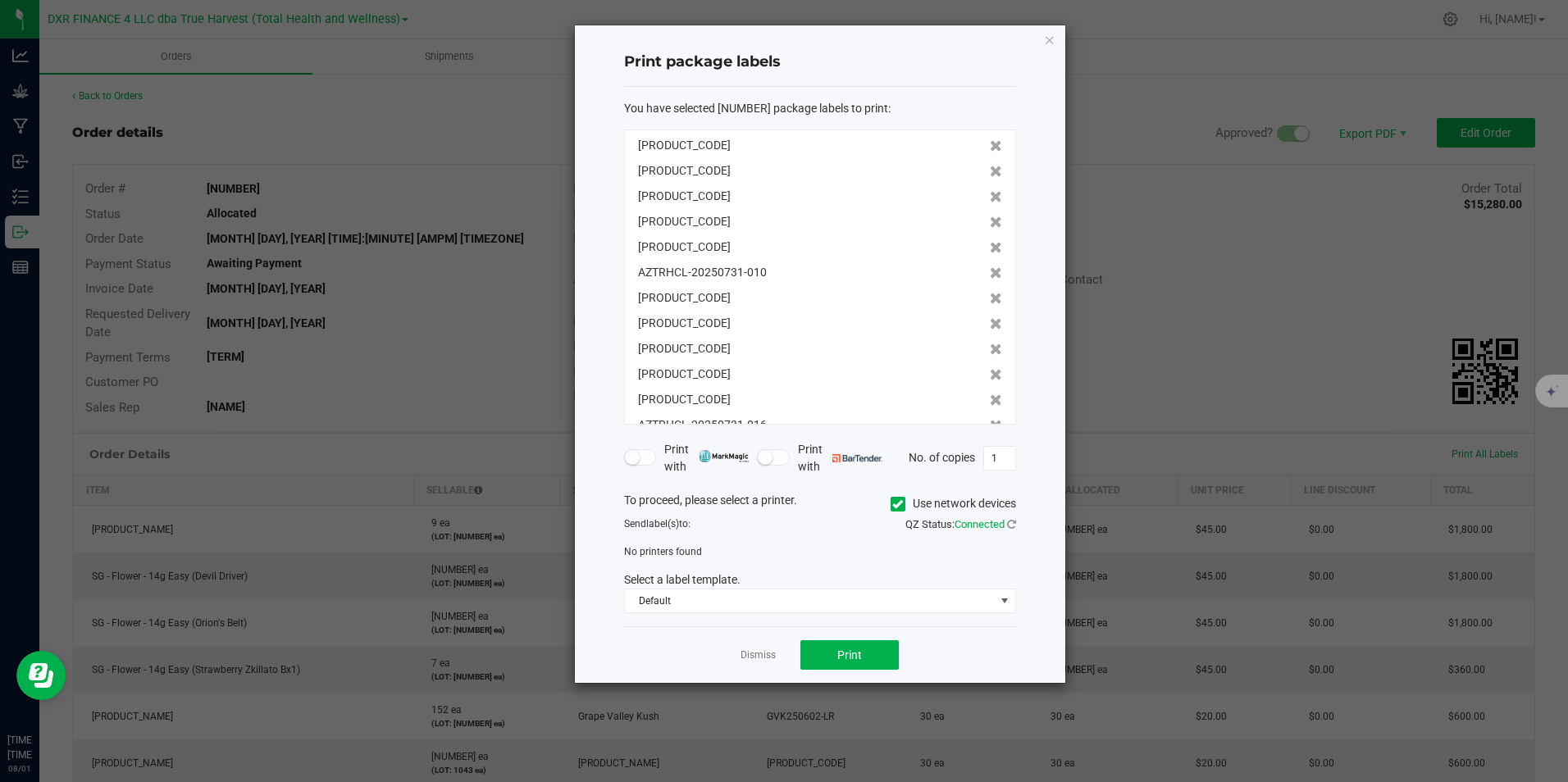 click on "Use network devices" 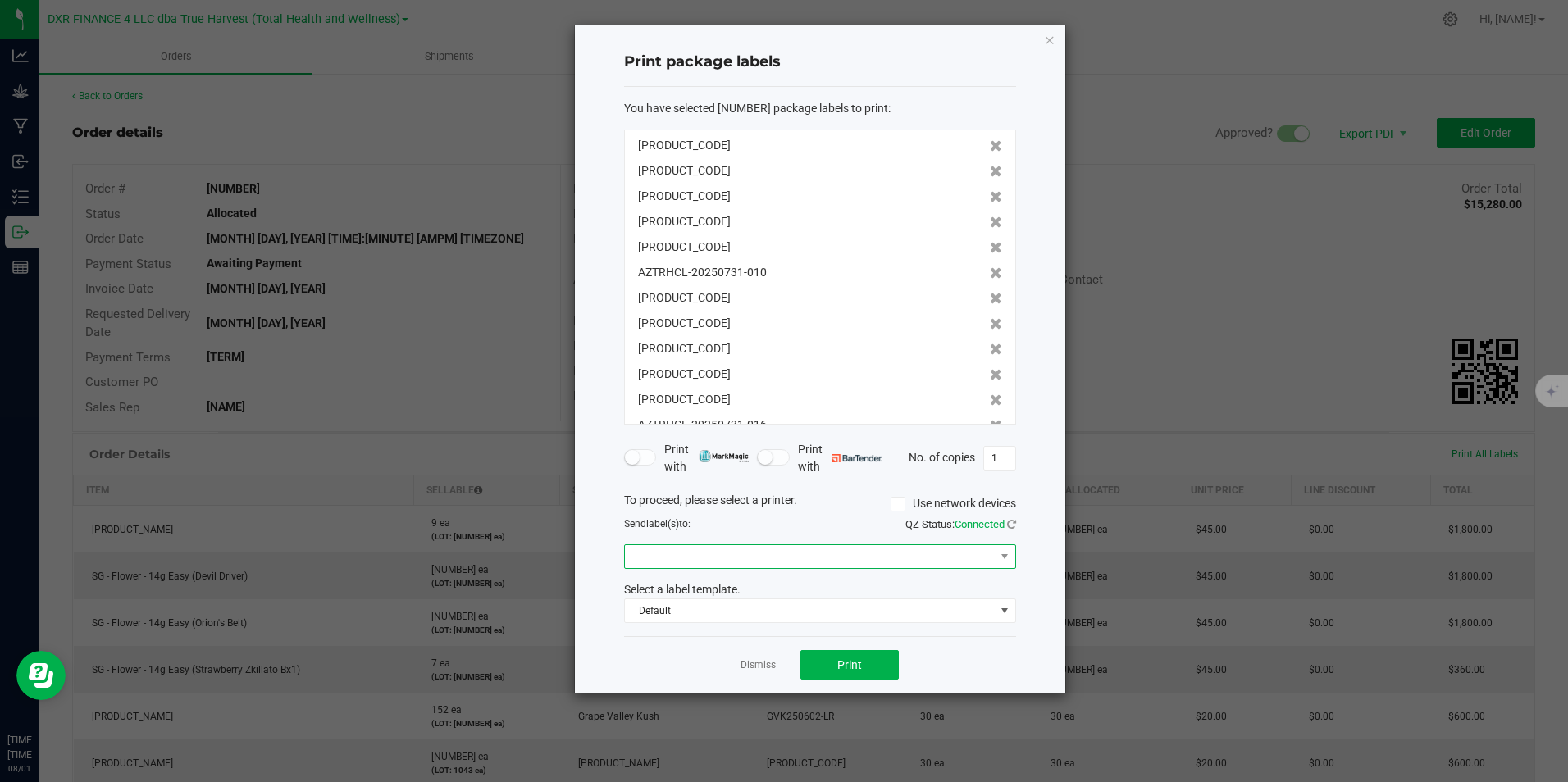 click at bounding box center [809, 557] 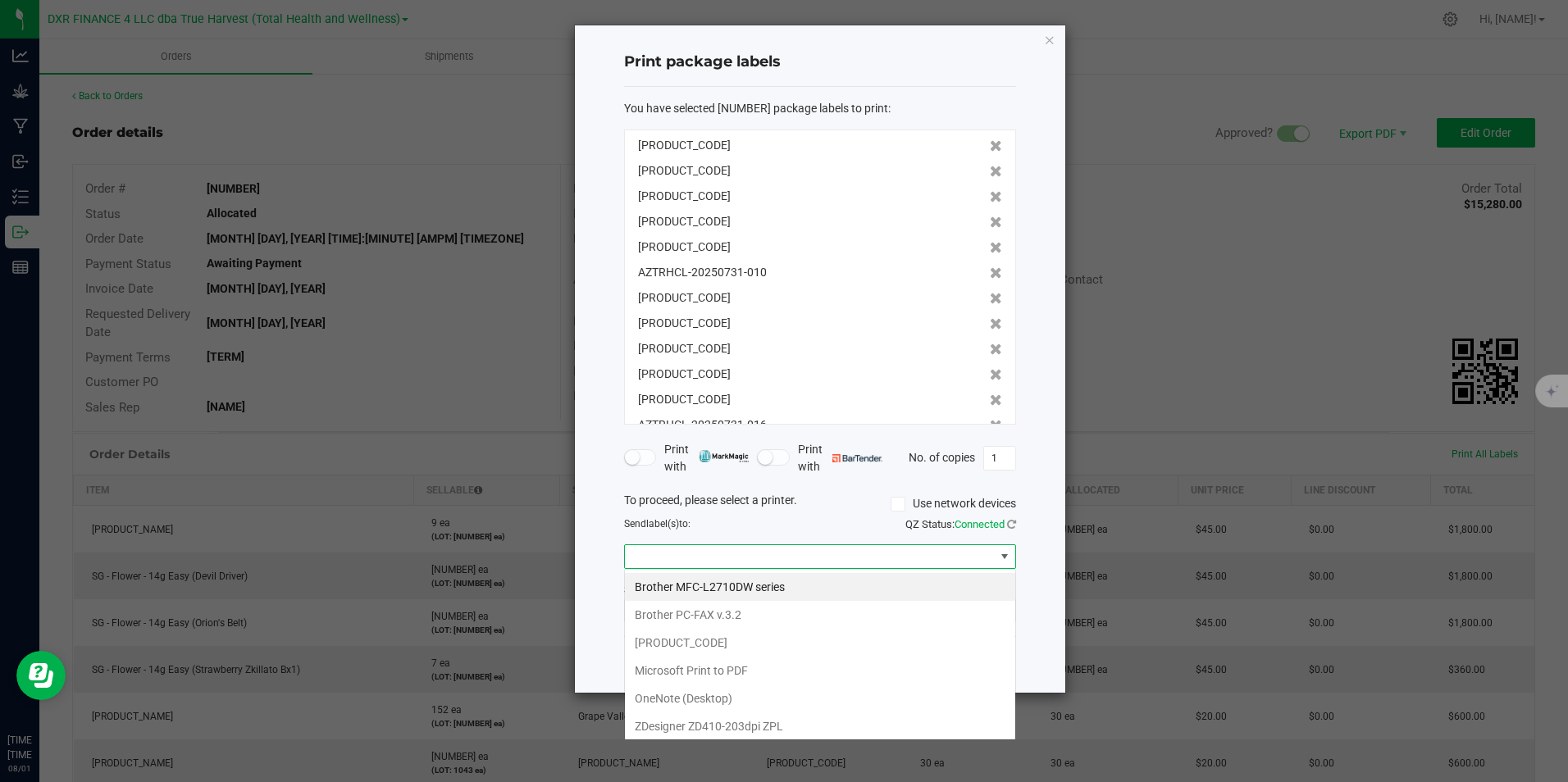 scroll, scrollTop: 81946, scrollLeft: 81616, axis: both 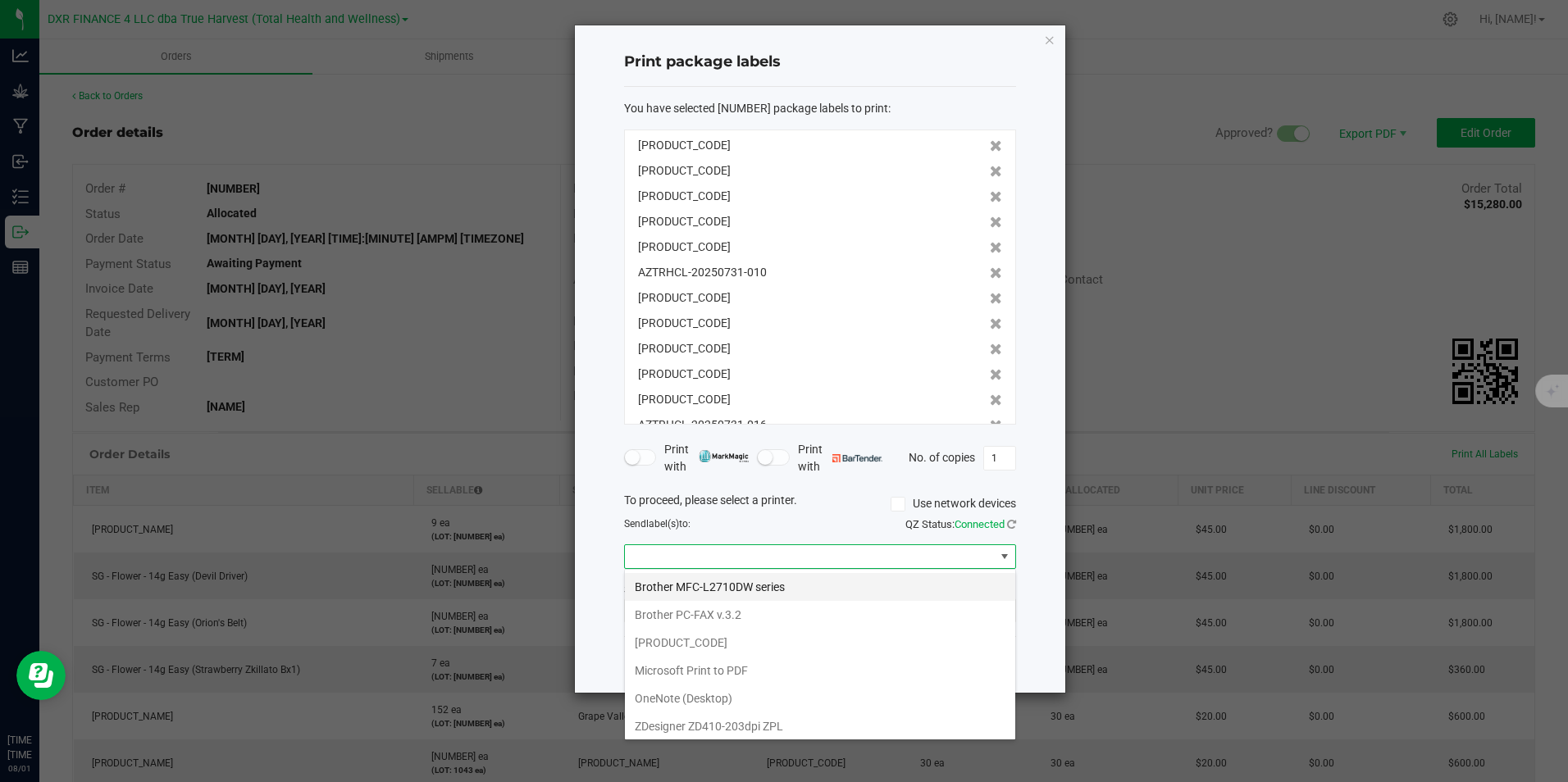 click on "Brother MFC-L2710DW series" at bounding box center [820, 587] 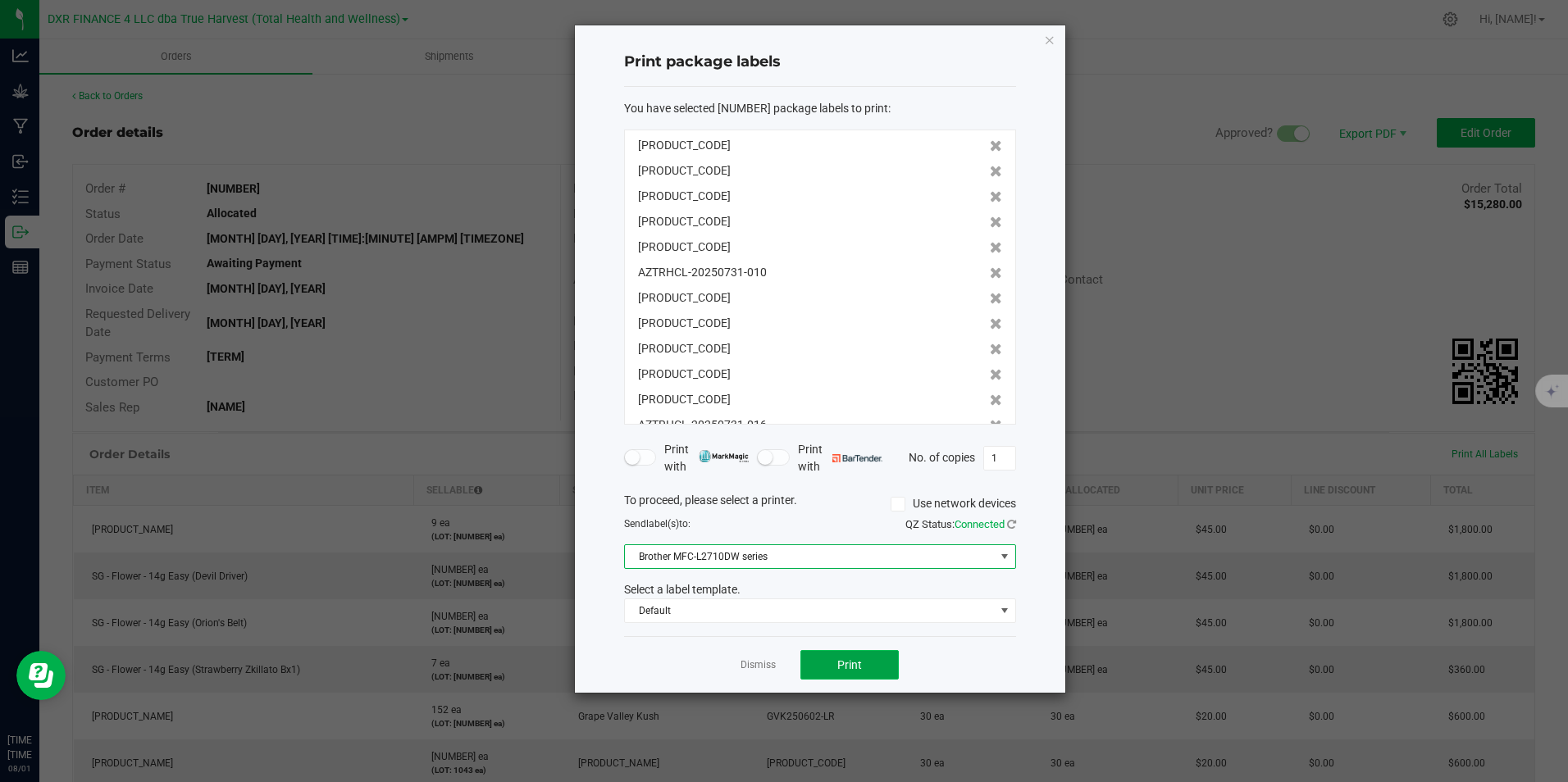 click on "Print" 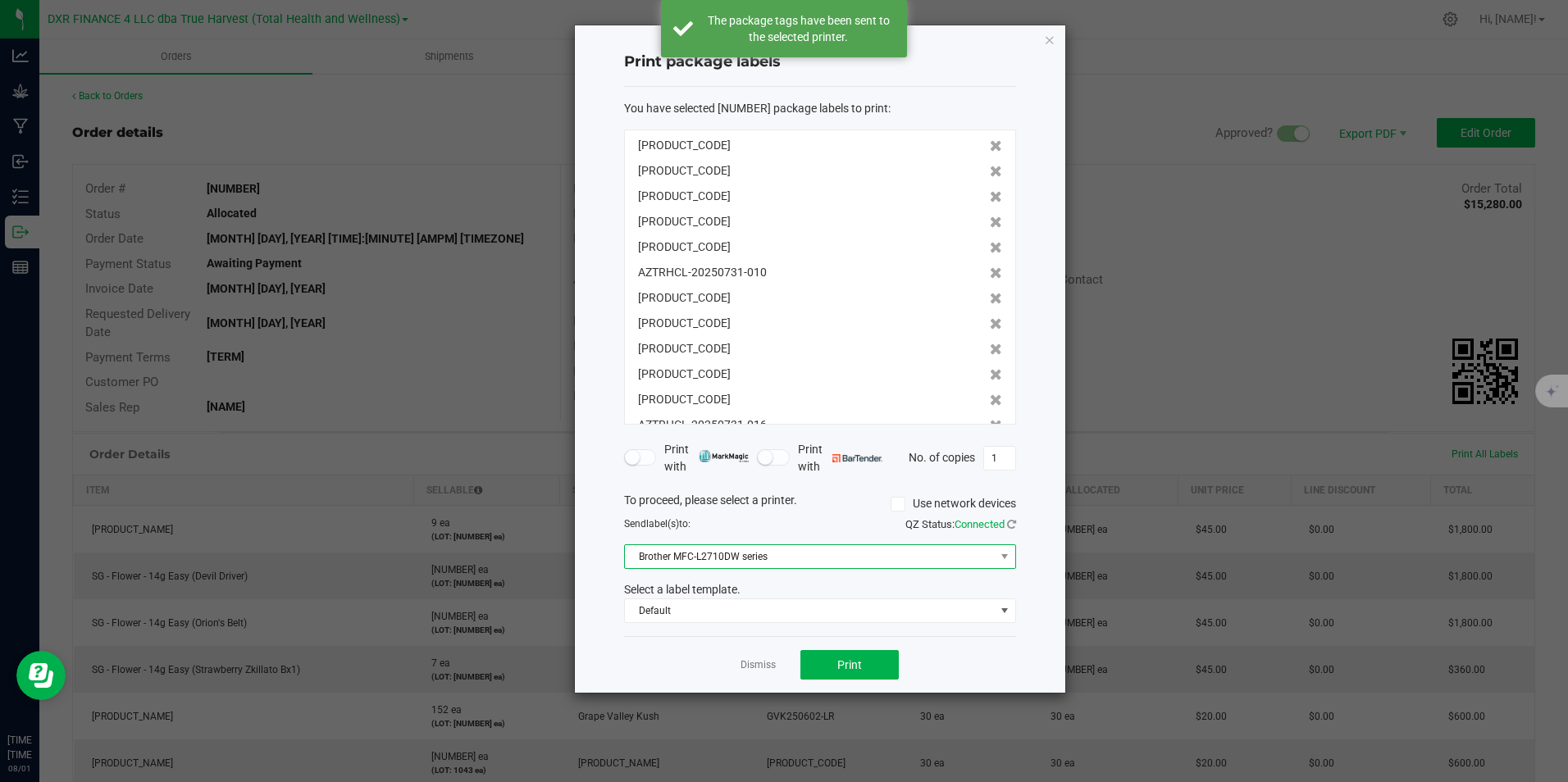 click on "Brother MFC-L2710DW series" at bounding box center [809, 557] 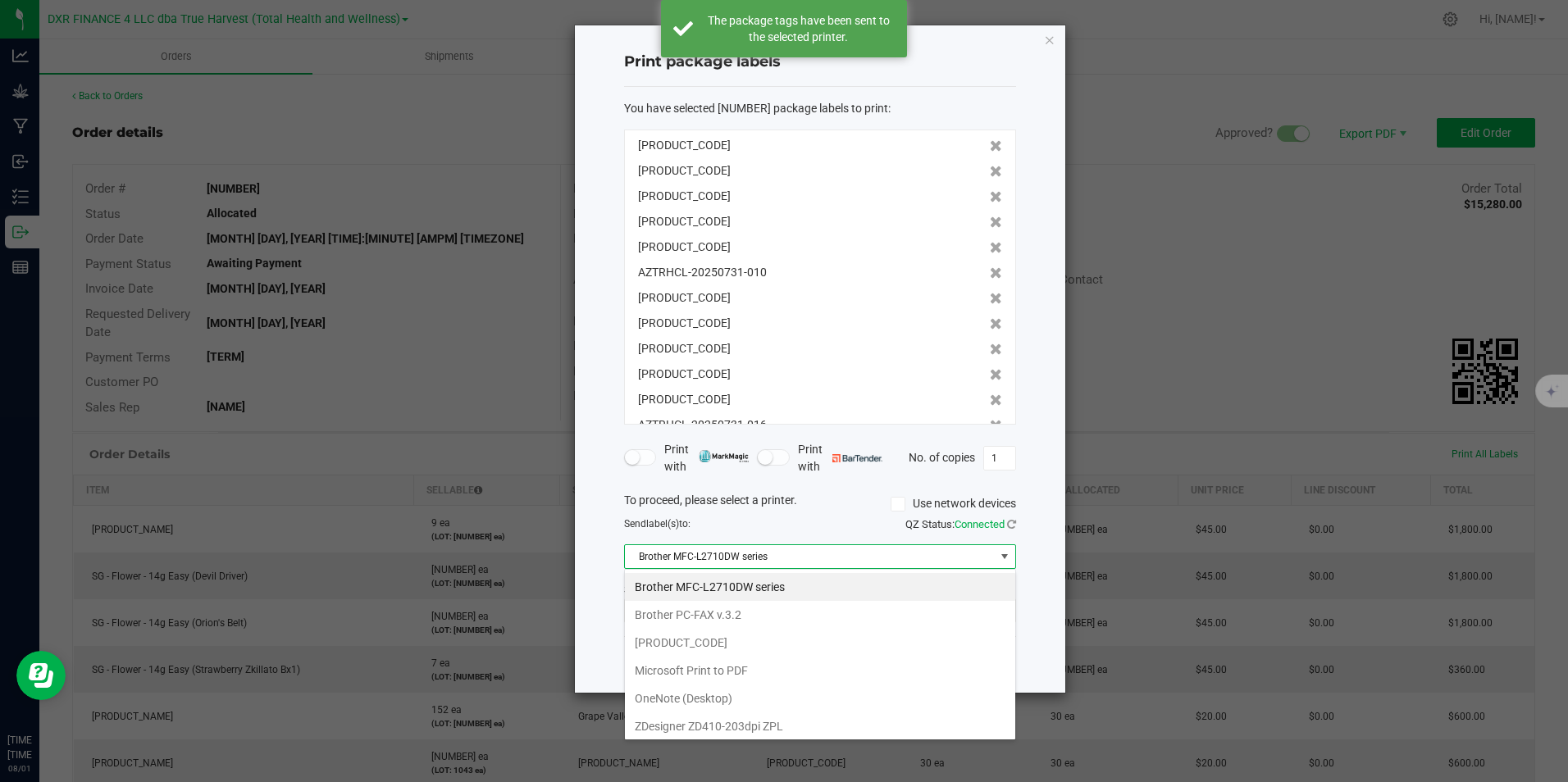 scroll, scrollTop: 81946, scrollLeft: 81616, axis: both 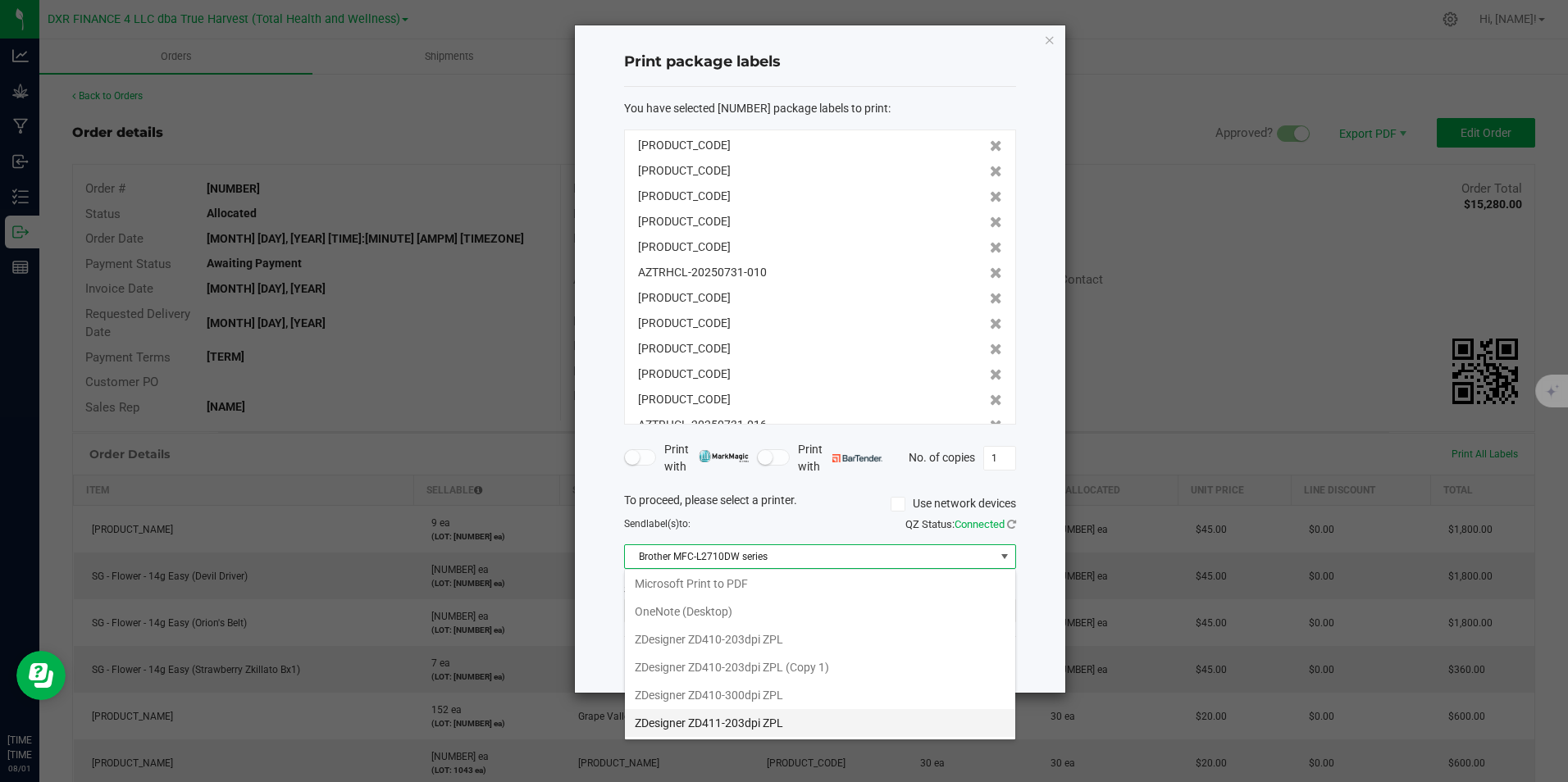 click on "ZDesigner ZD411-203dpi ZPL" at bounding box center [820, 723] 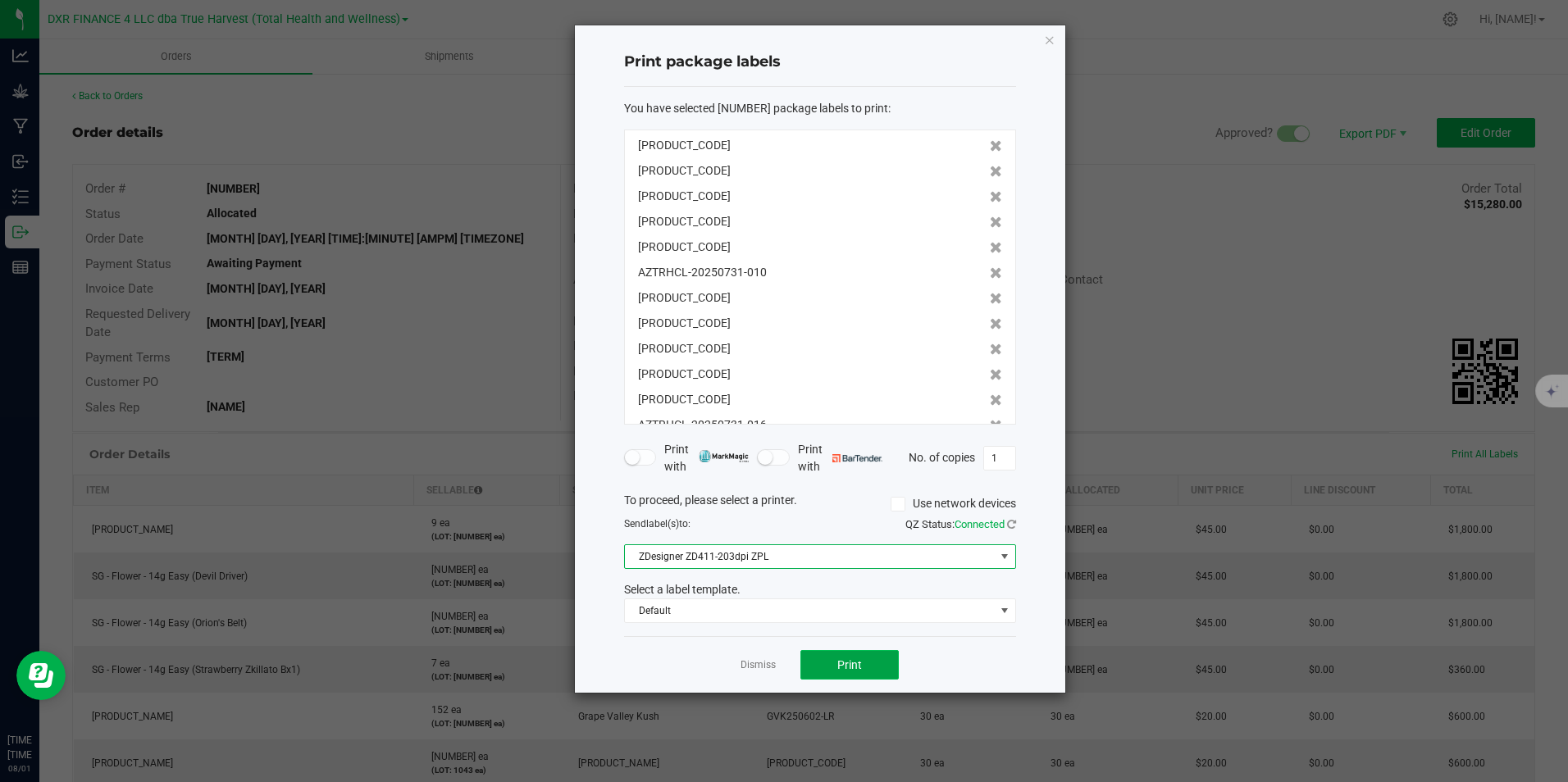 click on "Print" 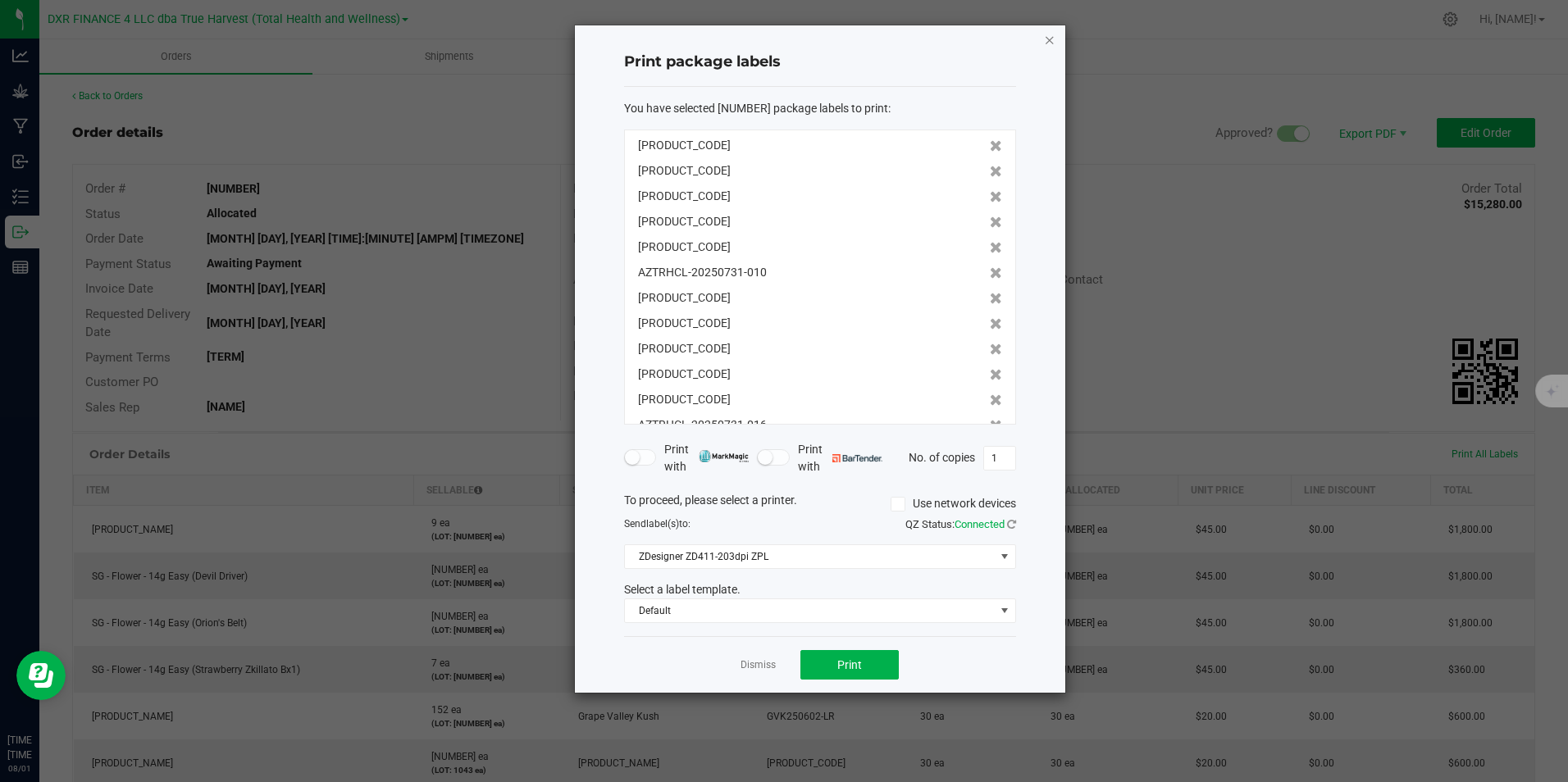 click 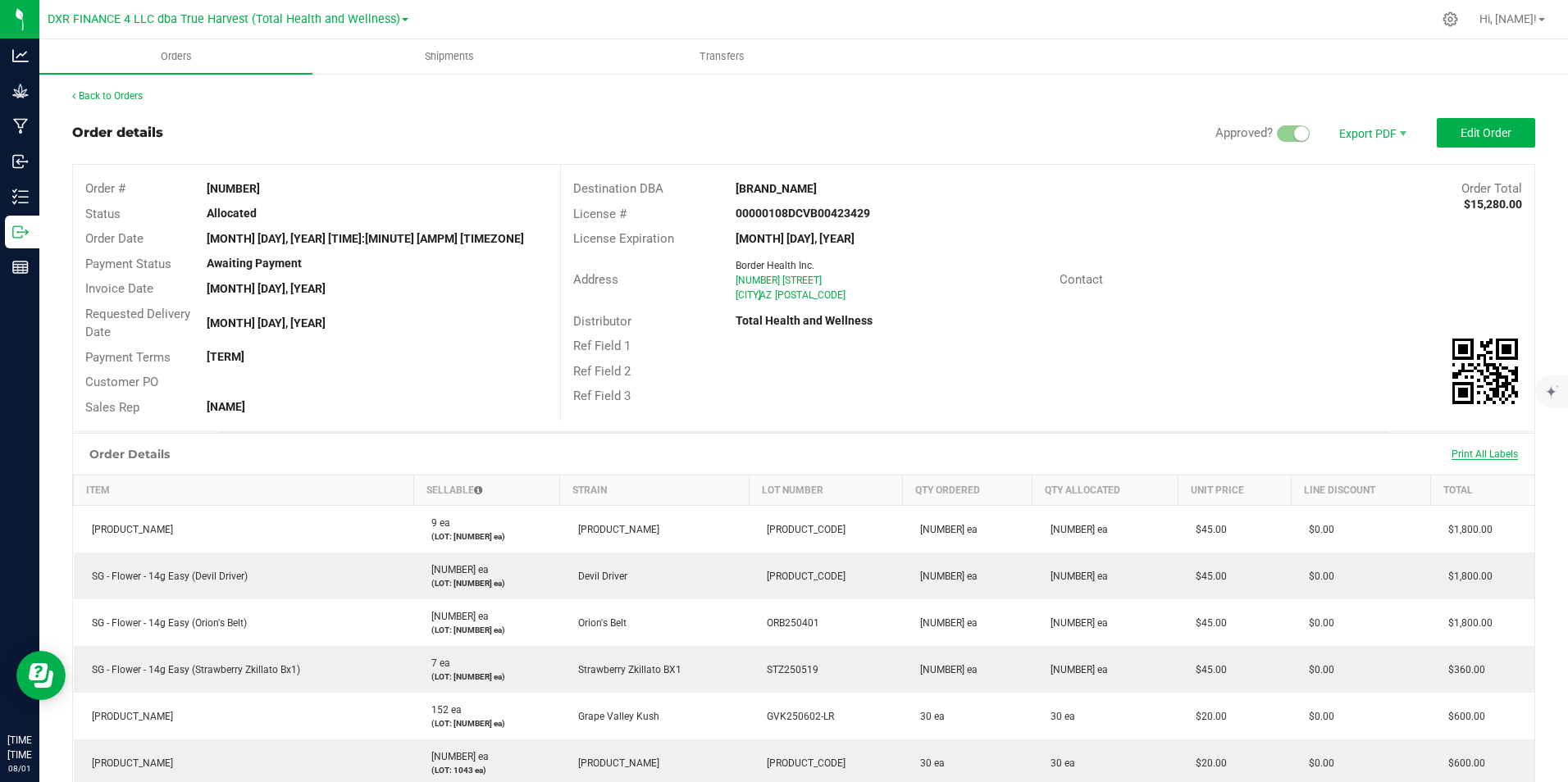 click on "Print All Labels" at bounding box center (1484, 454) 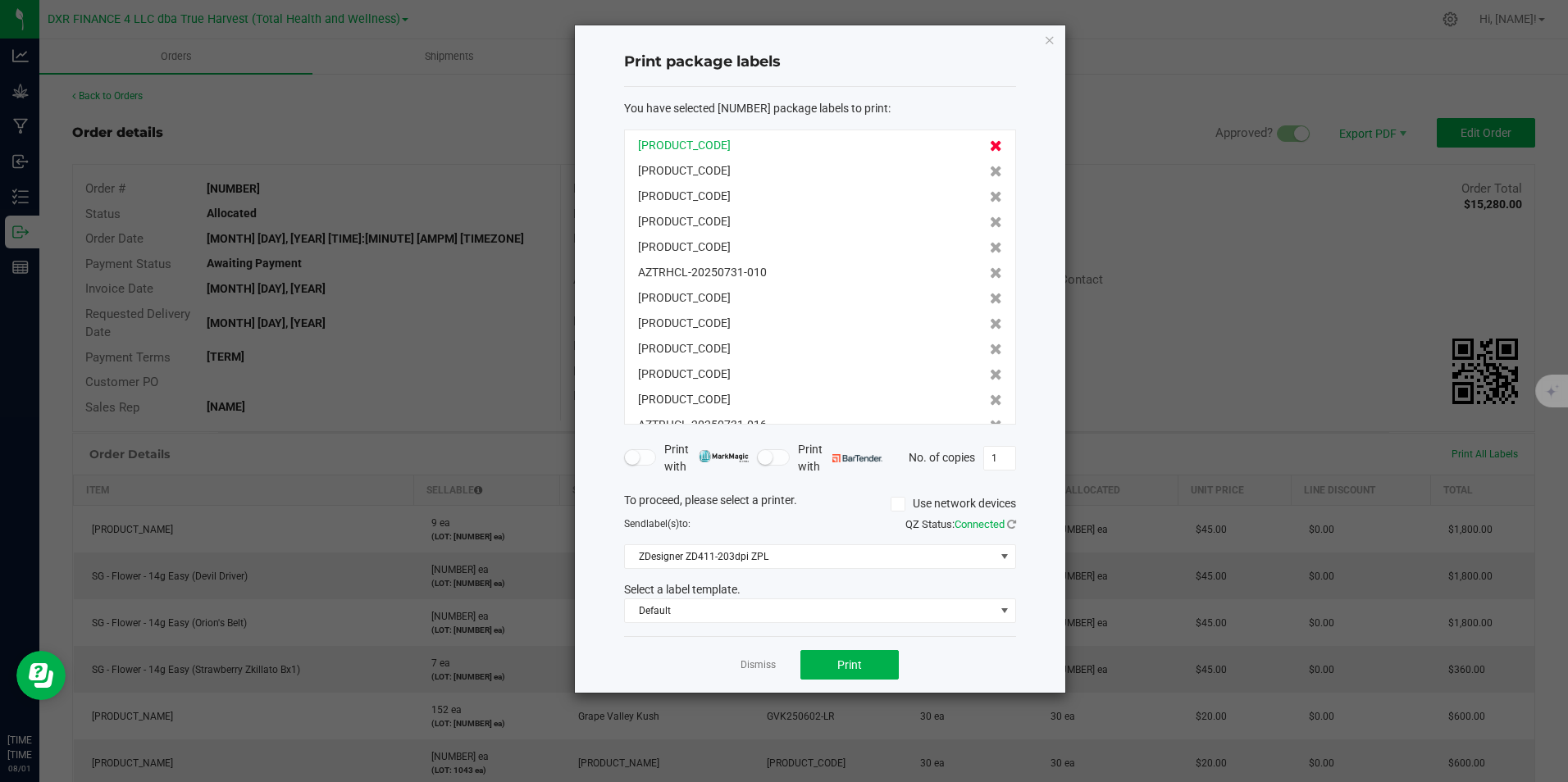 click 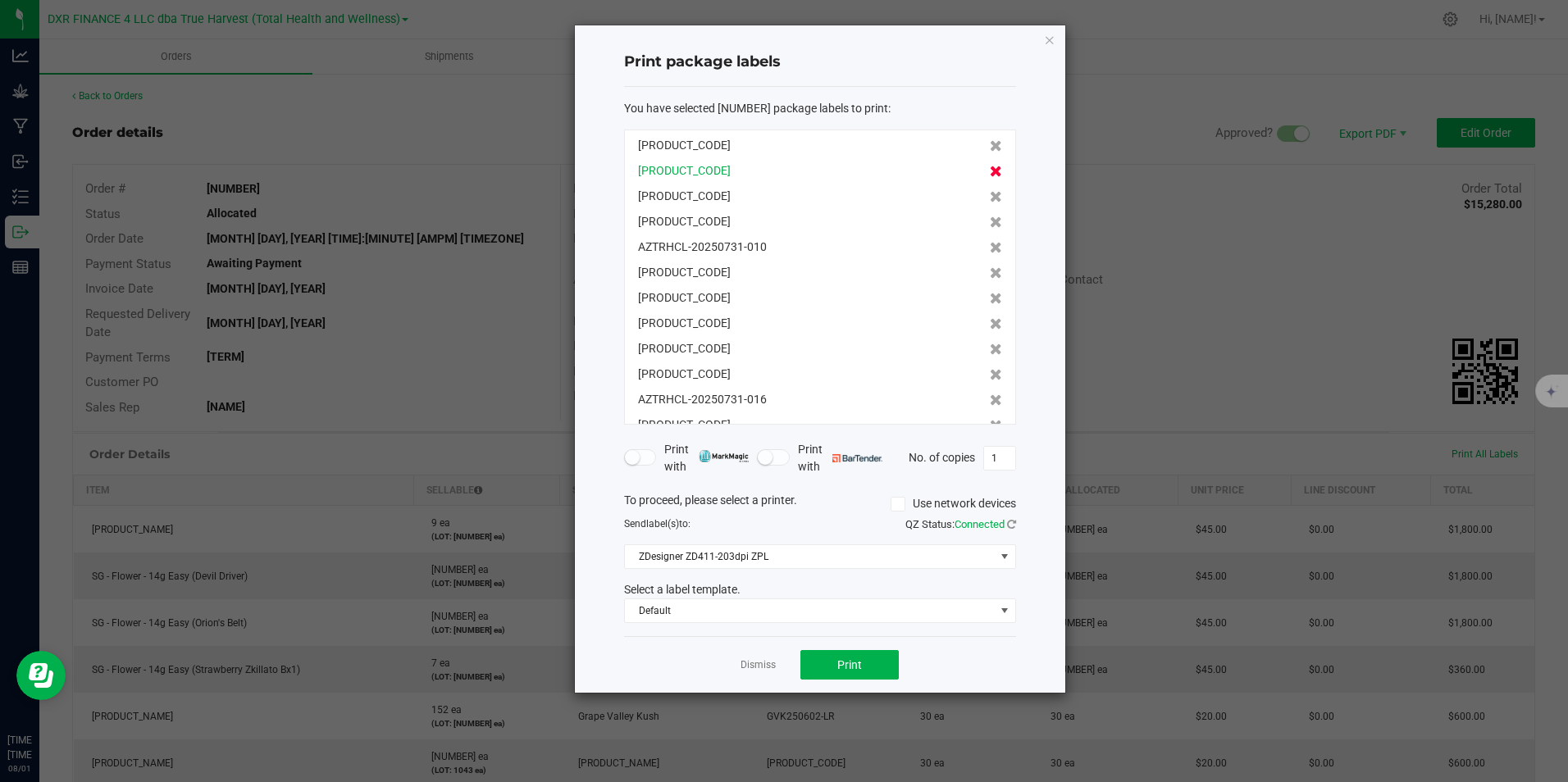 click 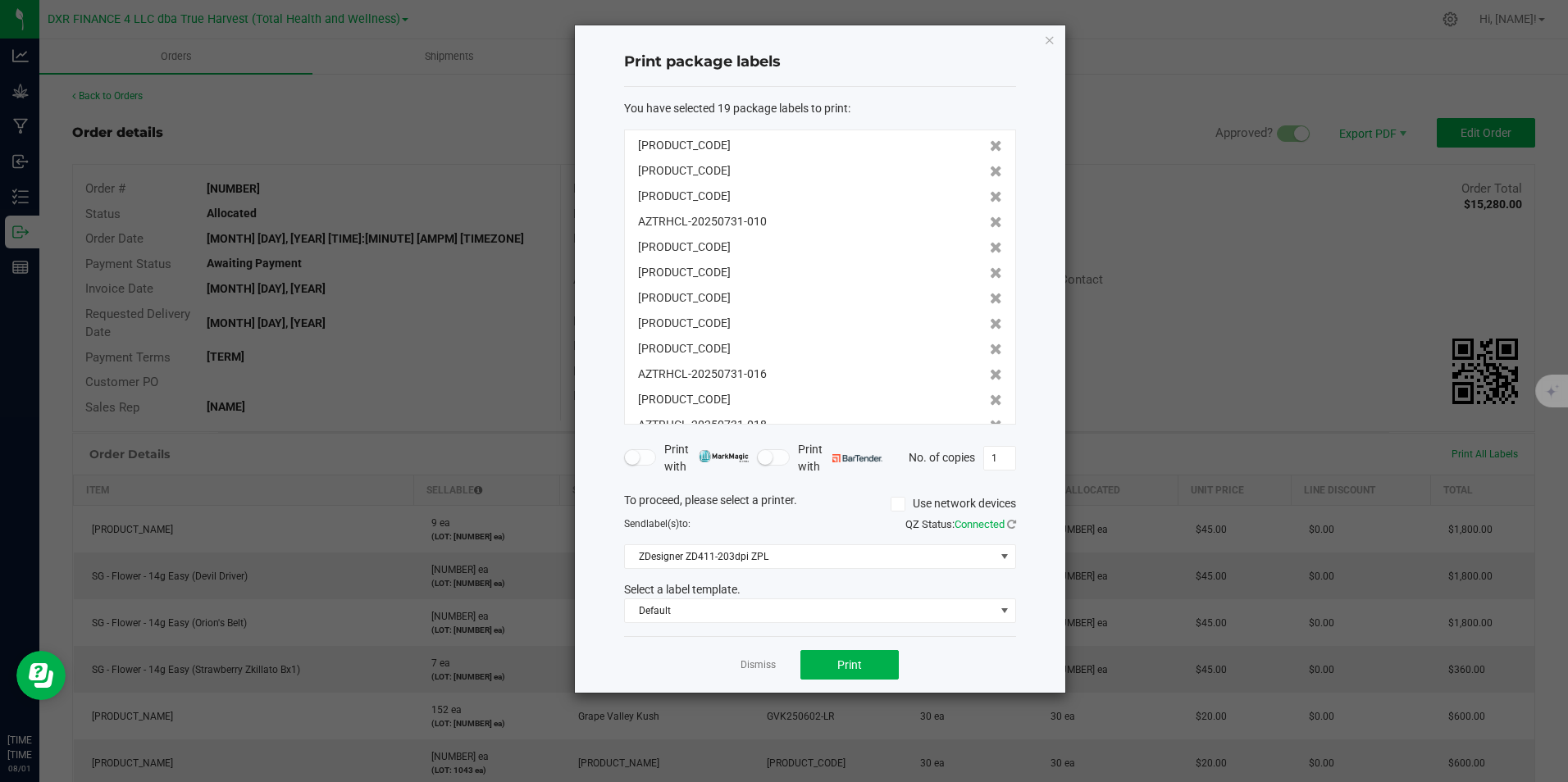 click 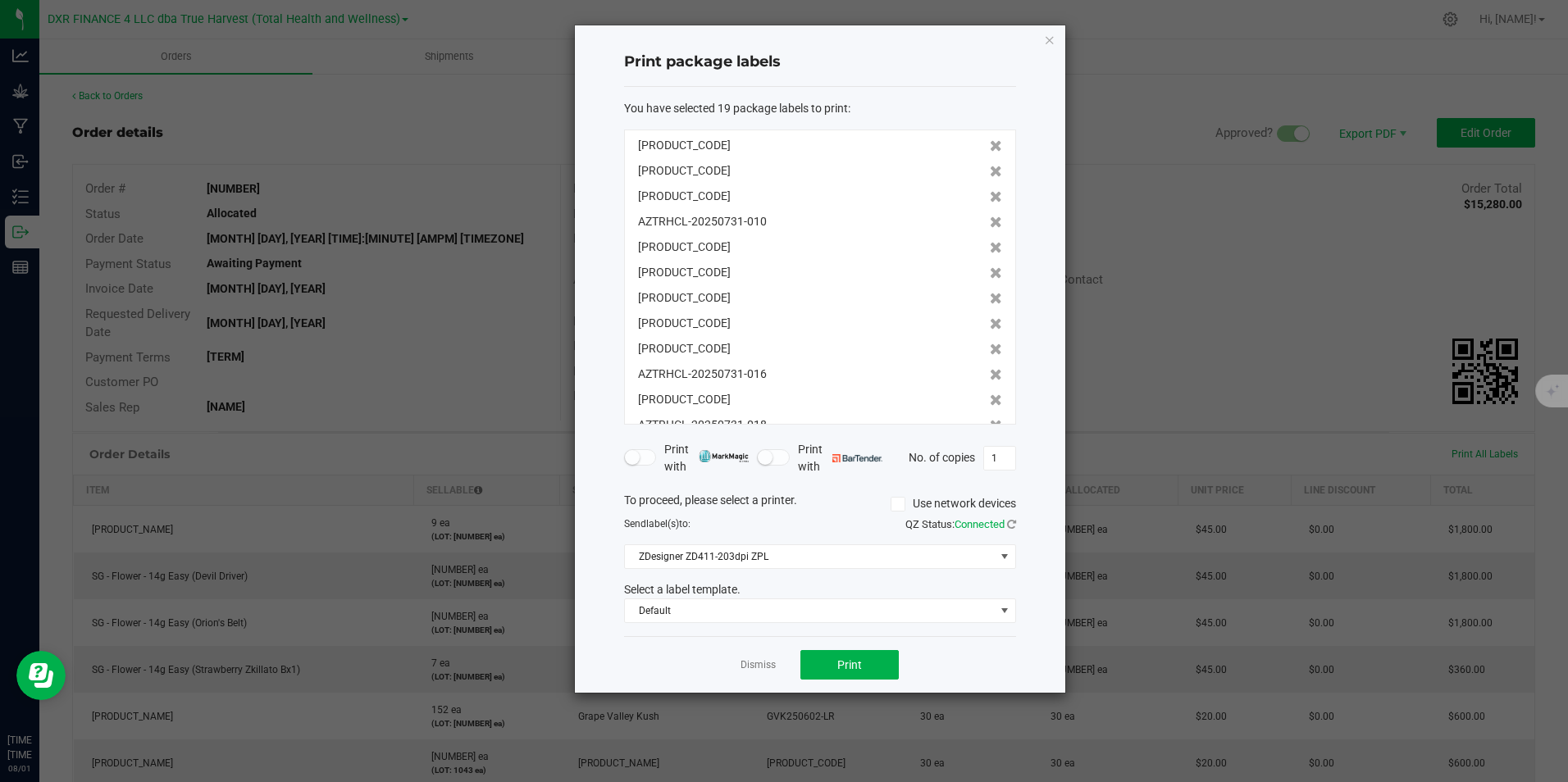 click 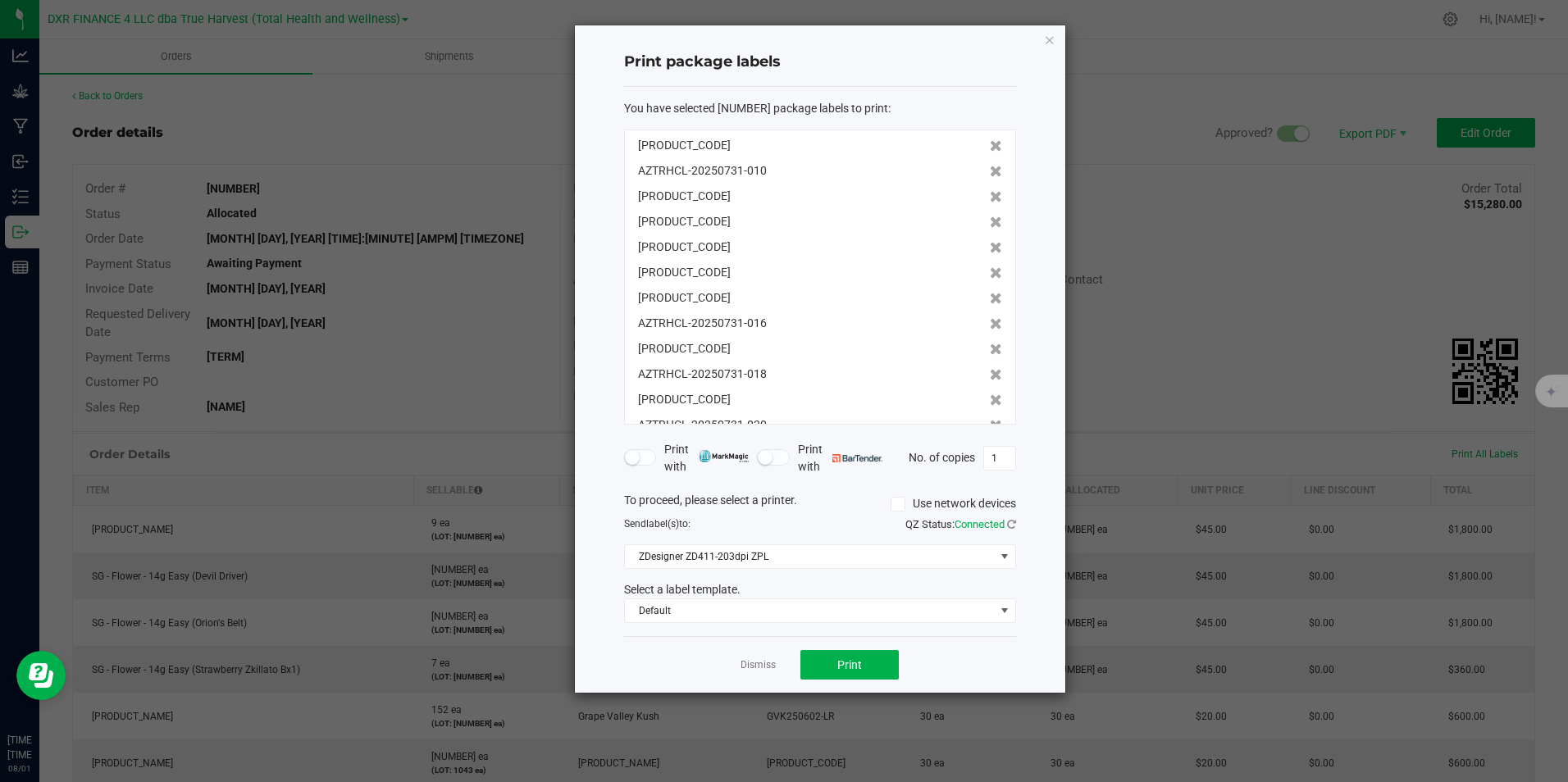 click 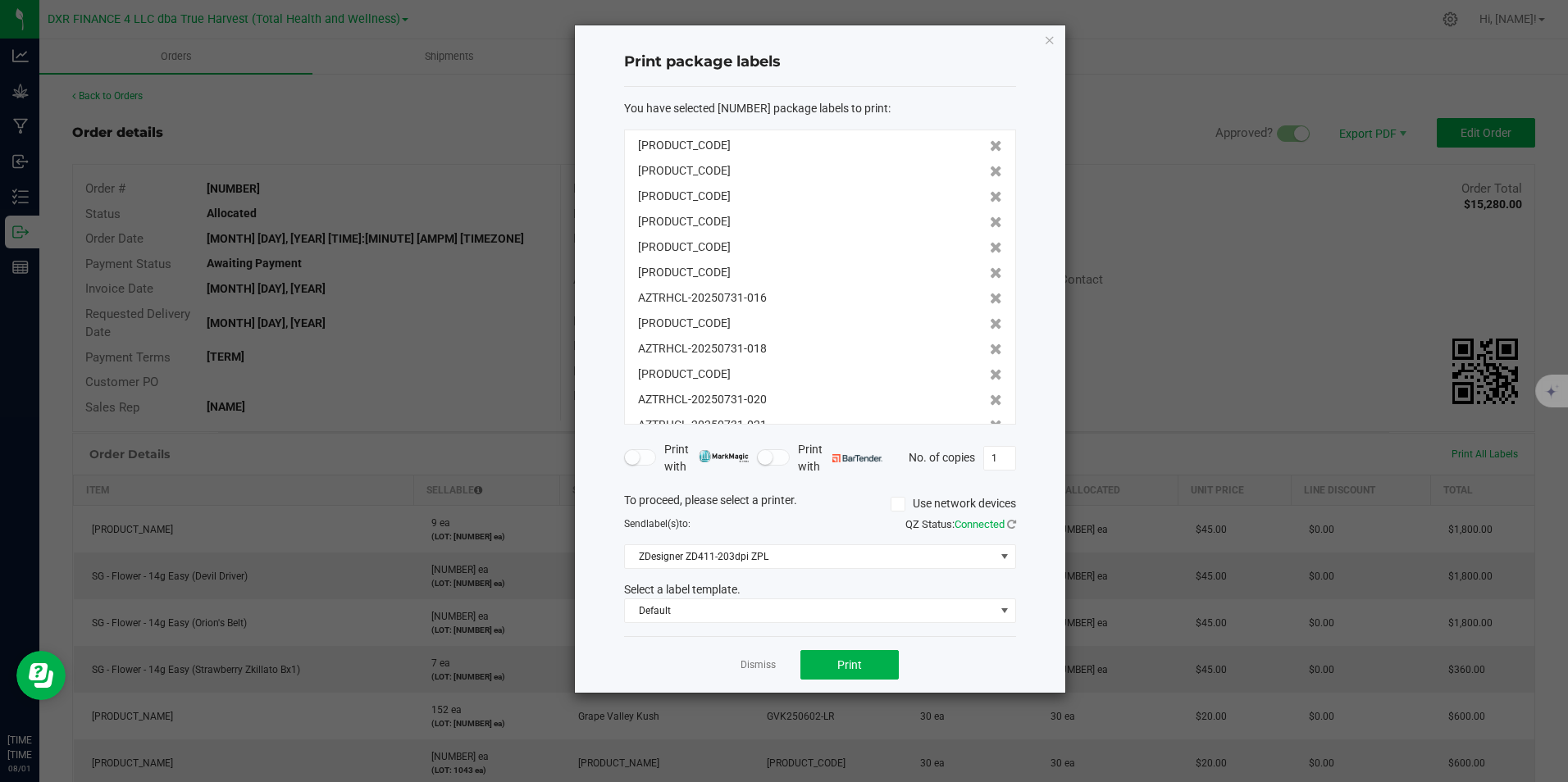 click 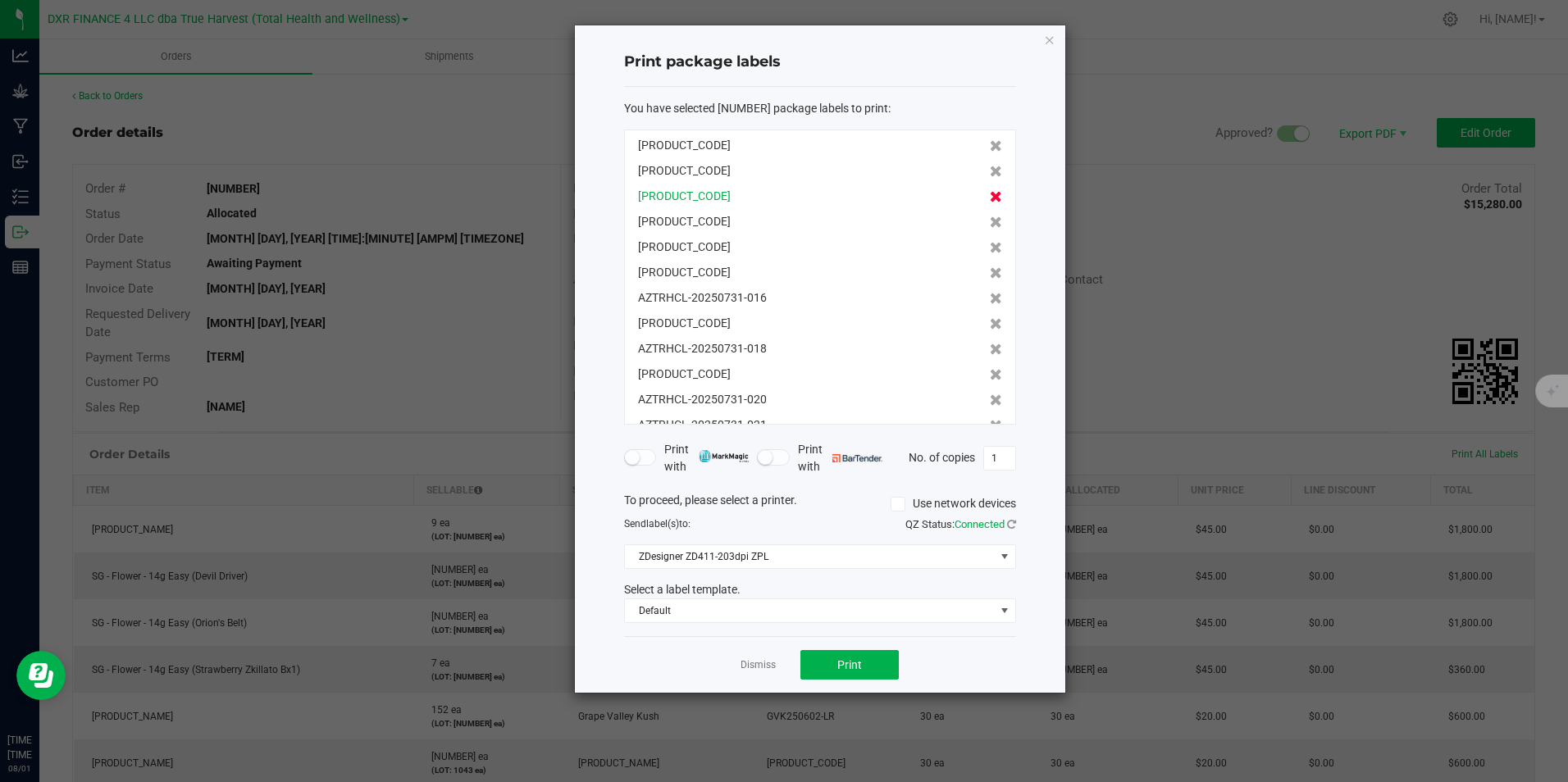 click 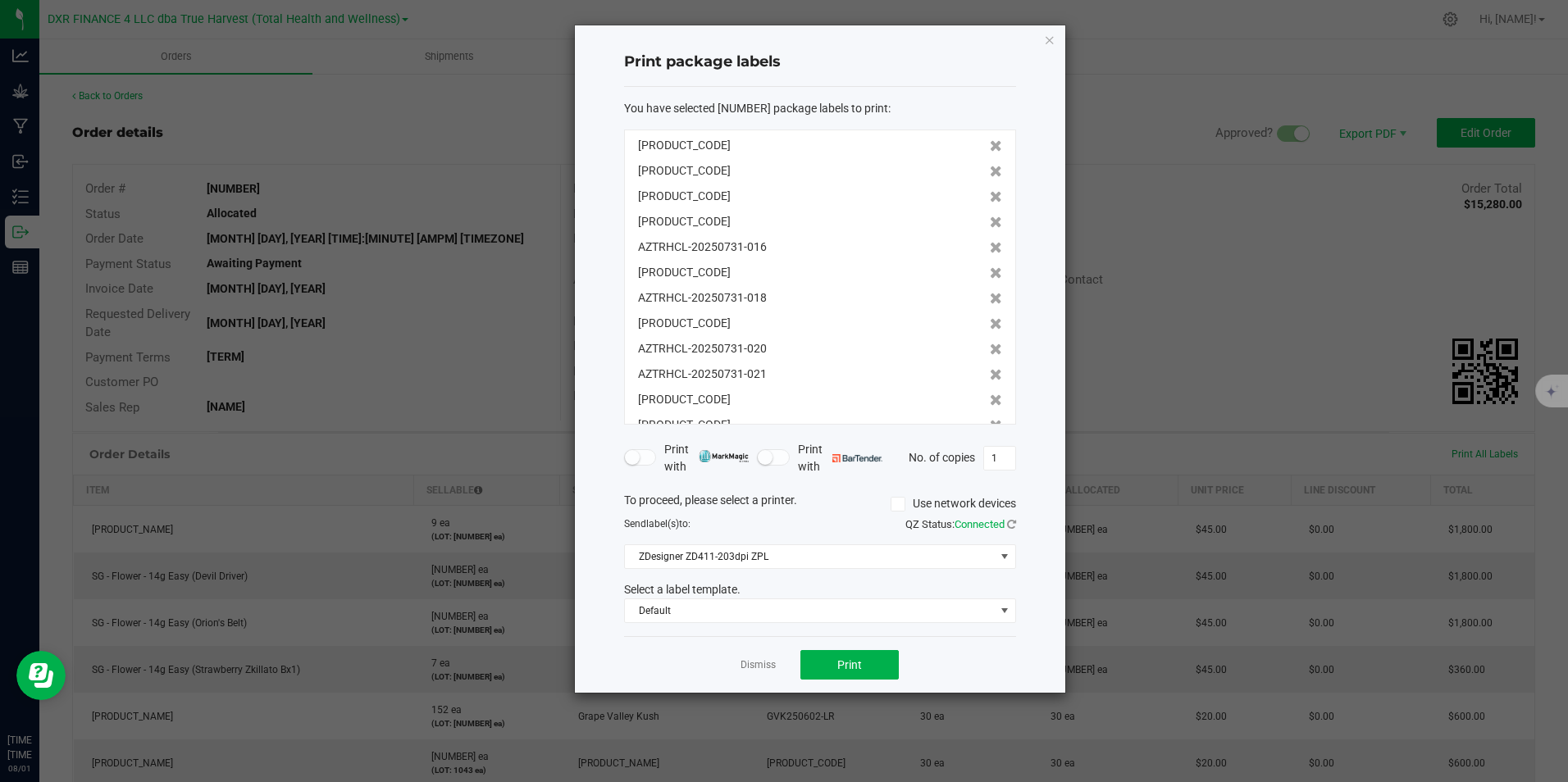 click 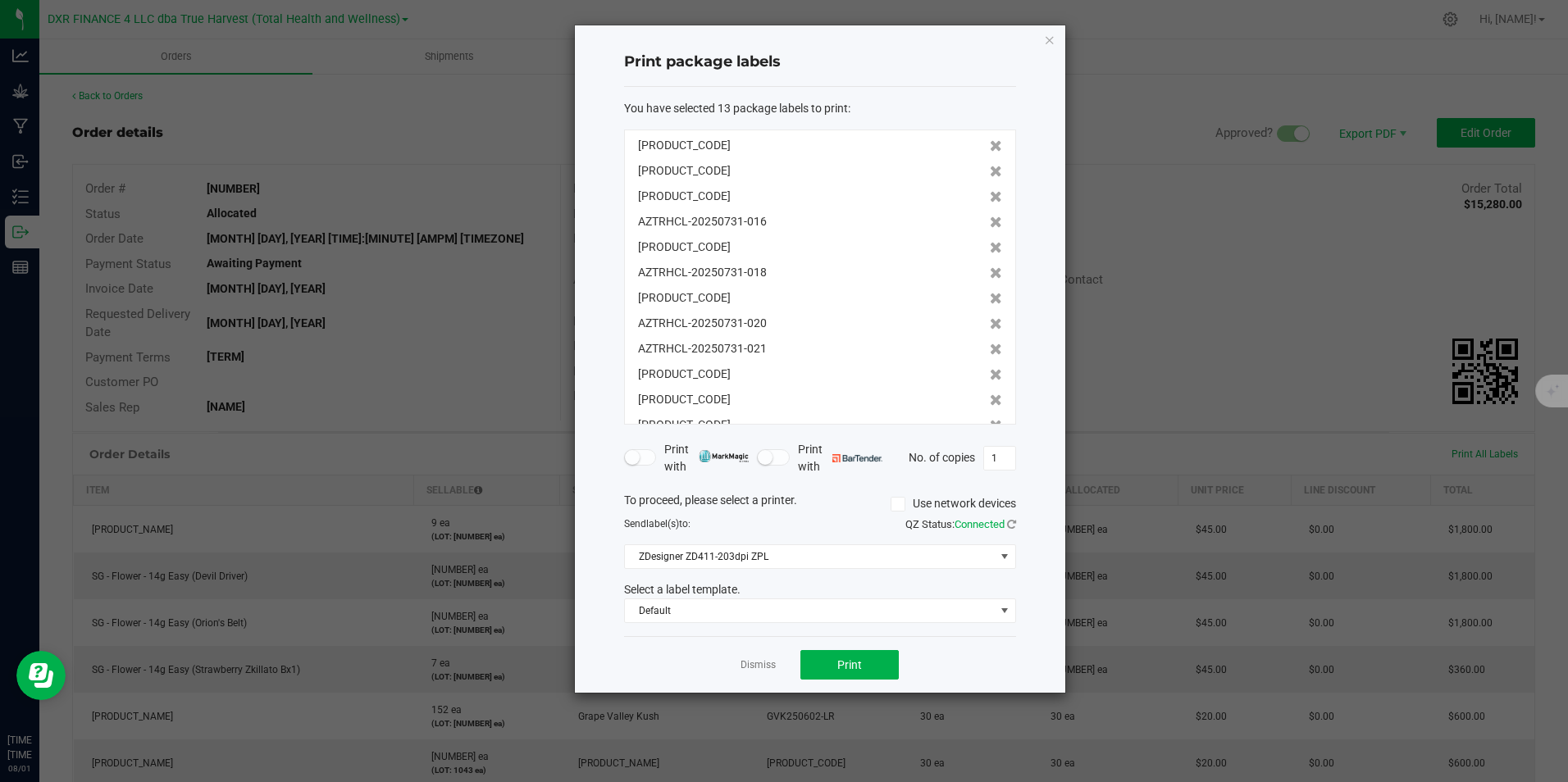 click 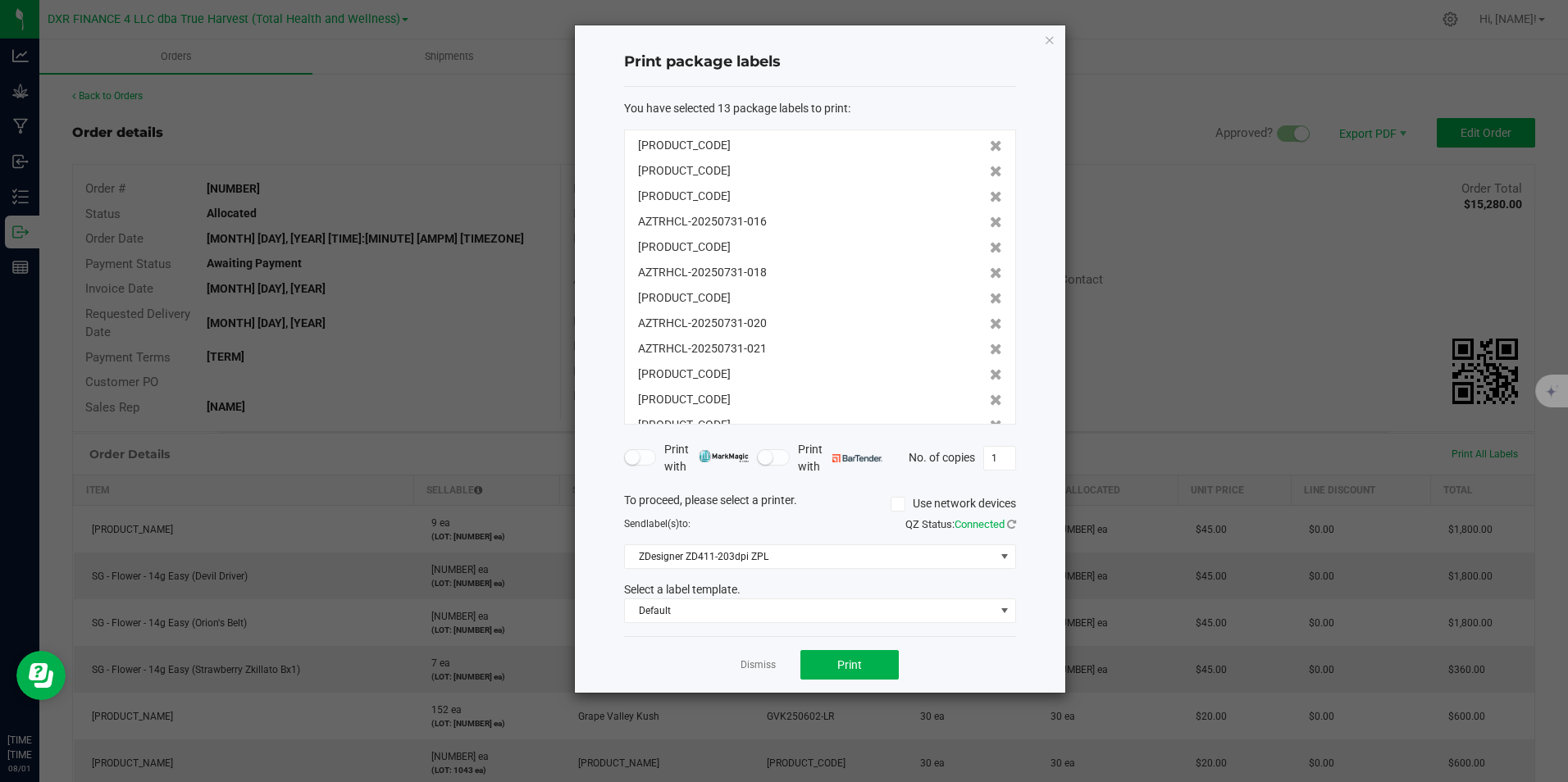 click 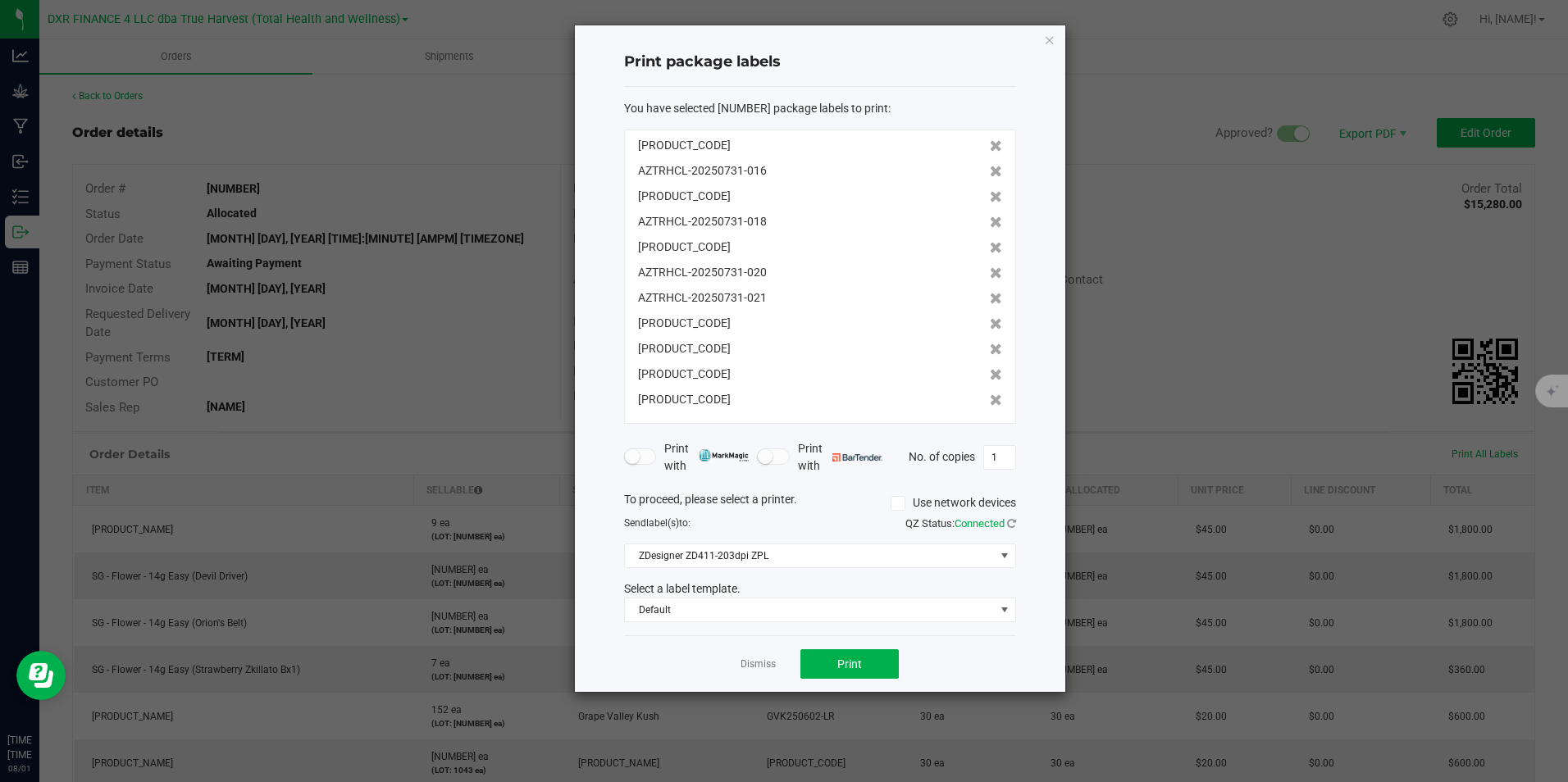 click 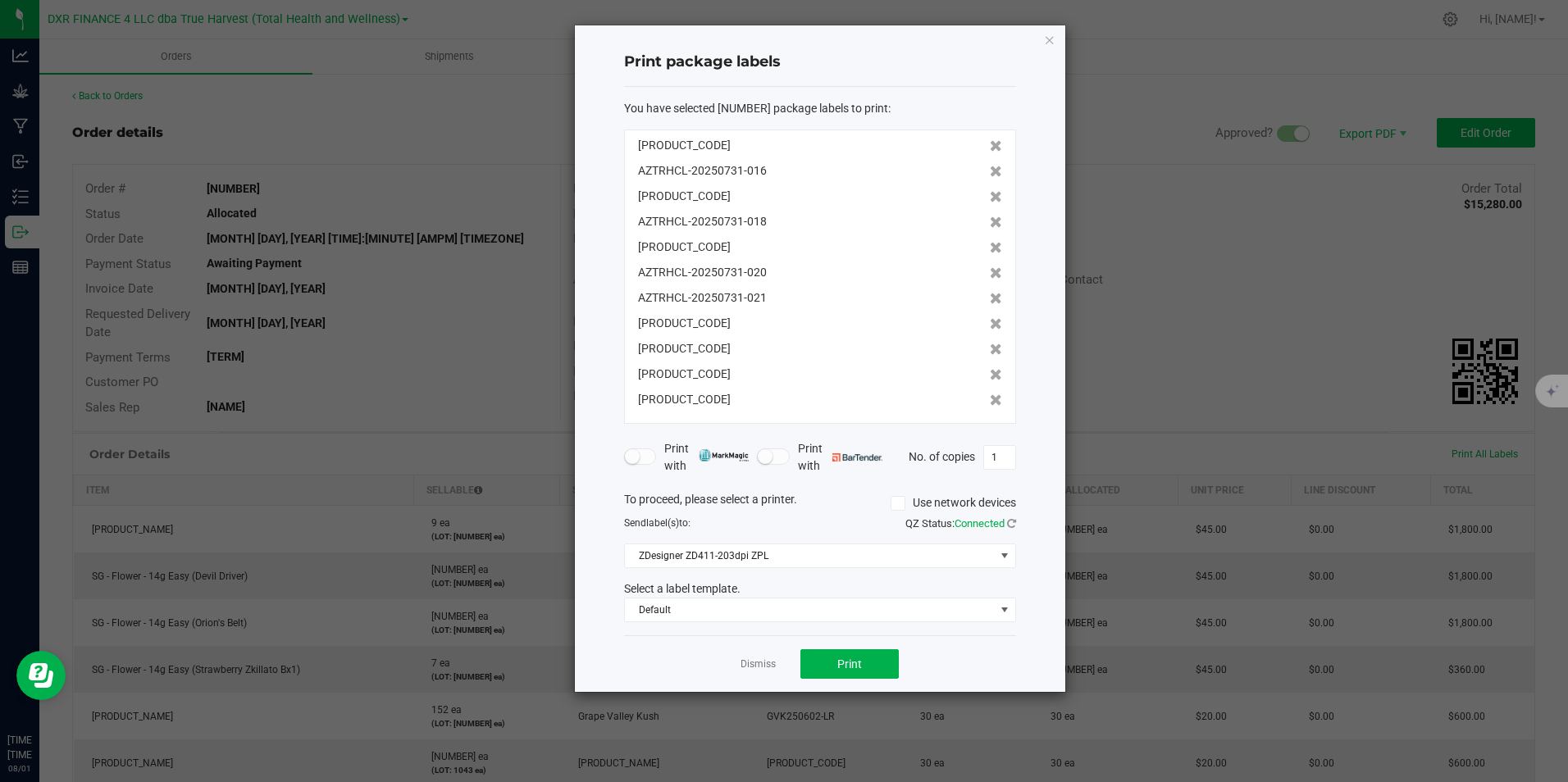 click 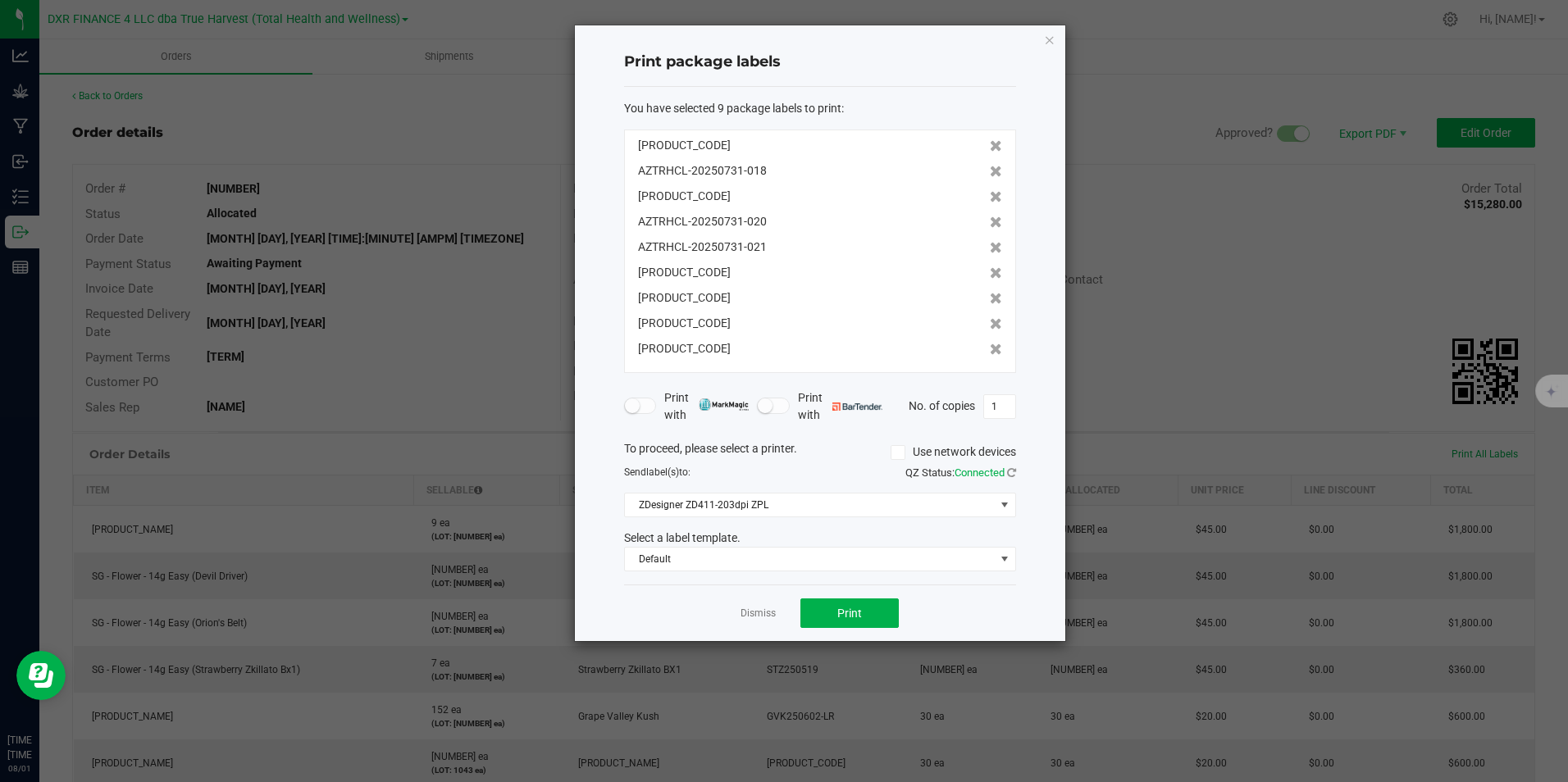 click 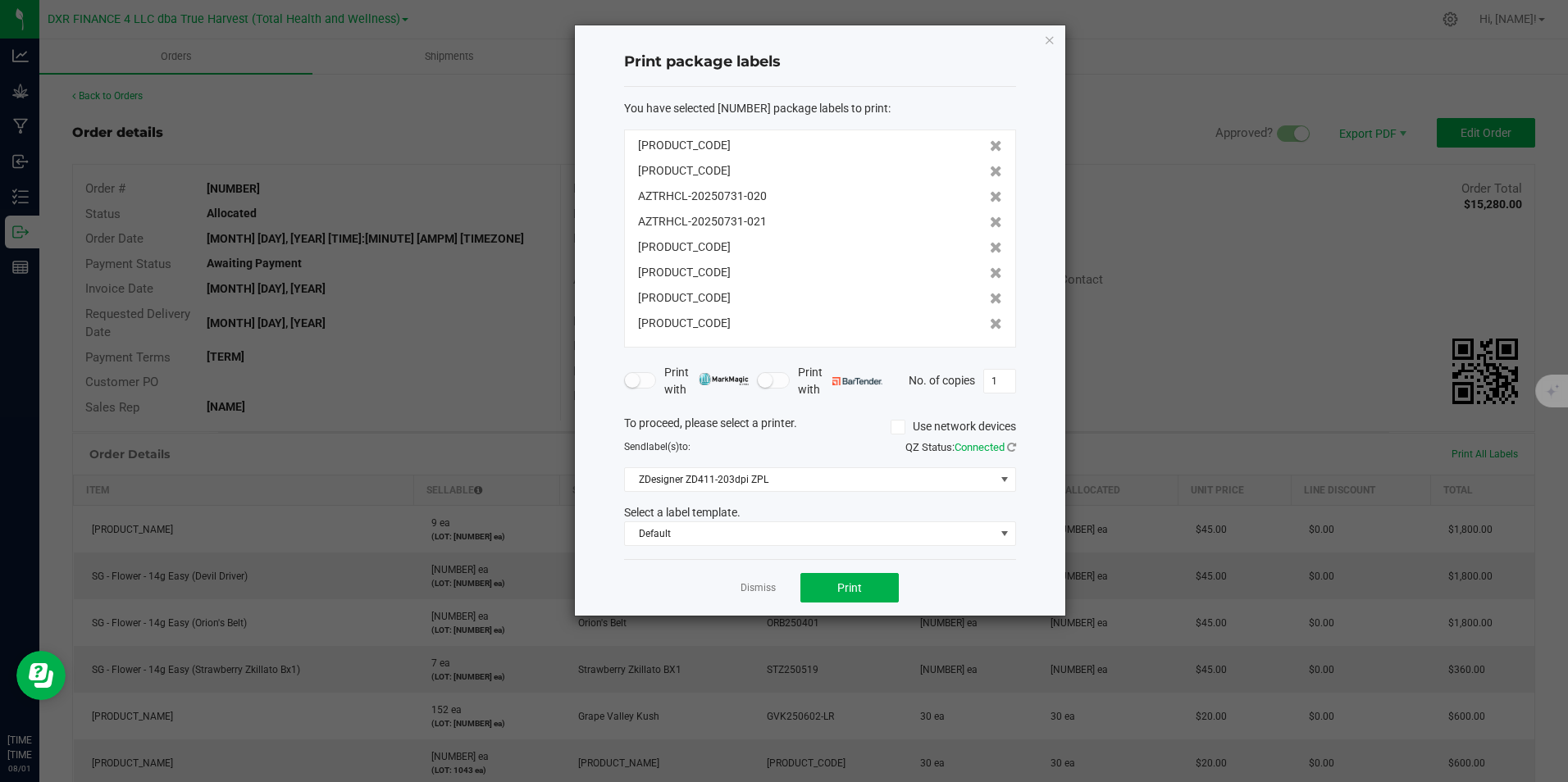 click 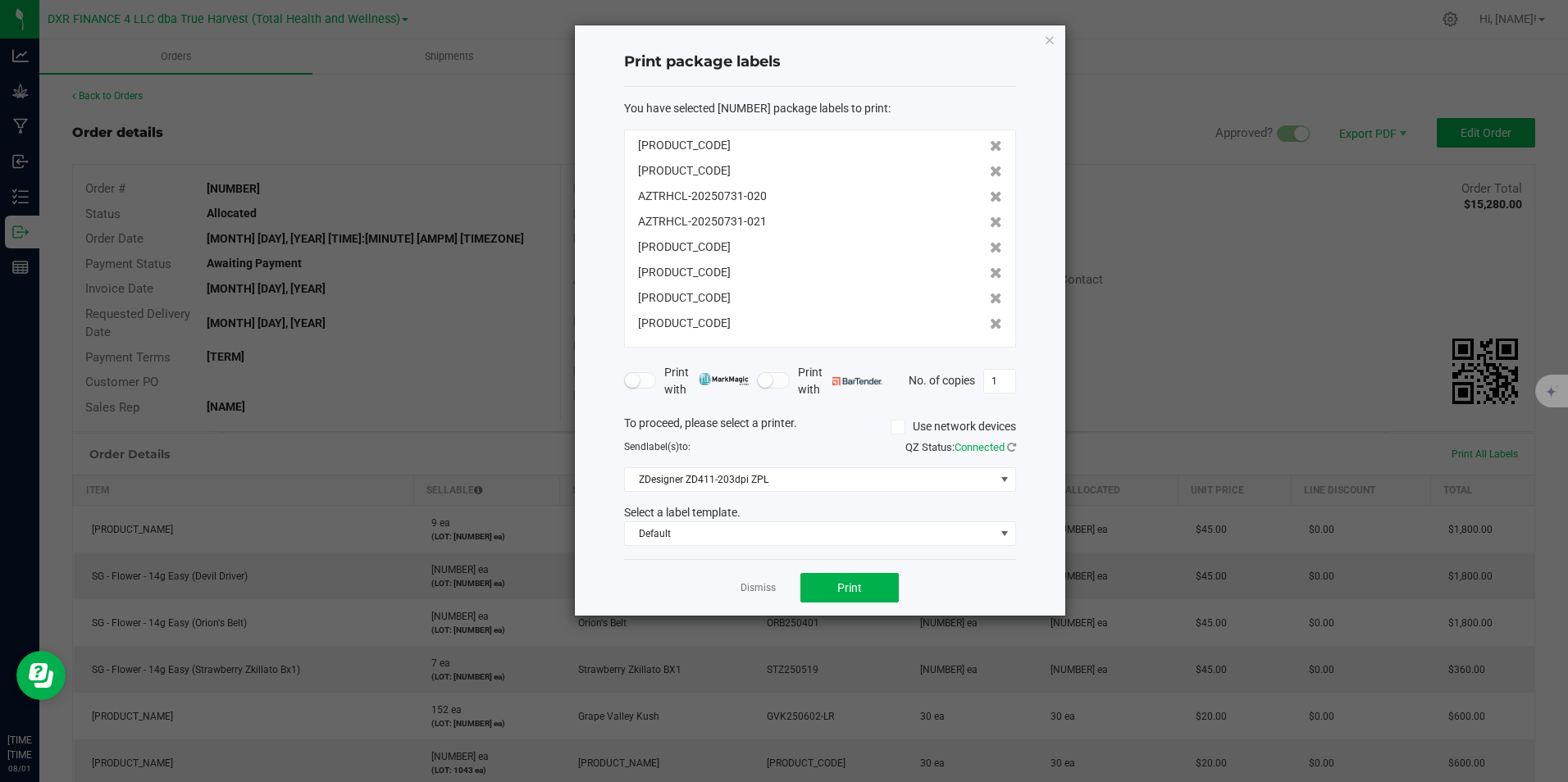 click 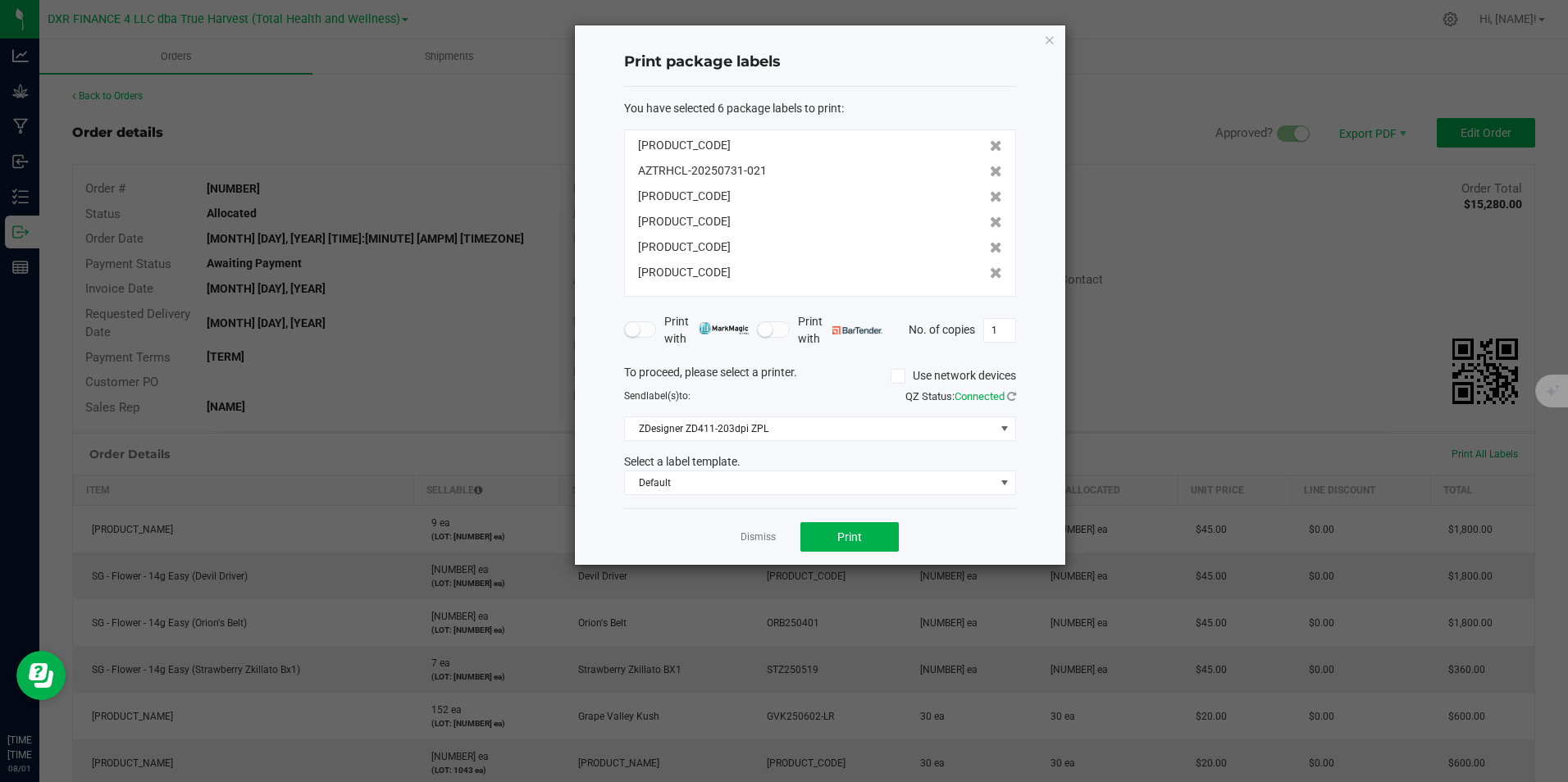 click 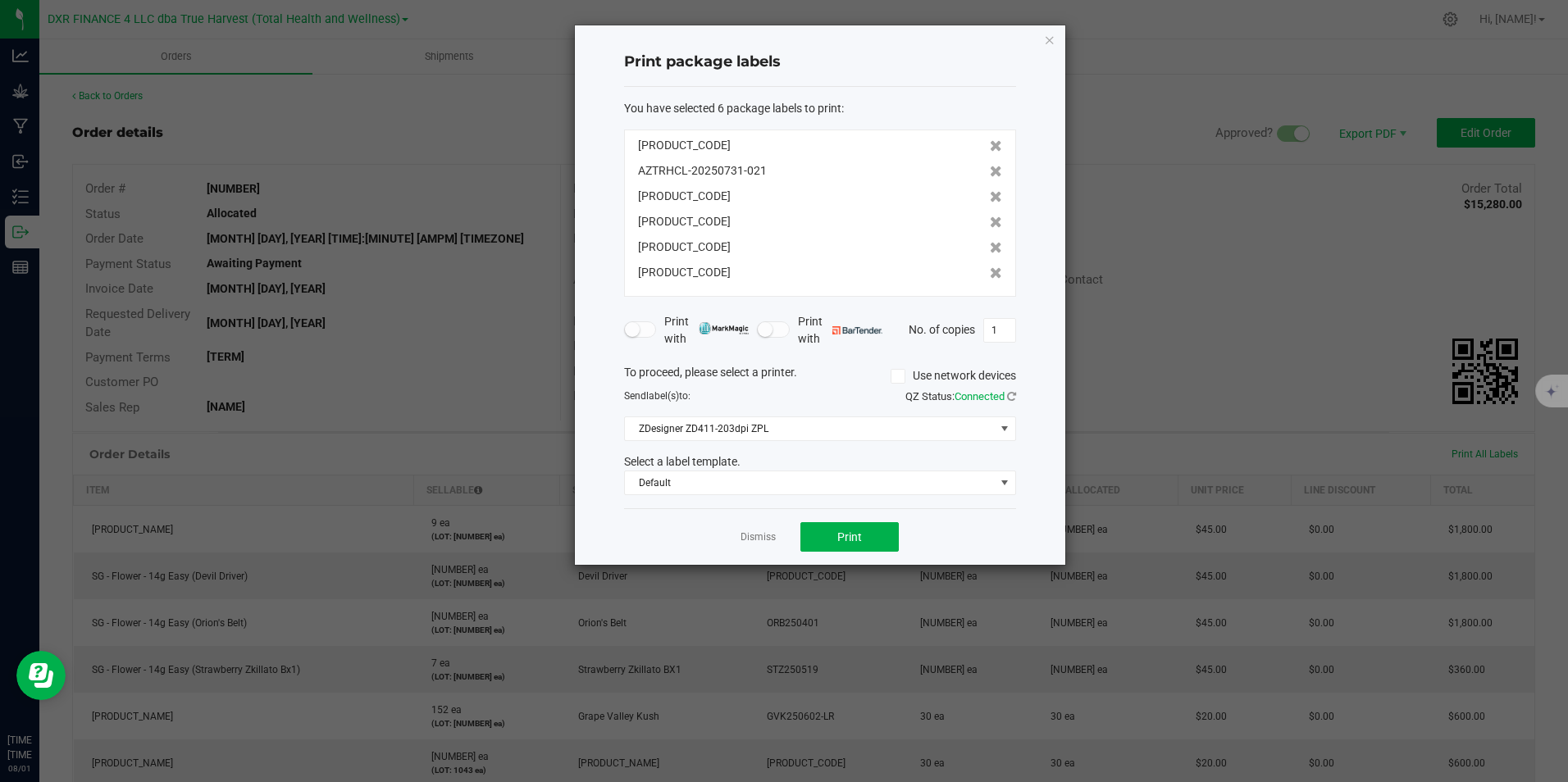 click 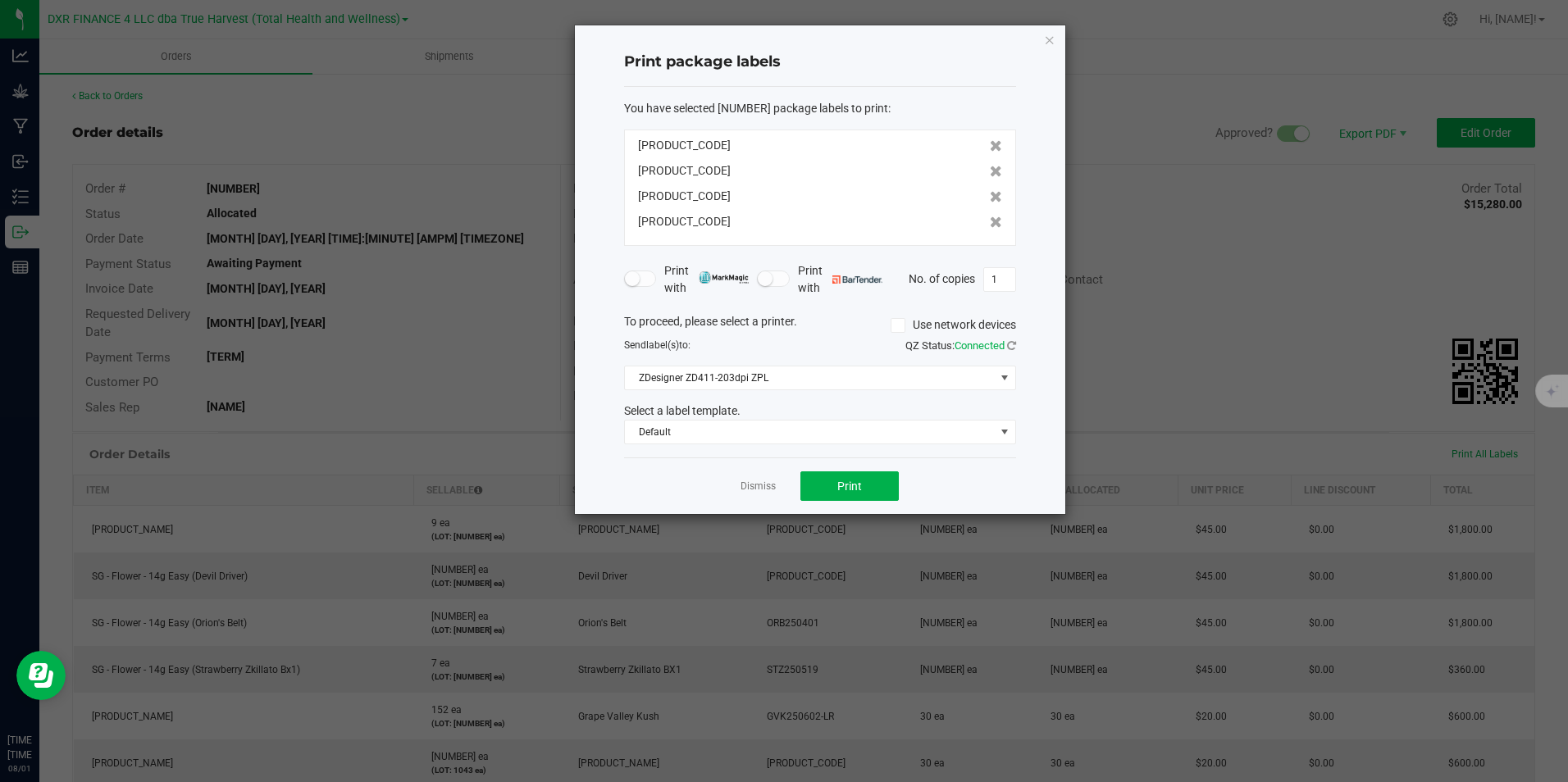 click 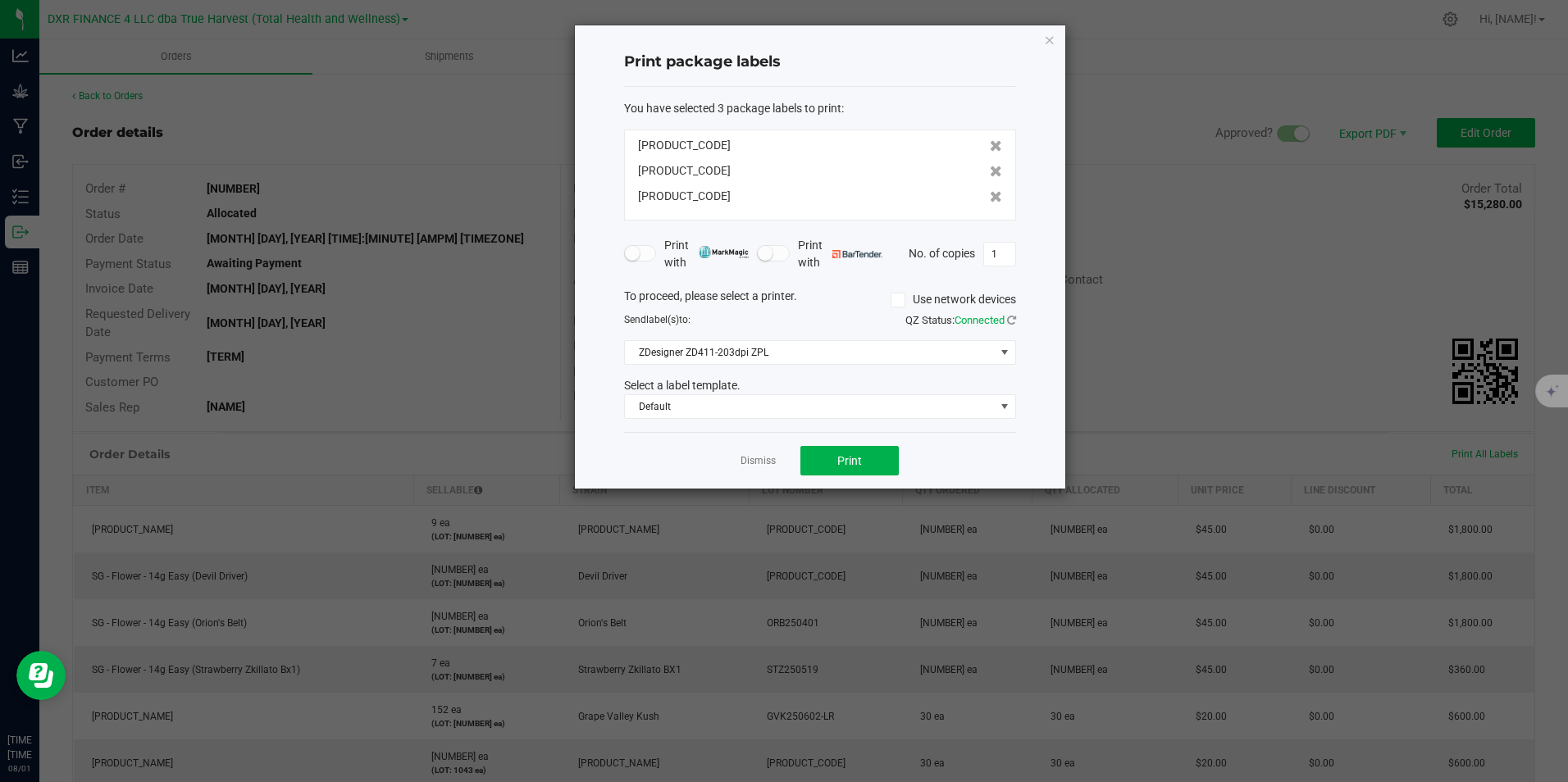 click 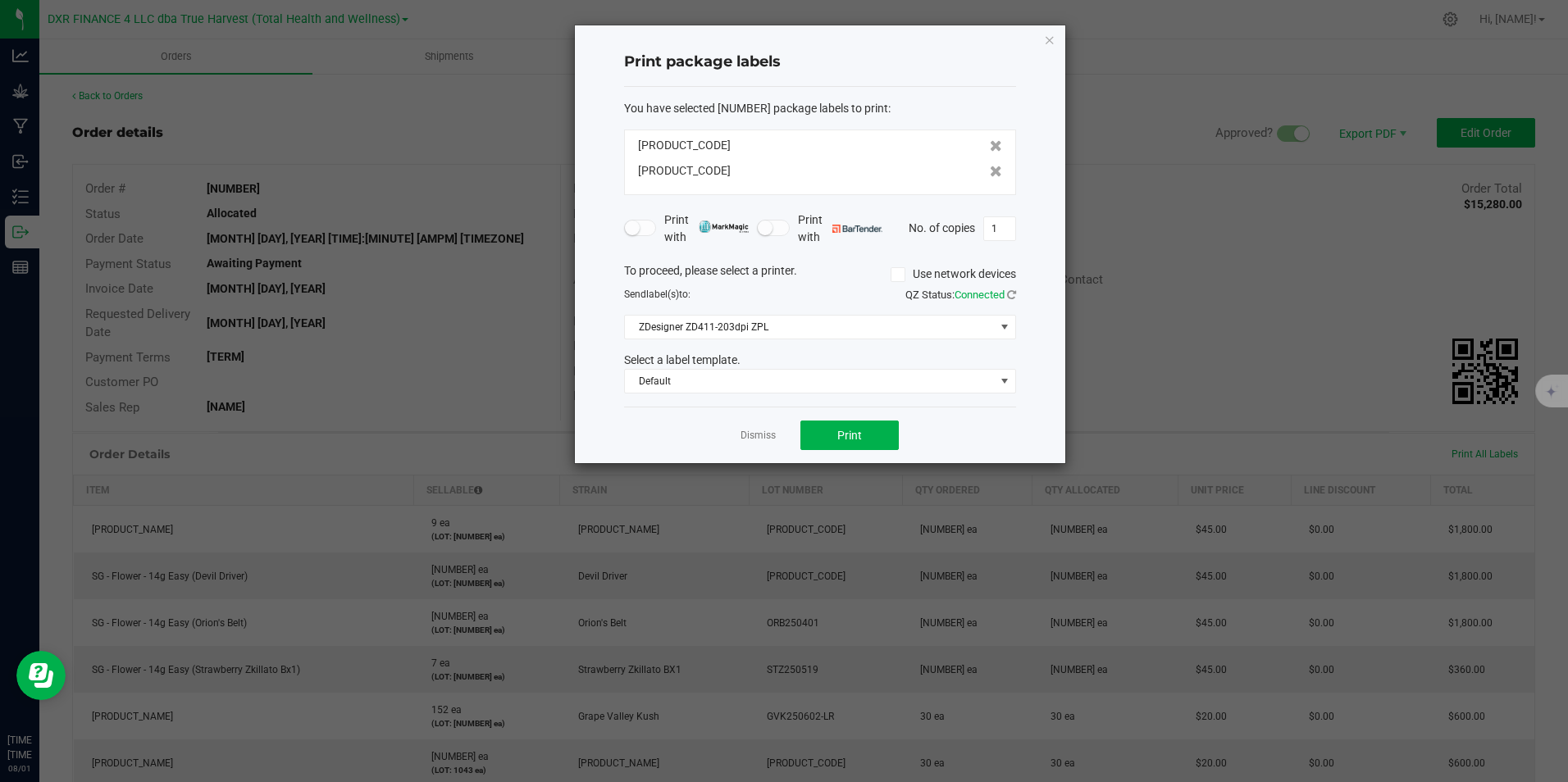 click 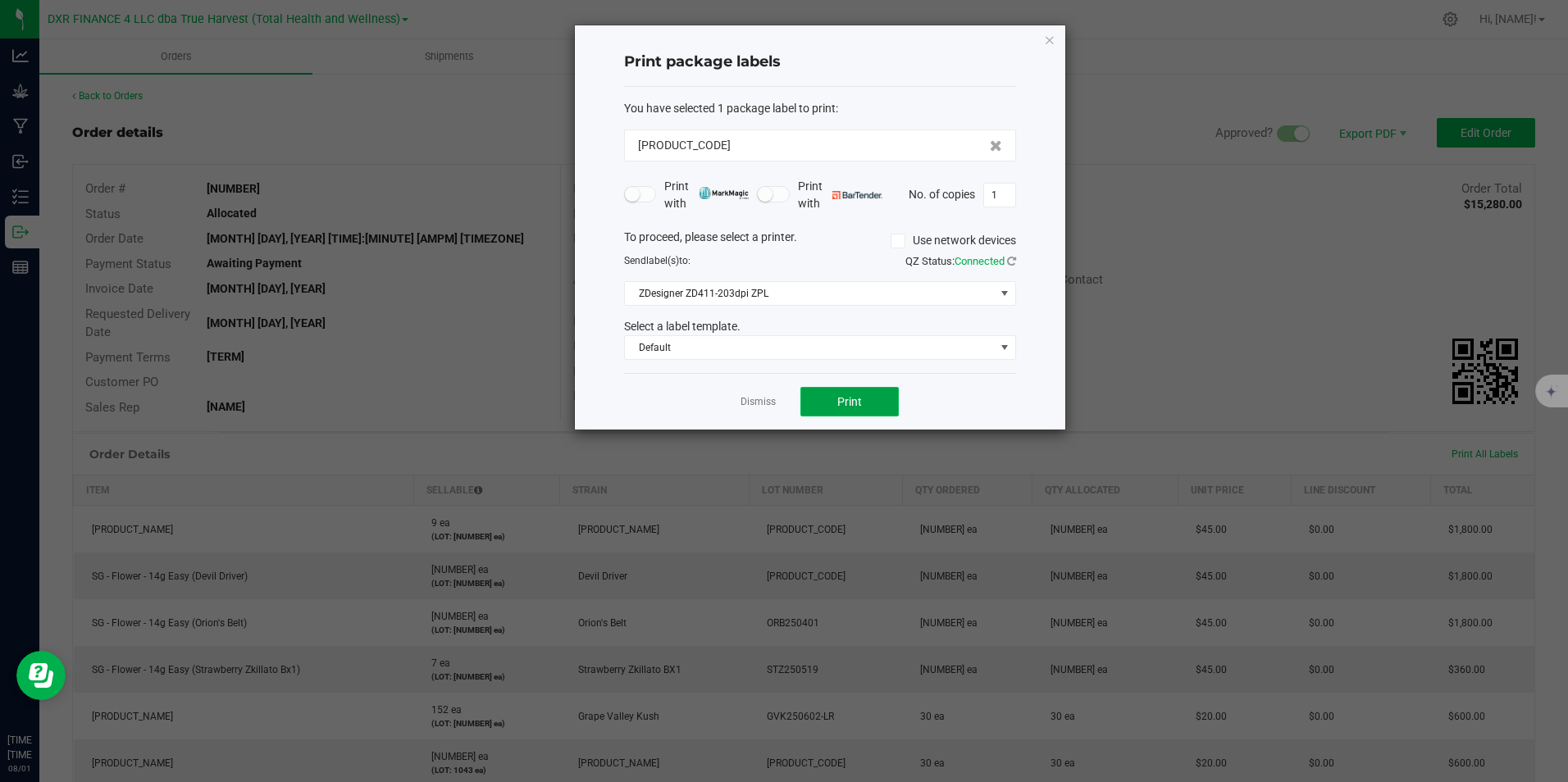 click on "Print" 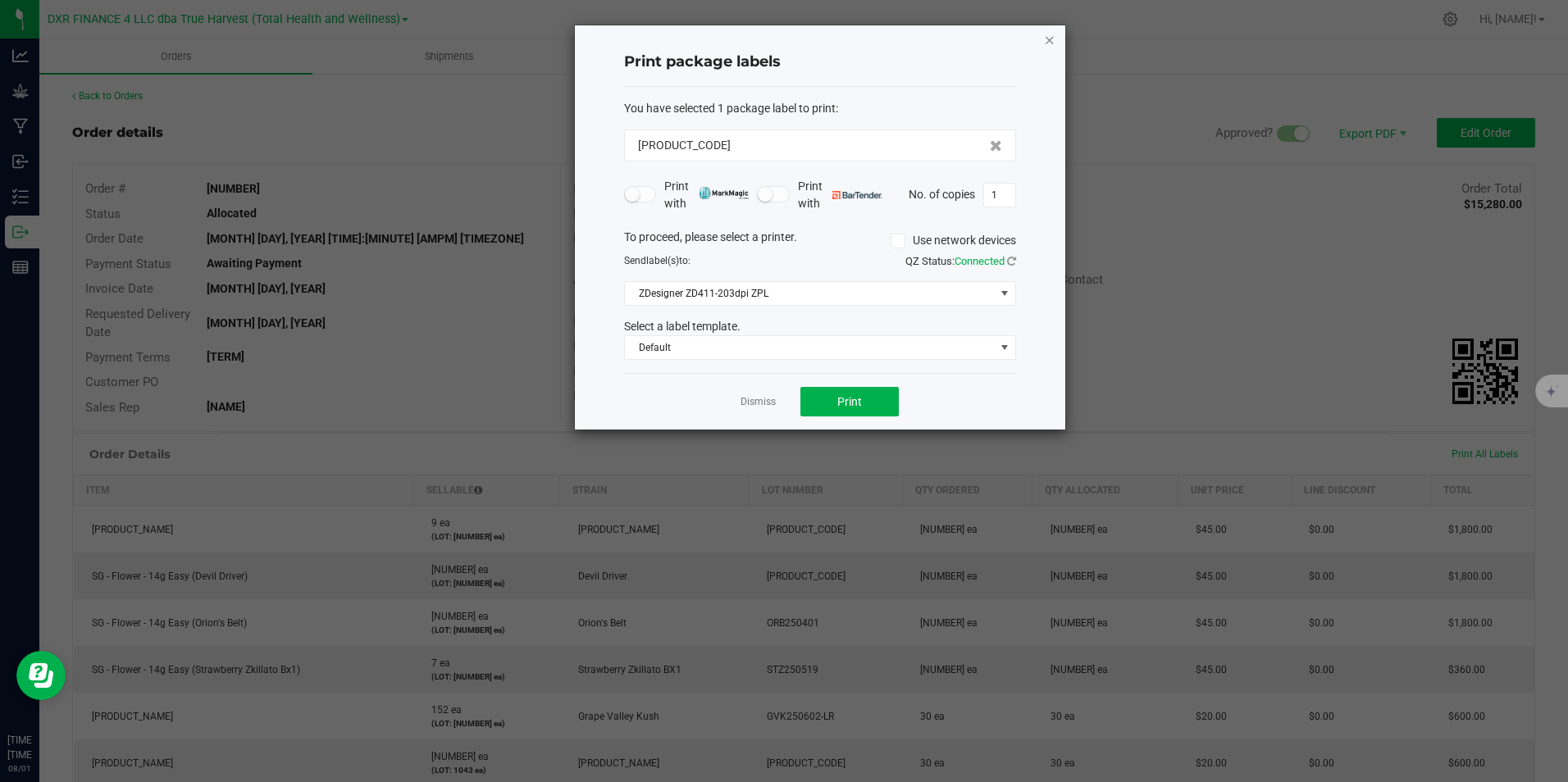 click 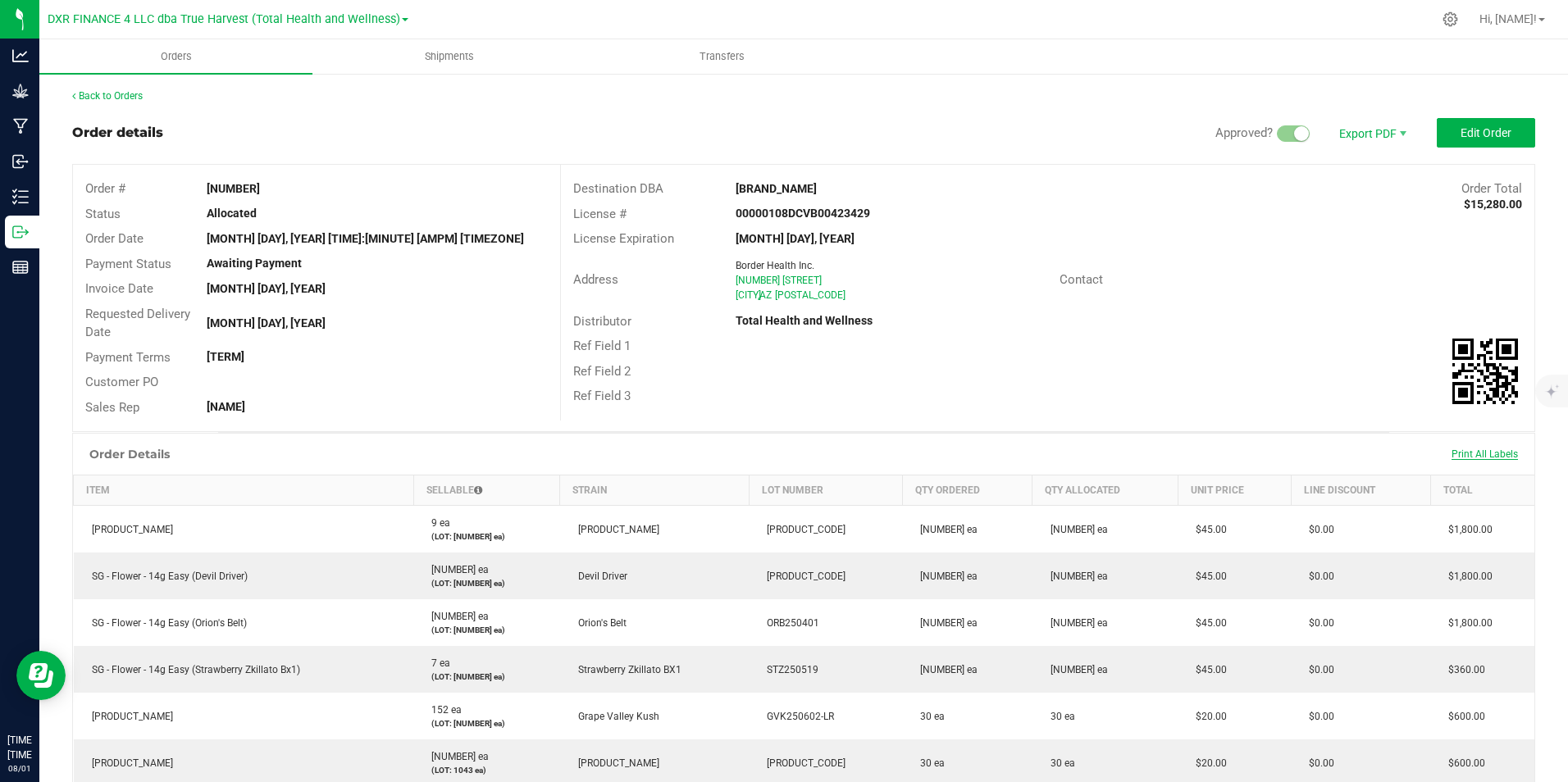 click on "Print All Labels" at bounding box center (1484, 454) 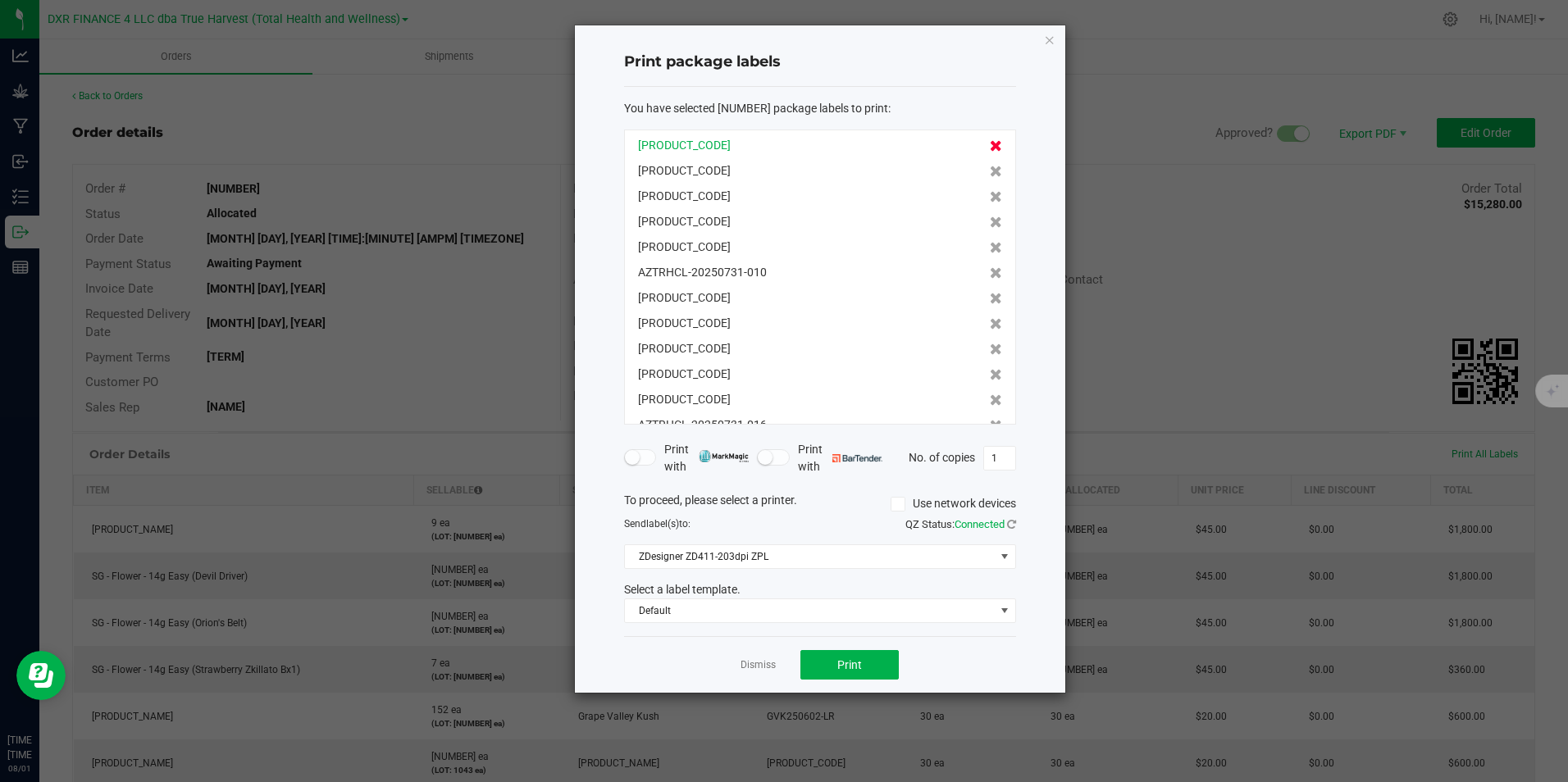 click 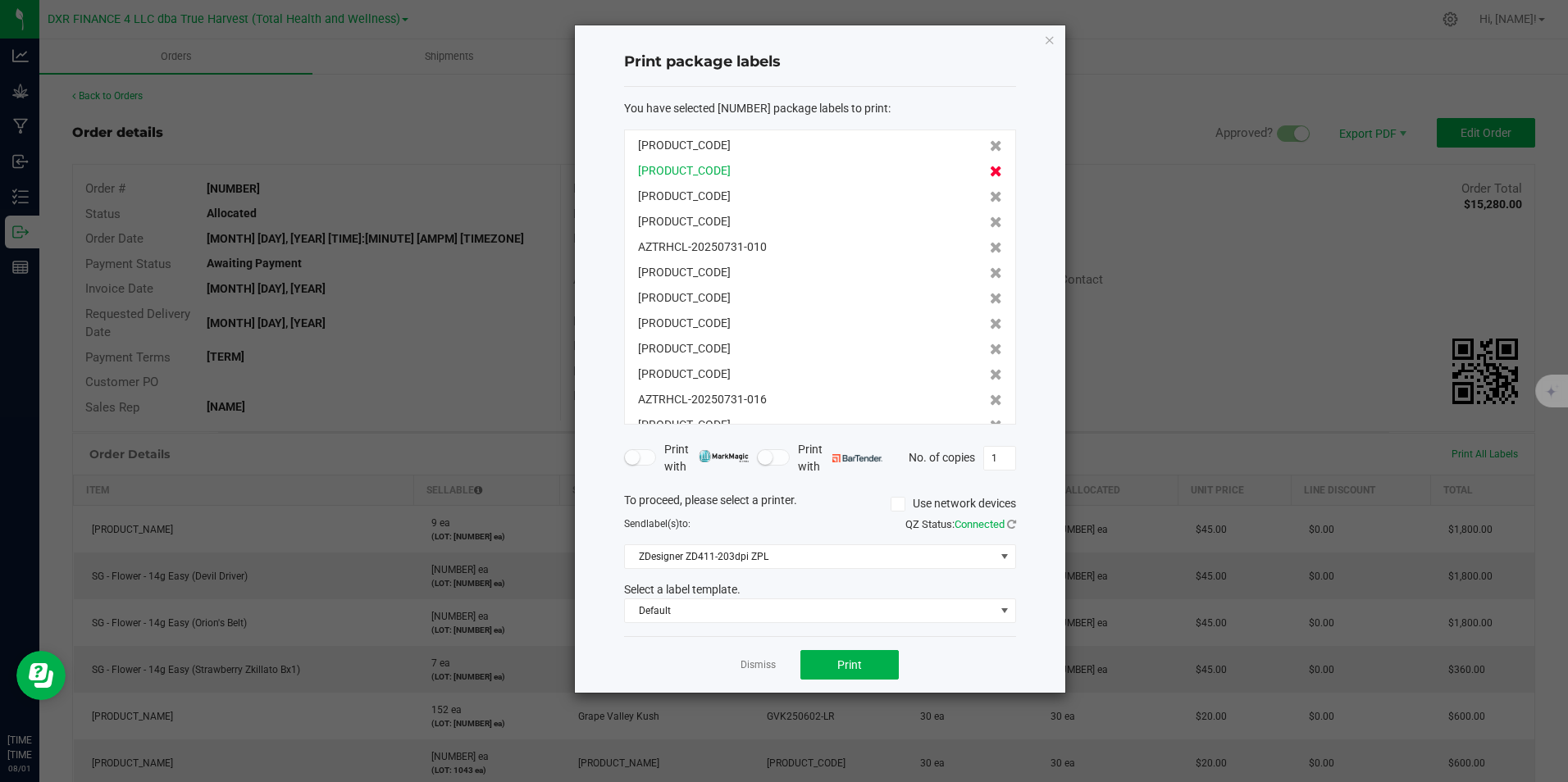 click 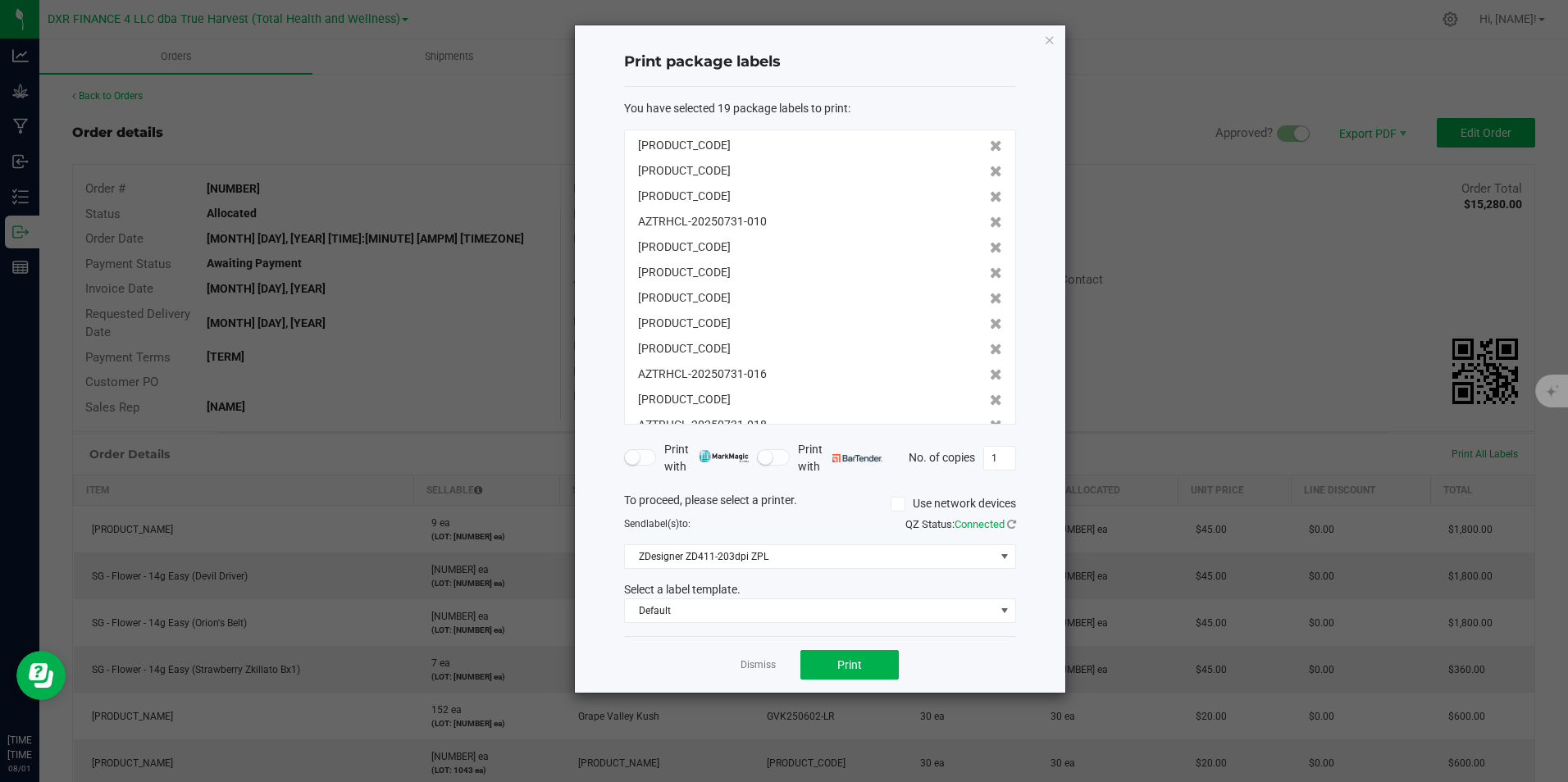click 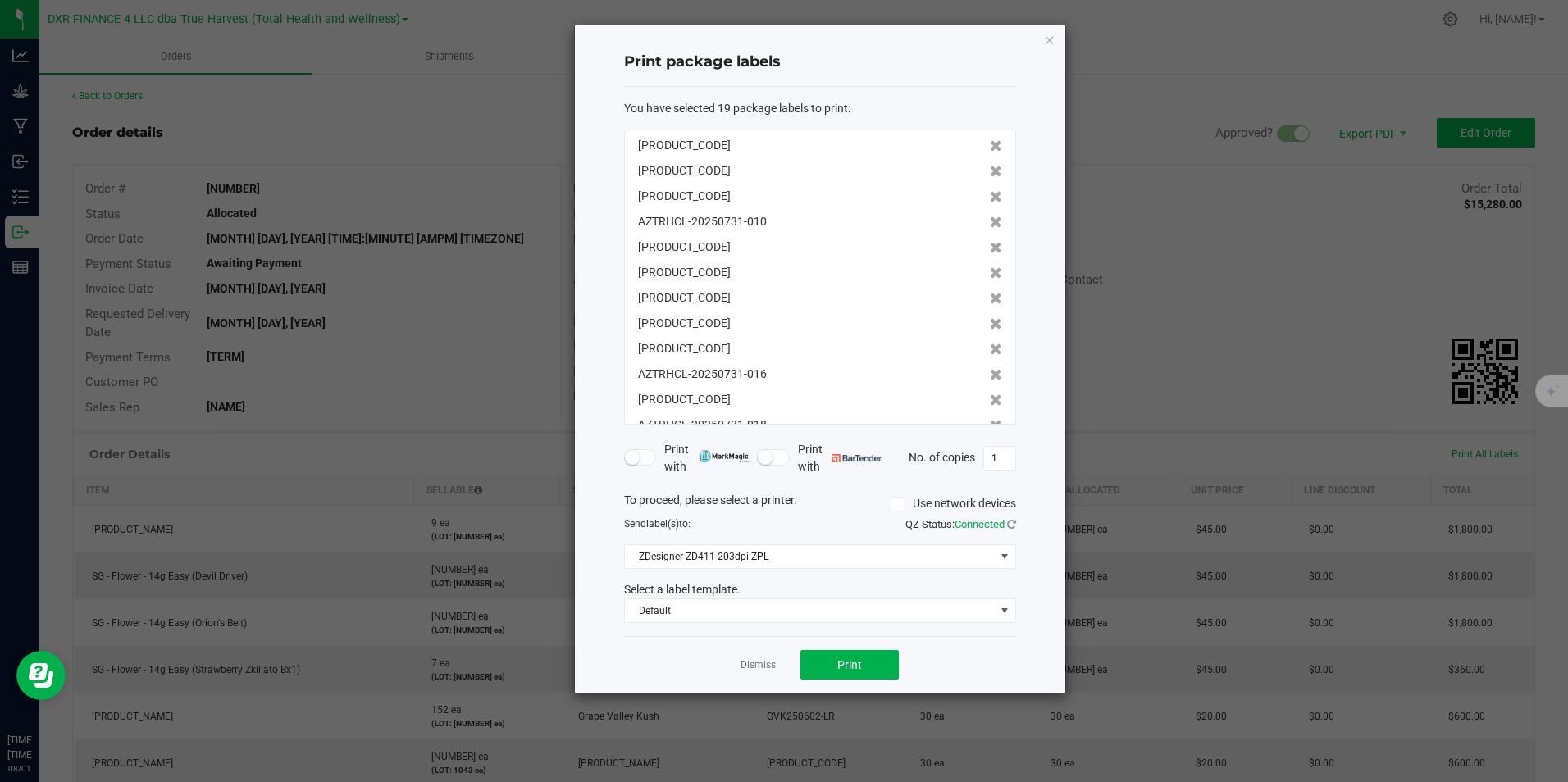 click 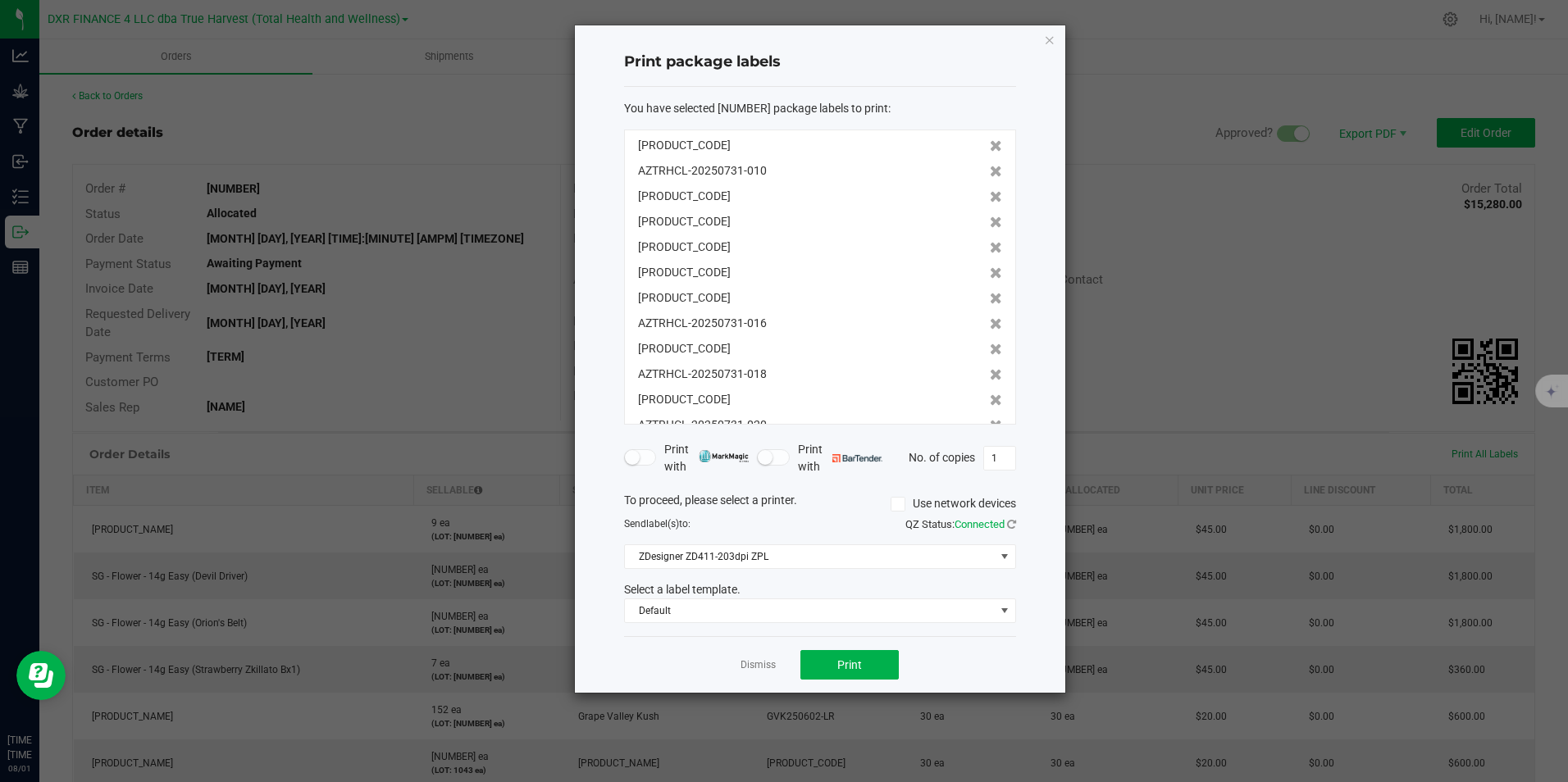 click 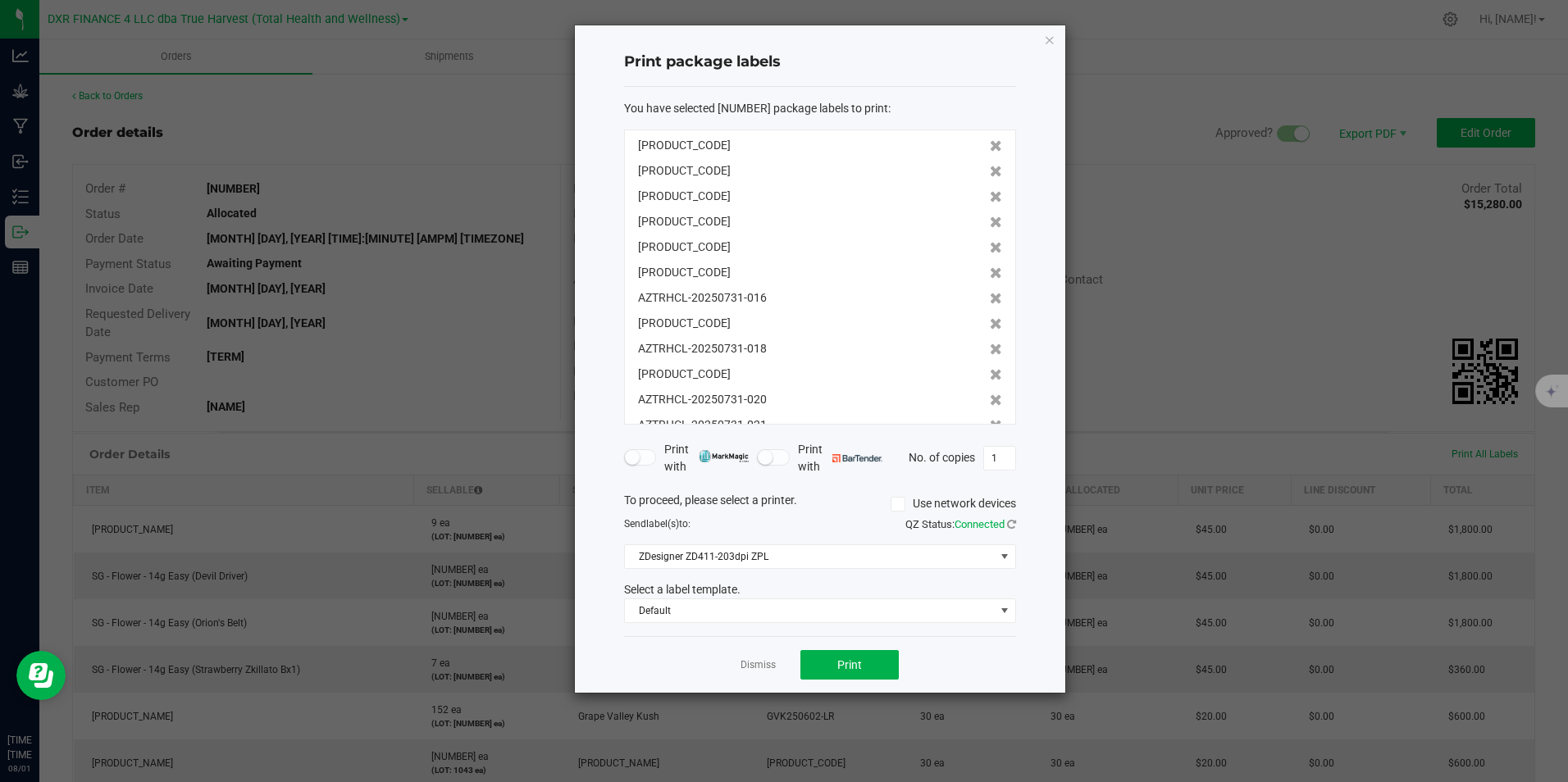 click 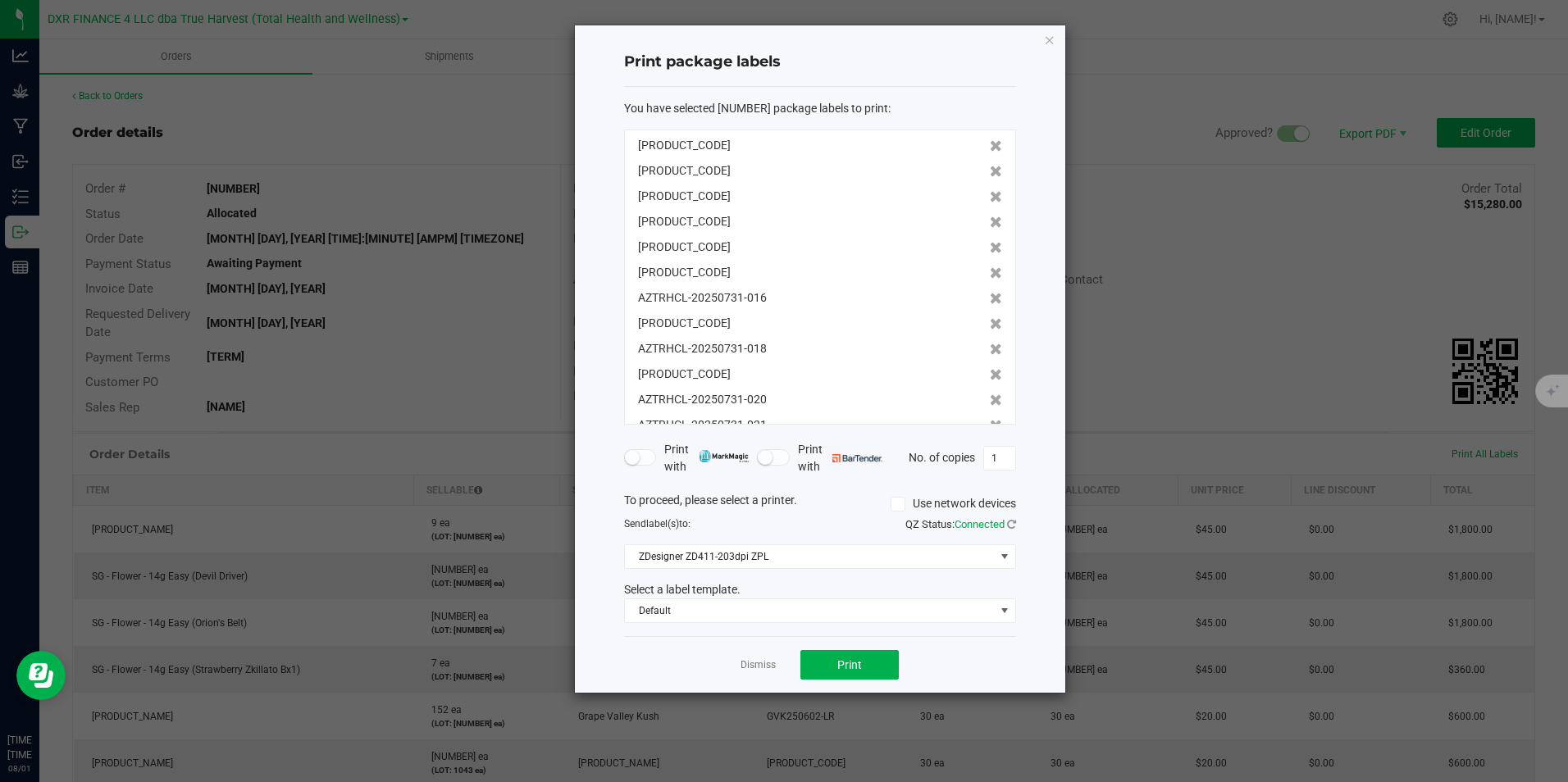 click 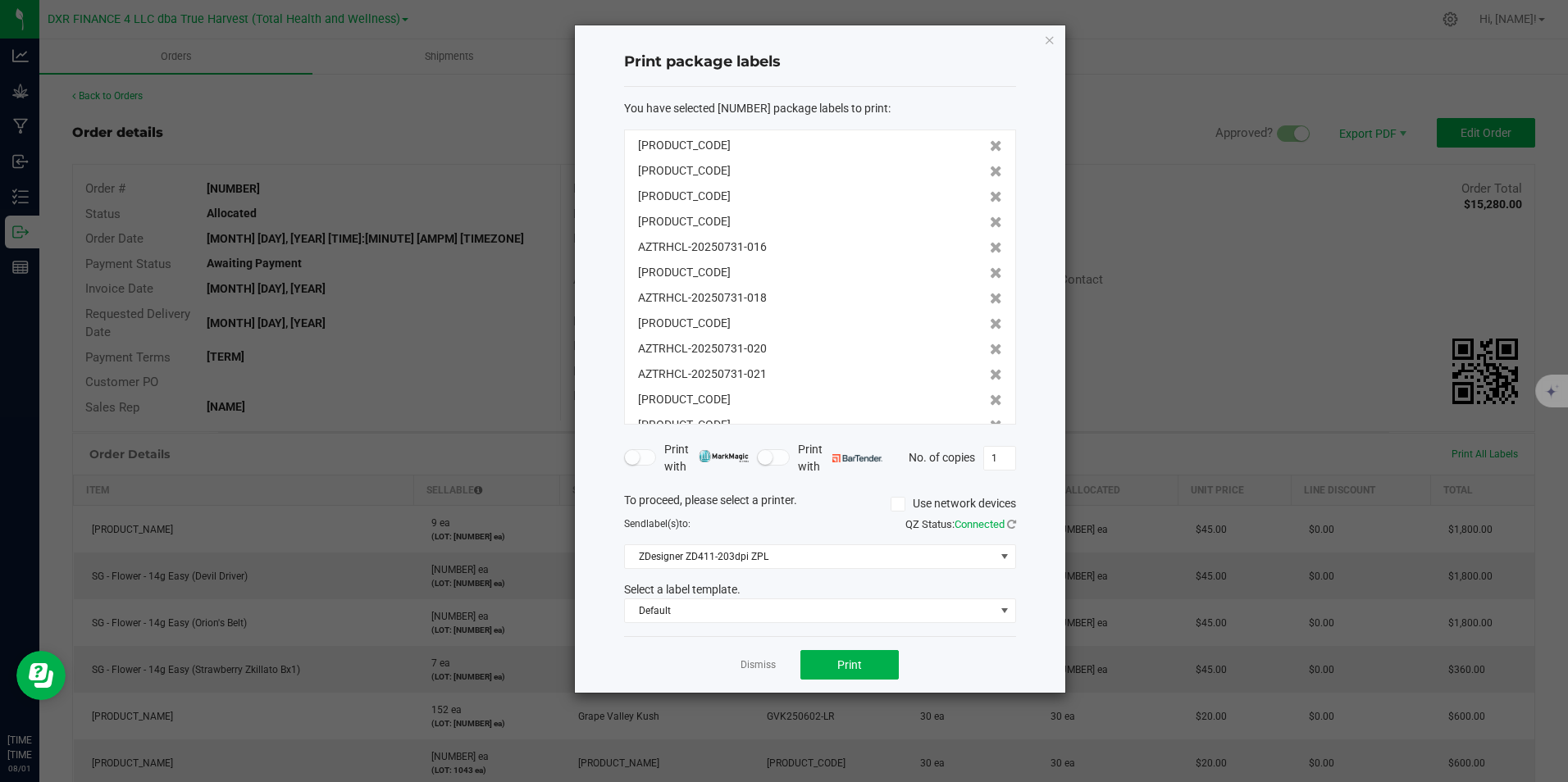 click 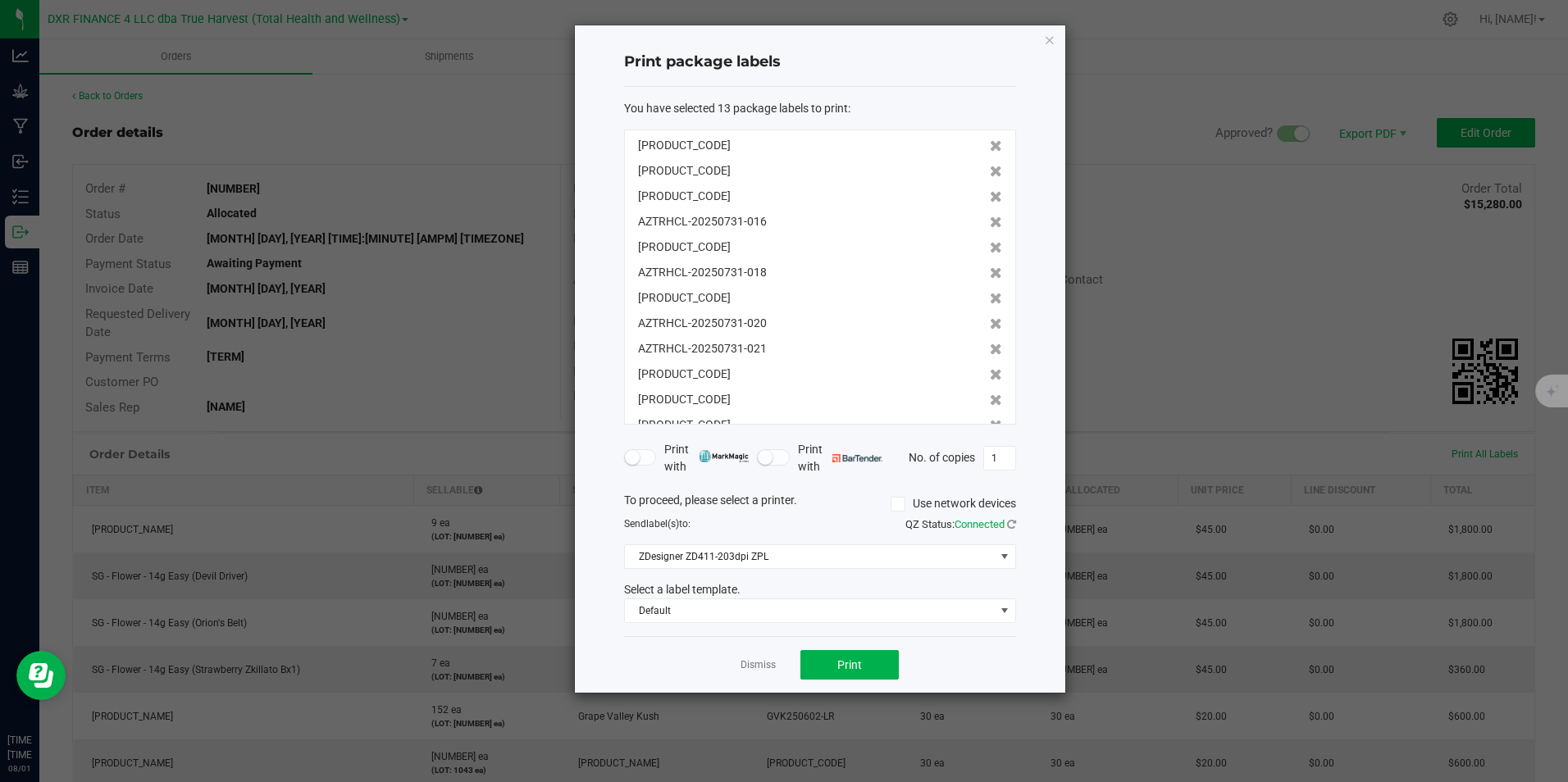 click 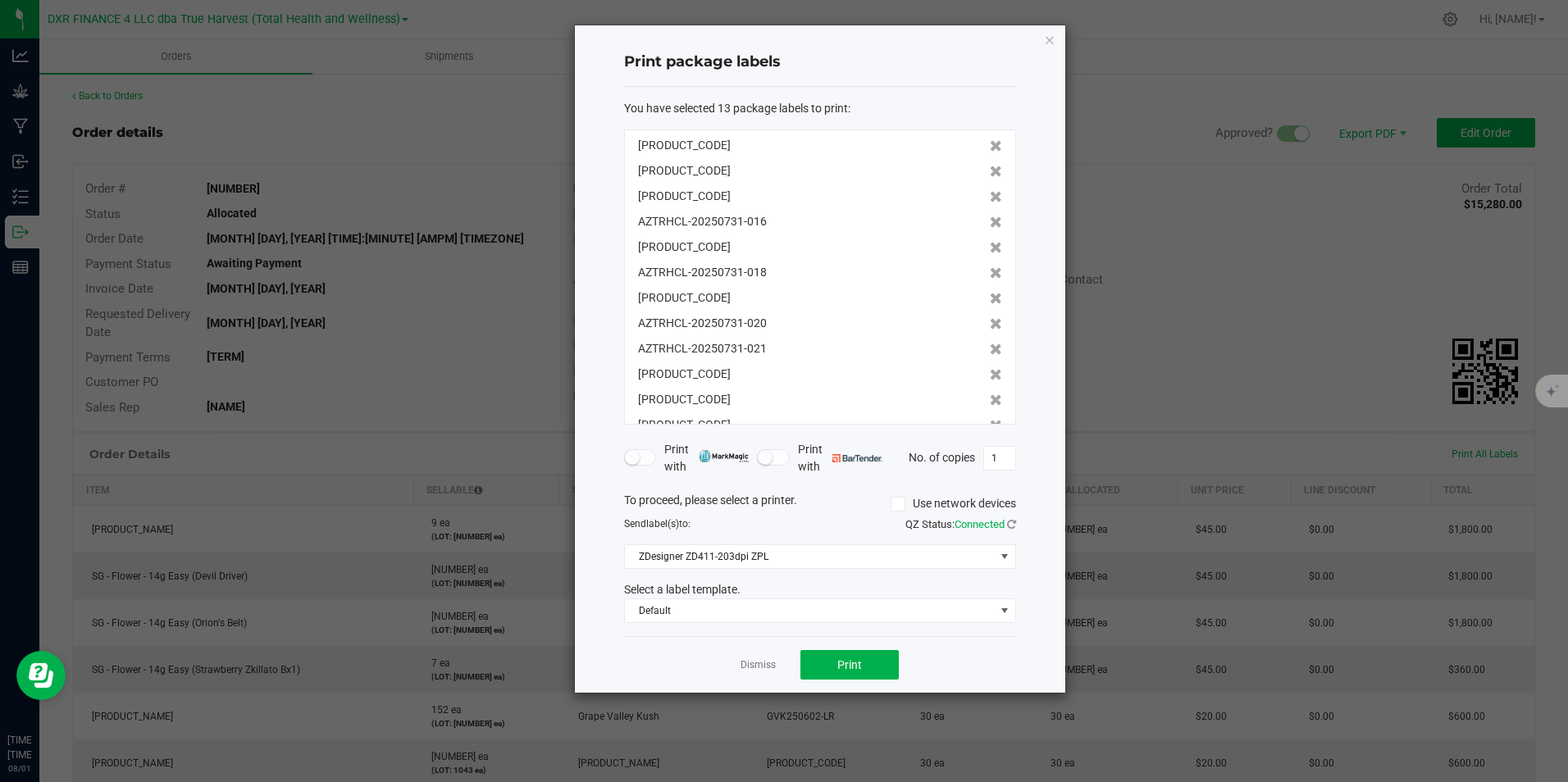 click 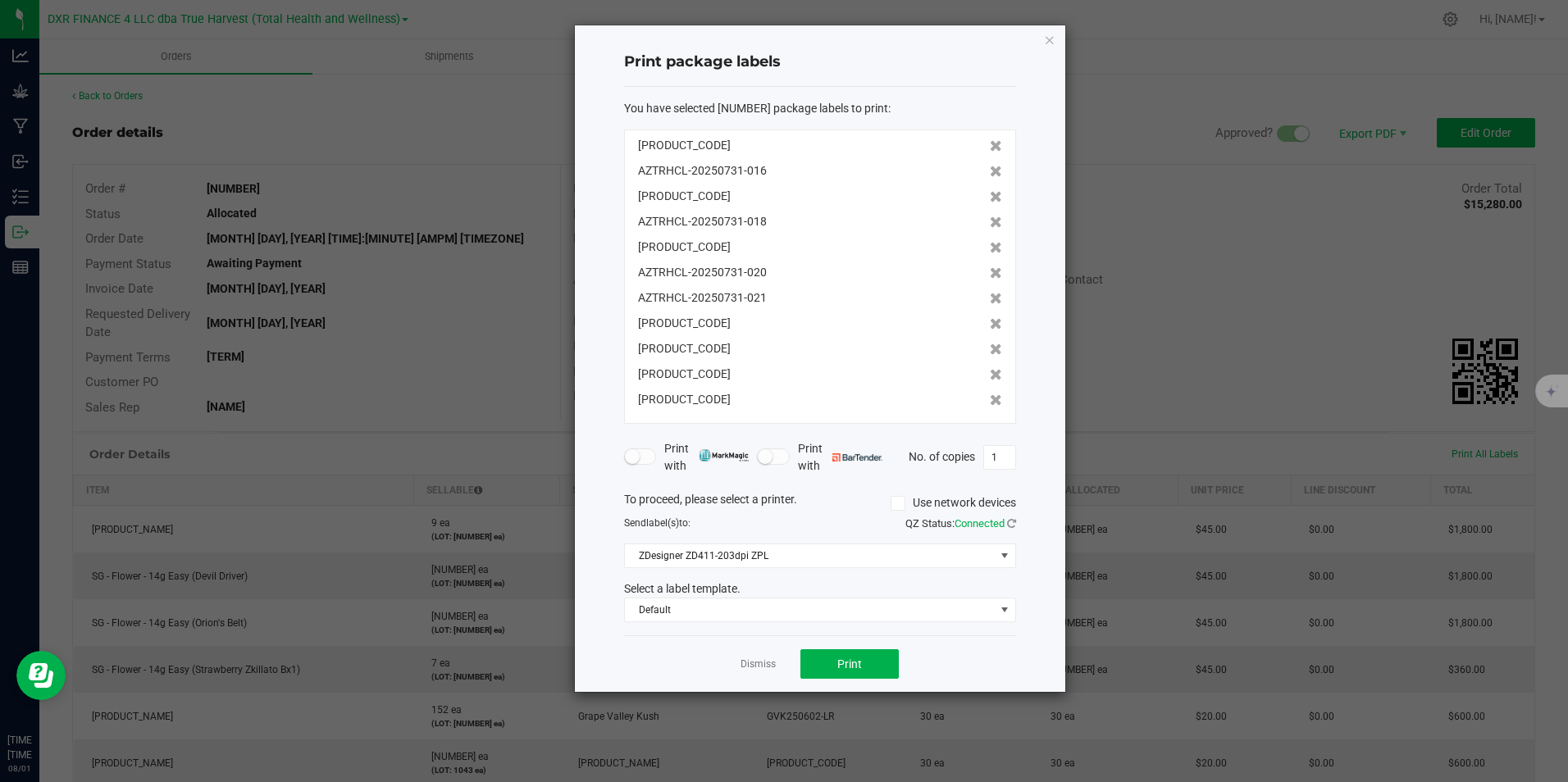 click 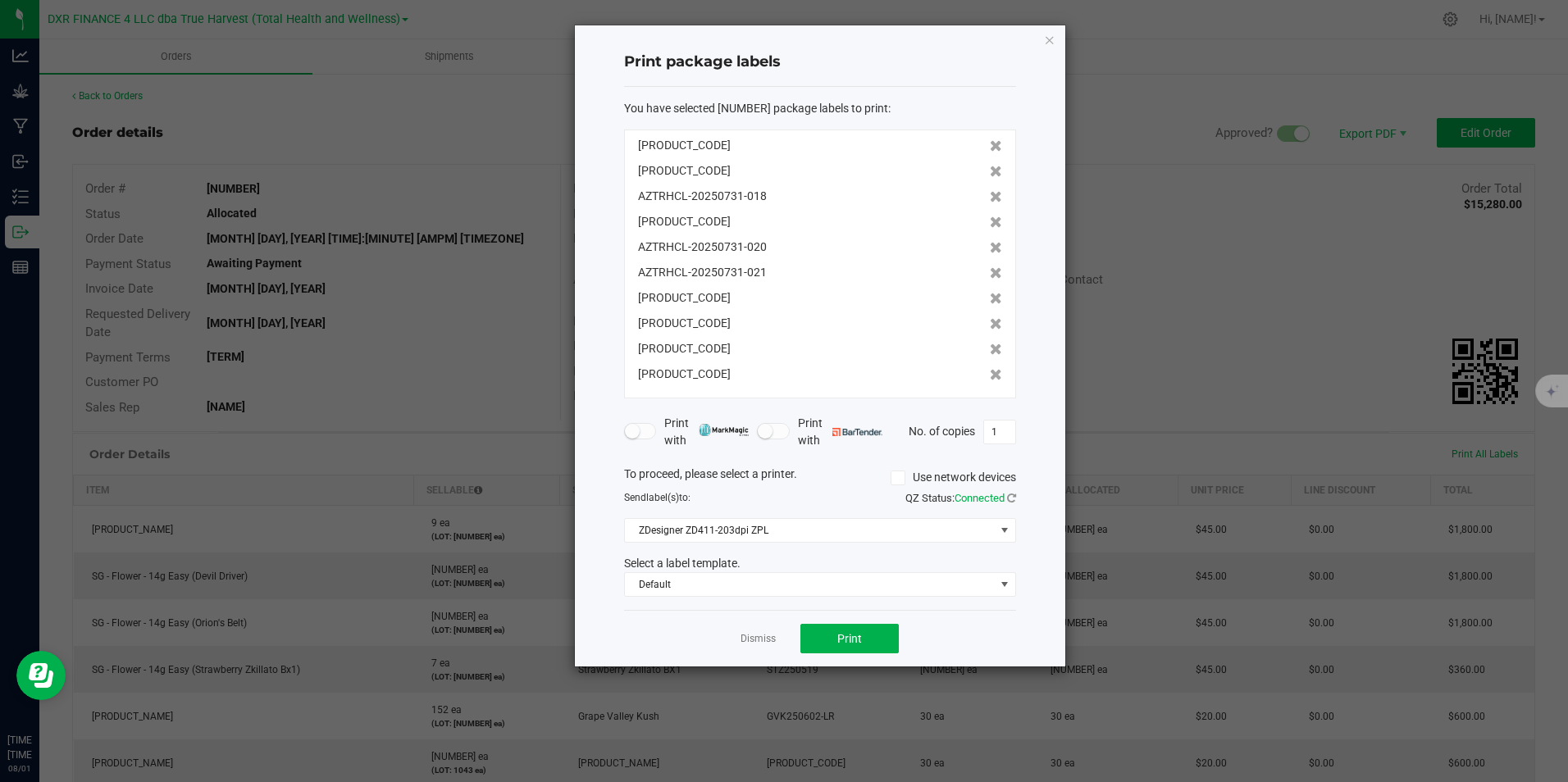click 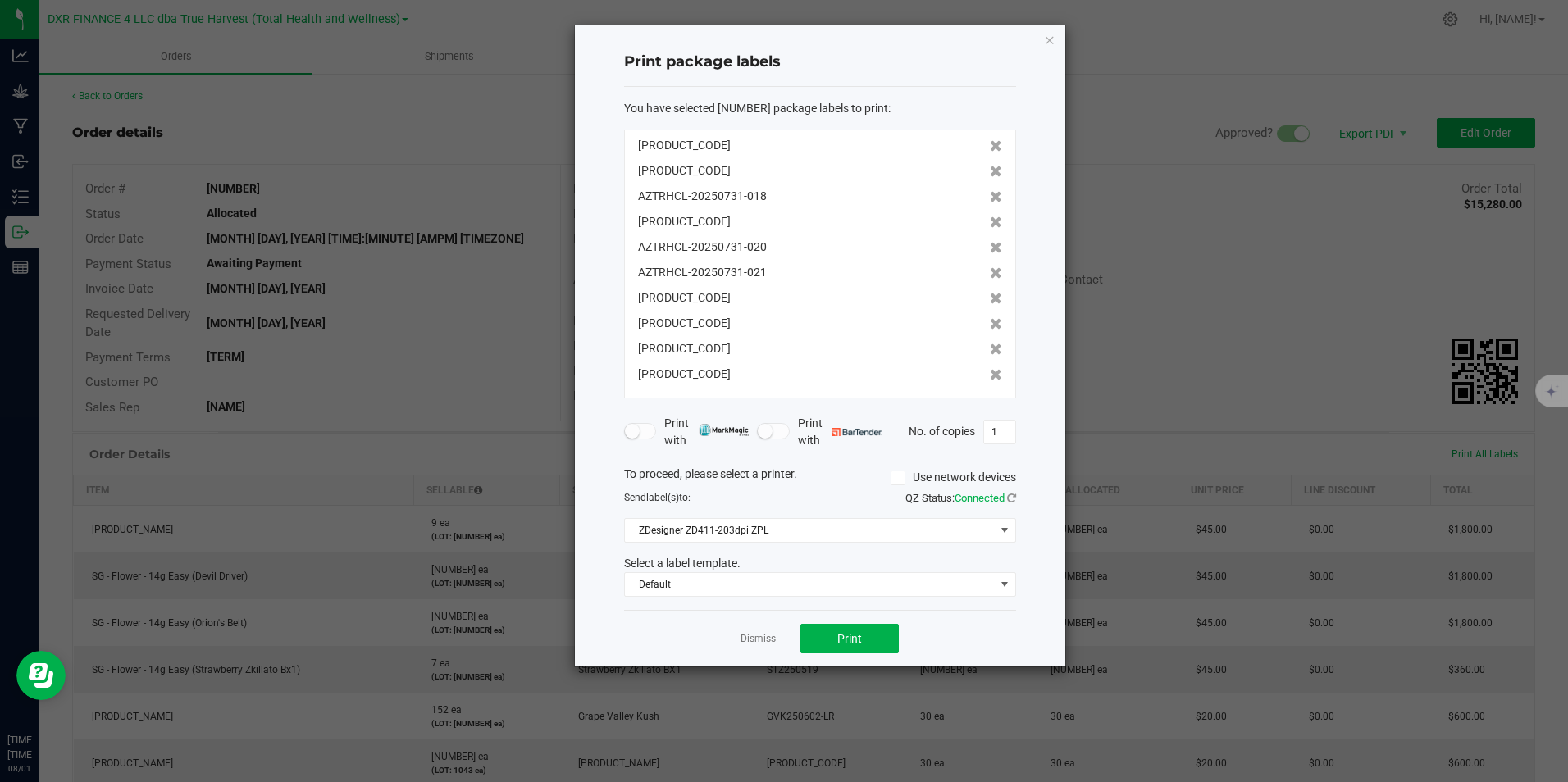 click 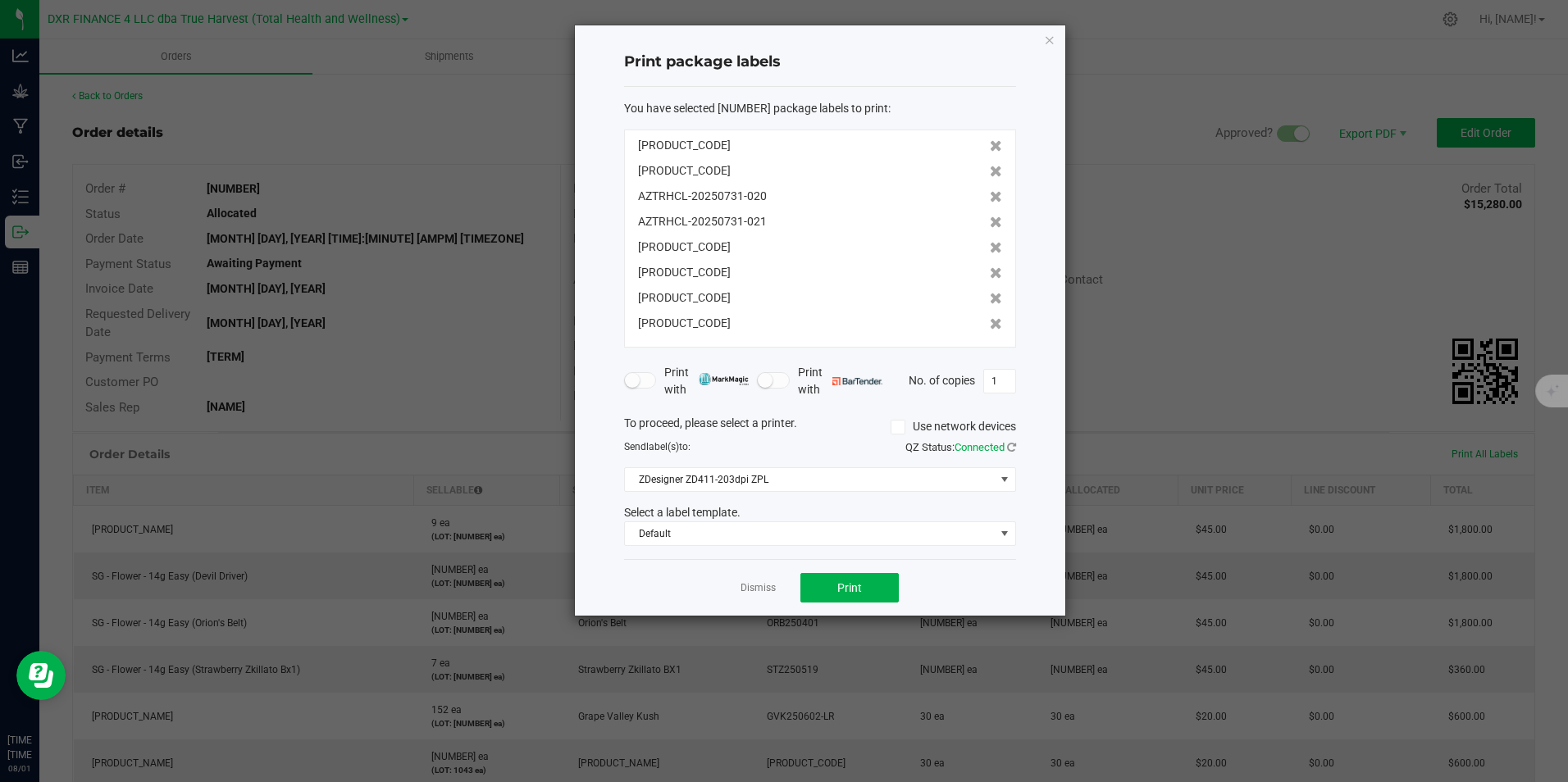 click 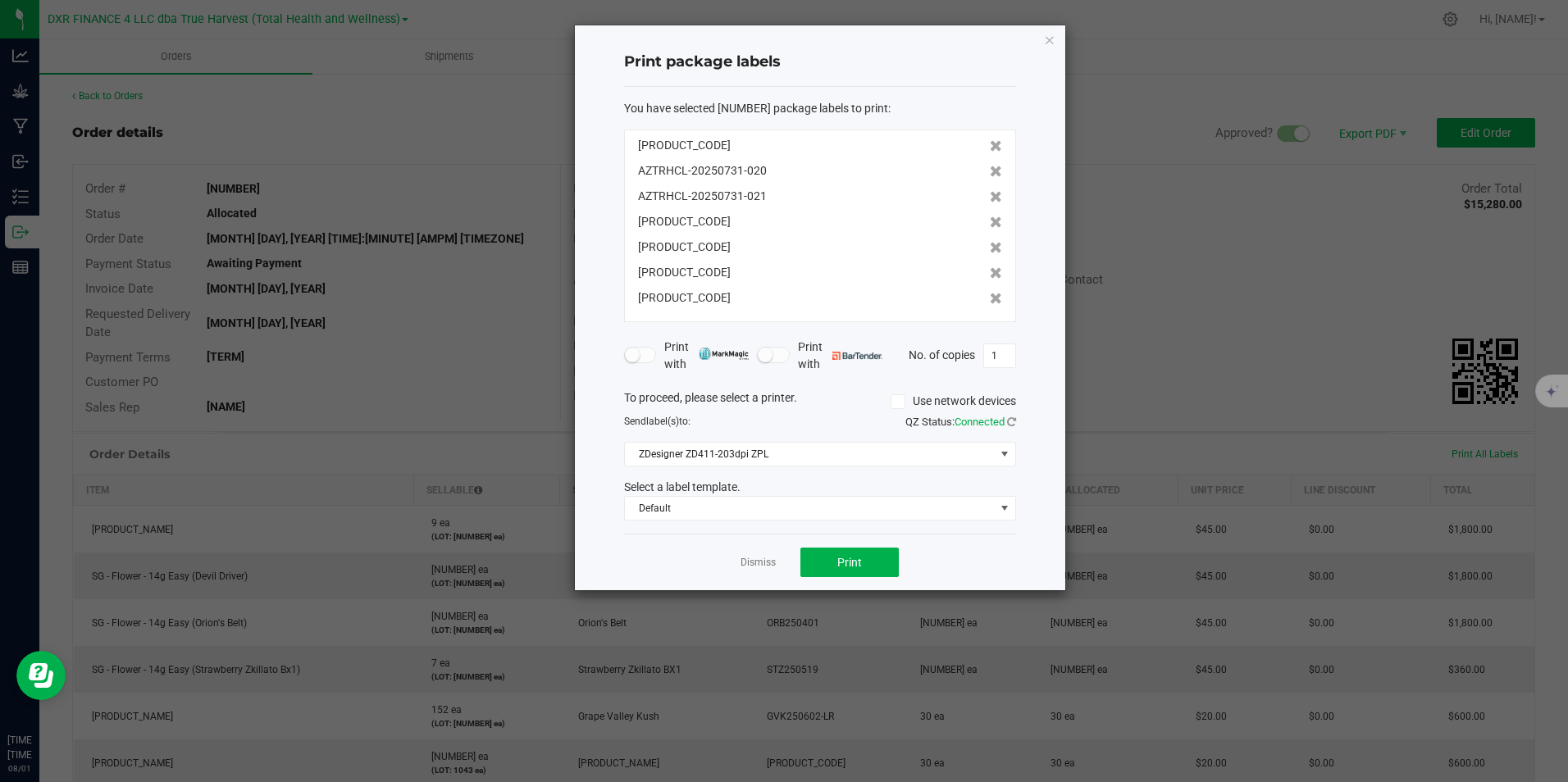 click 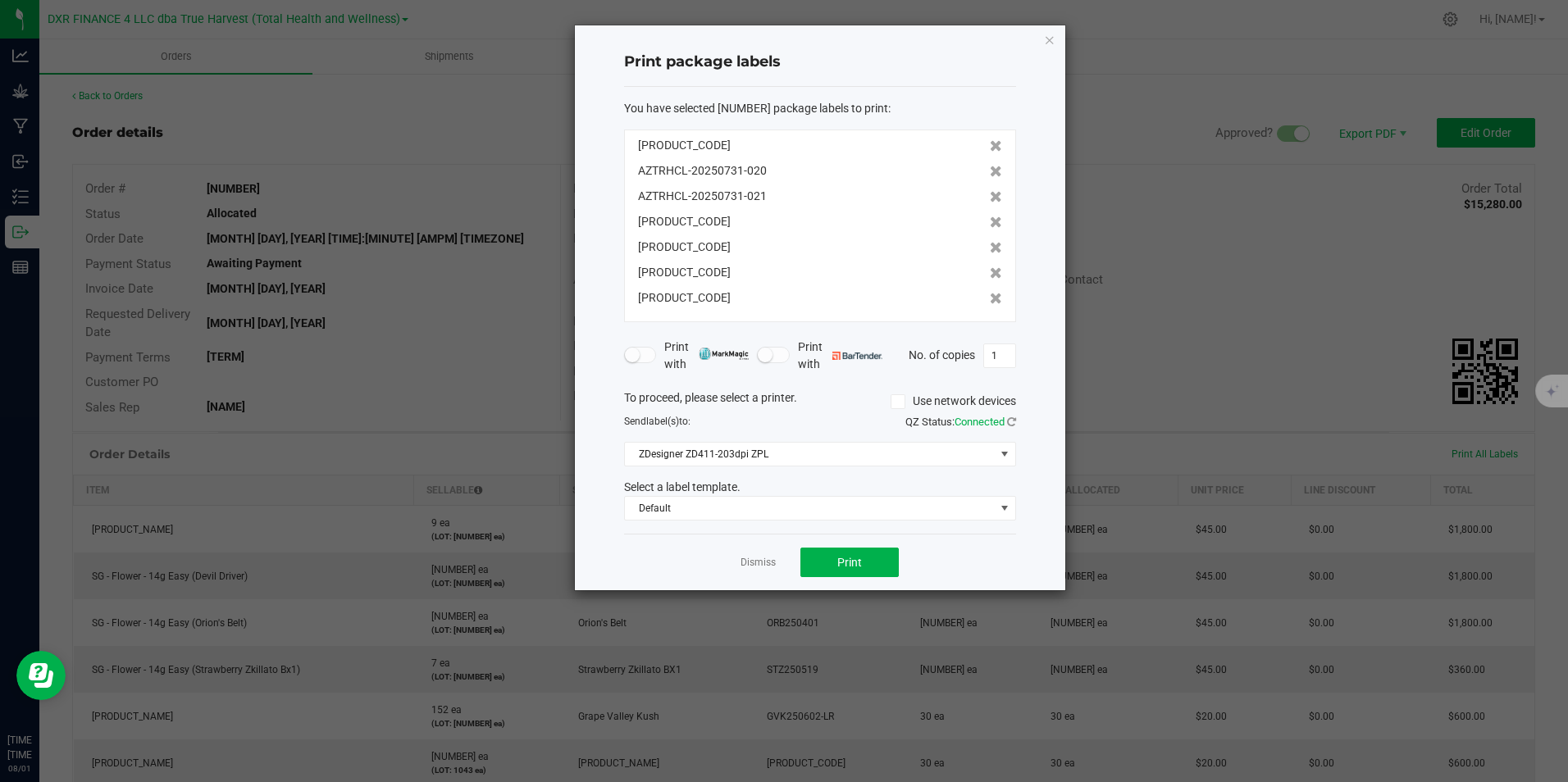 click 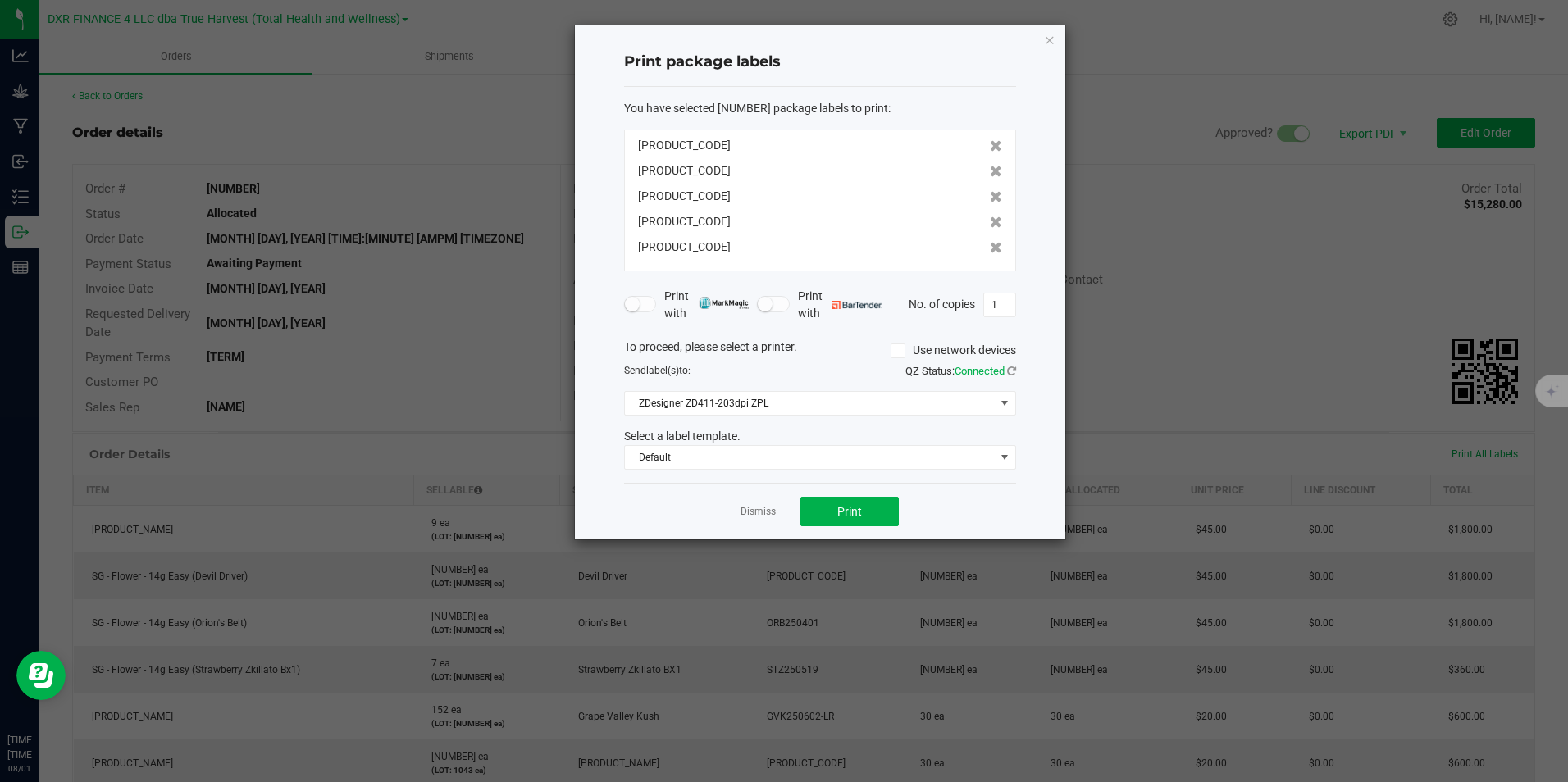click 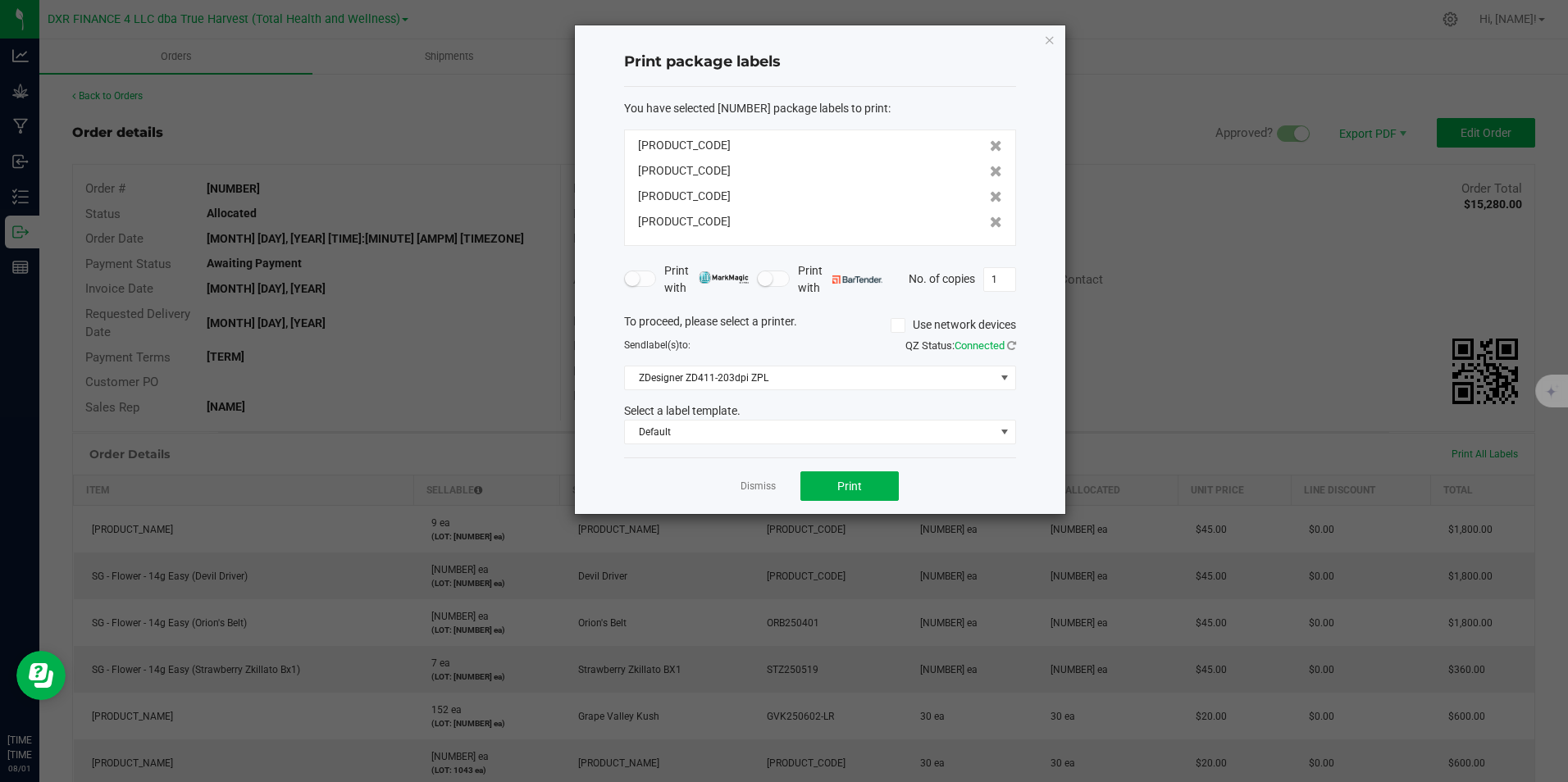 click 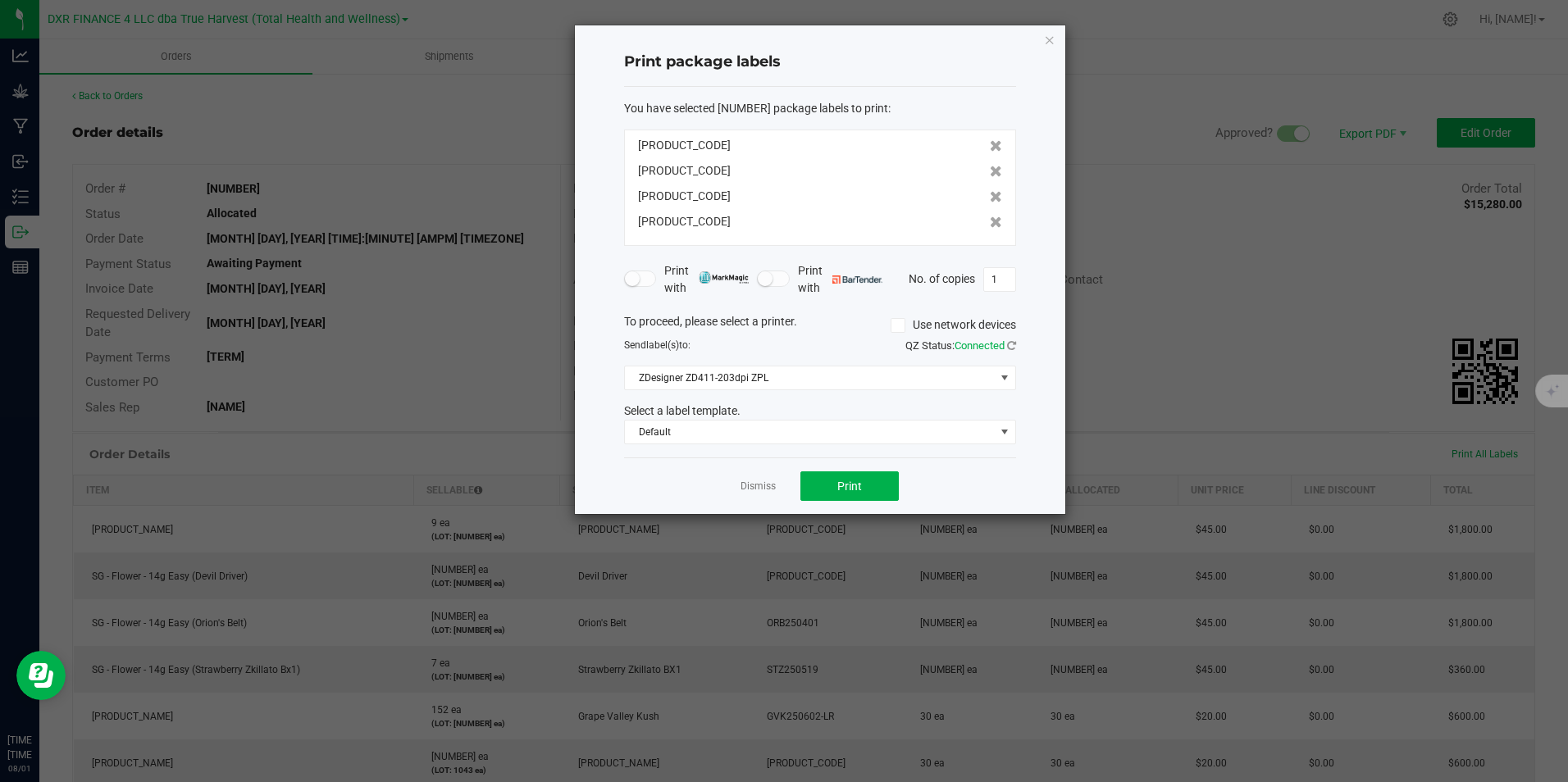 click 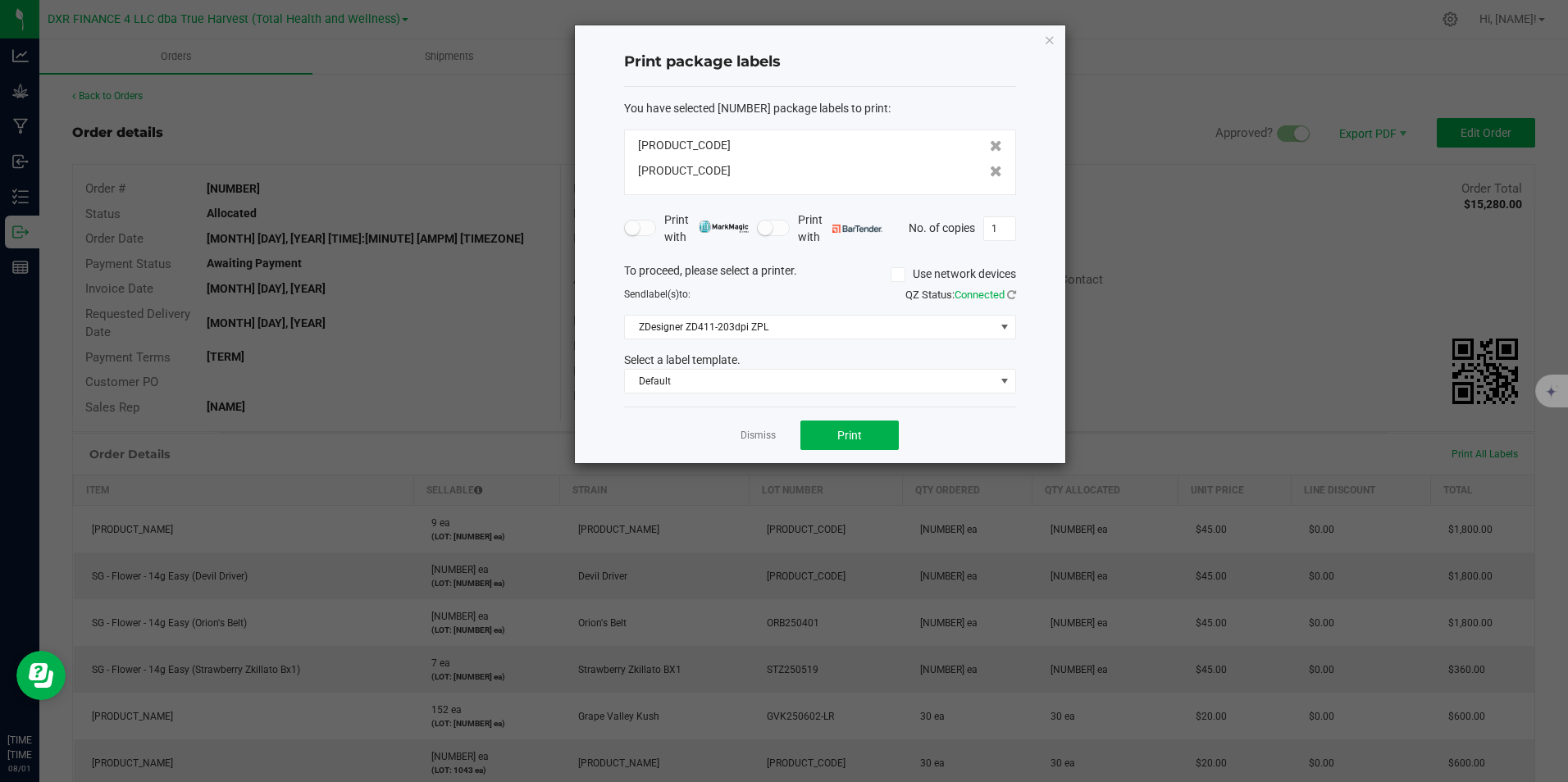 click 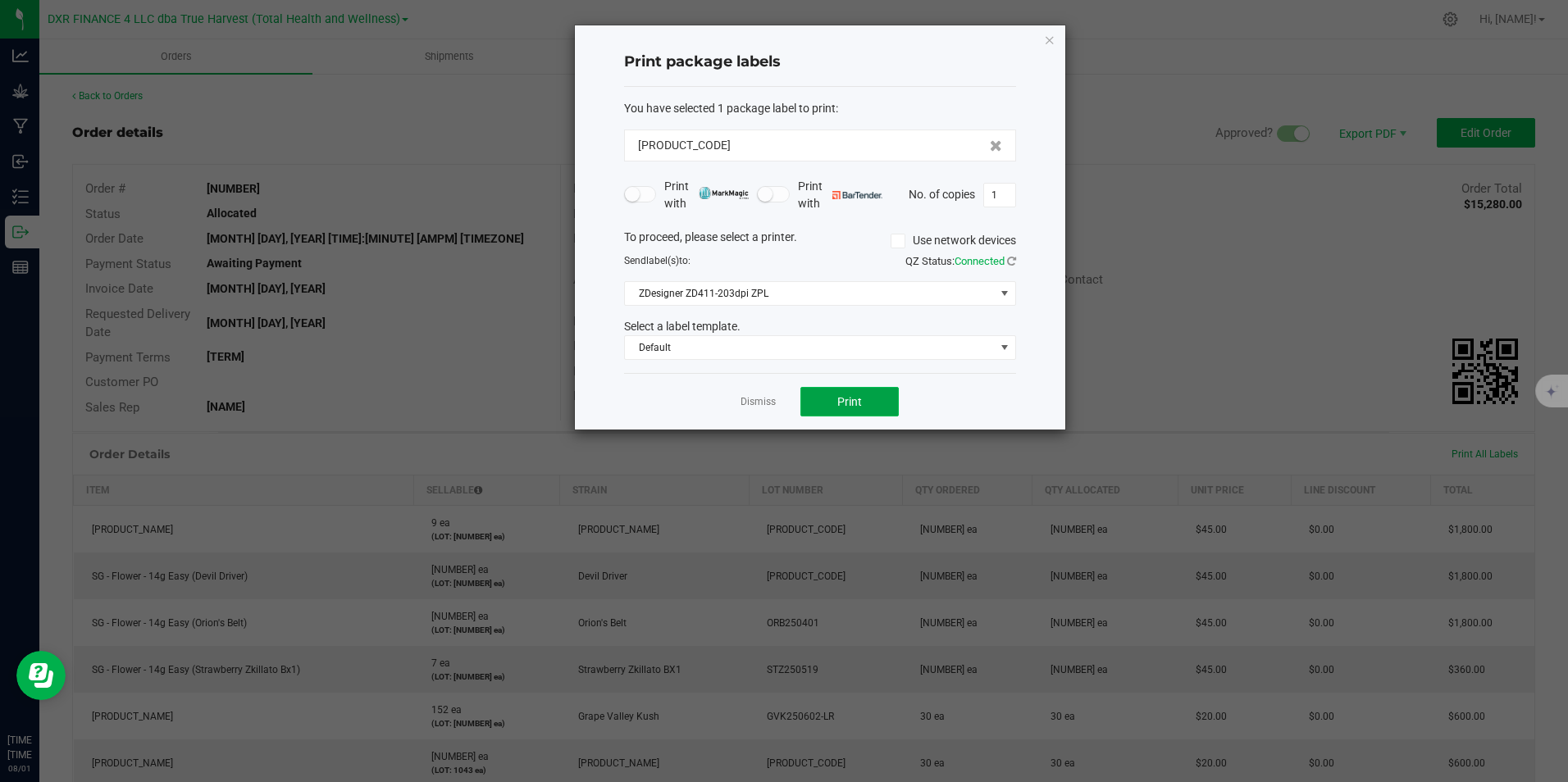 click on "Print" 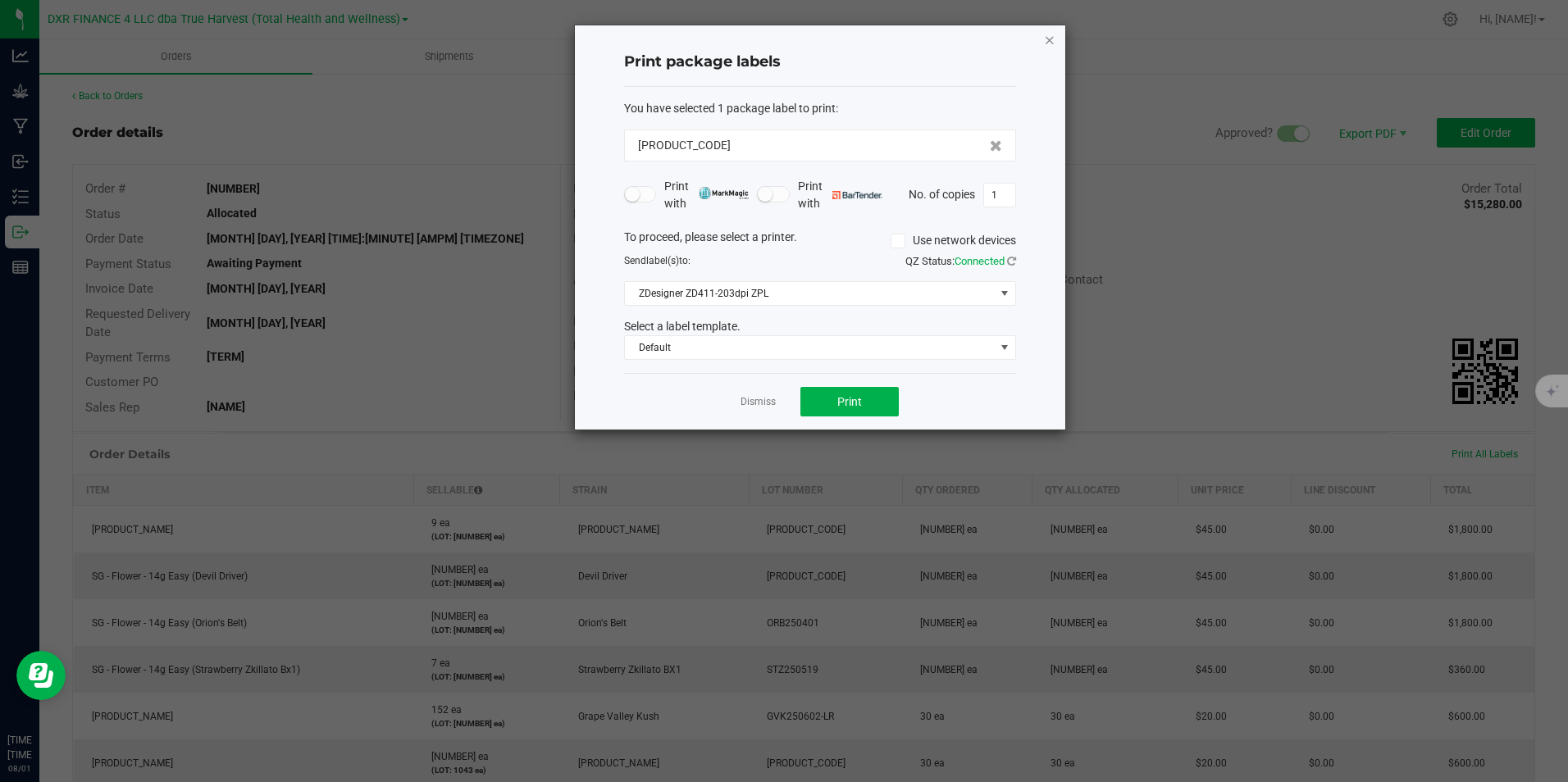 click 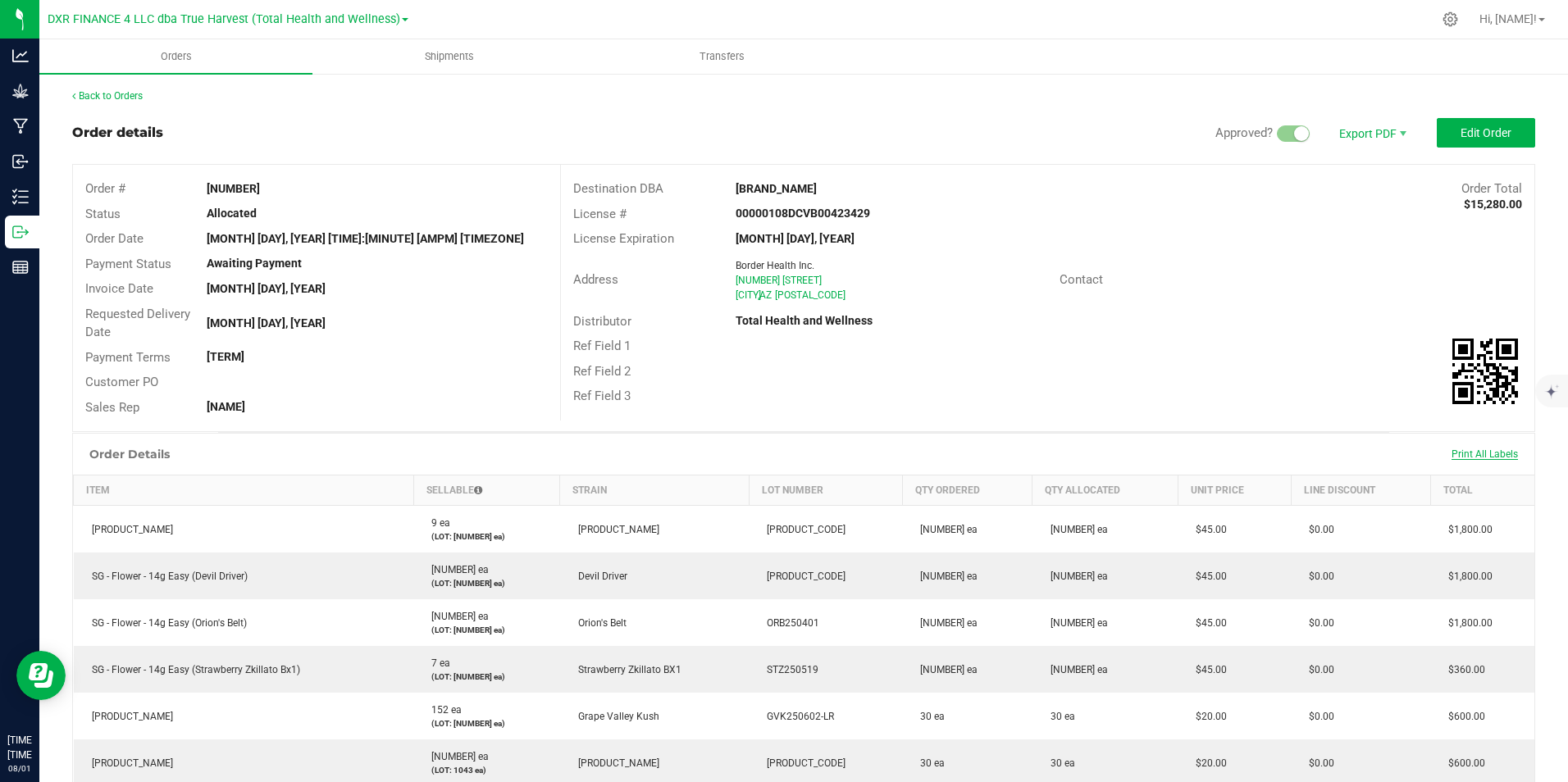 click on "Print All Labels" at bounding box center [1484, 454] 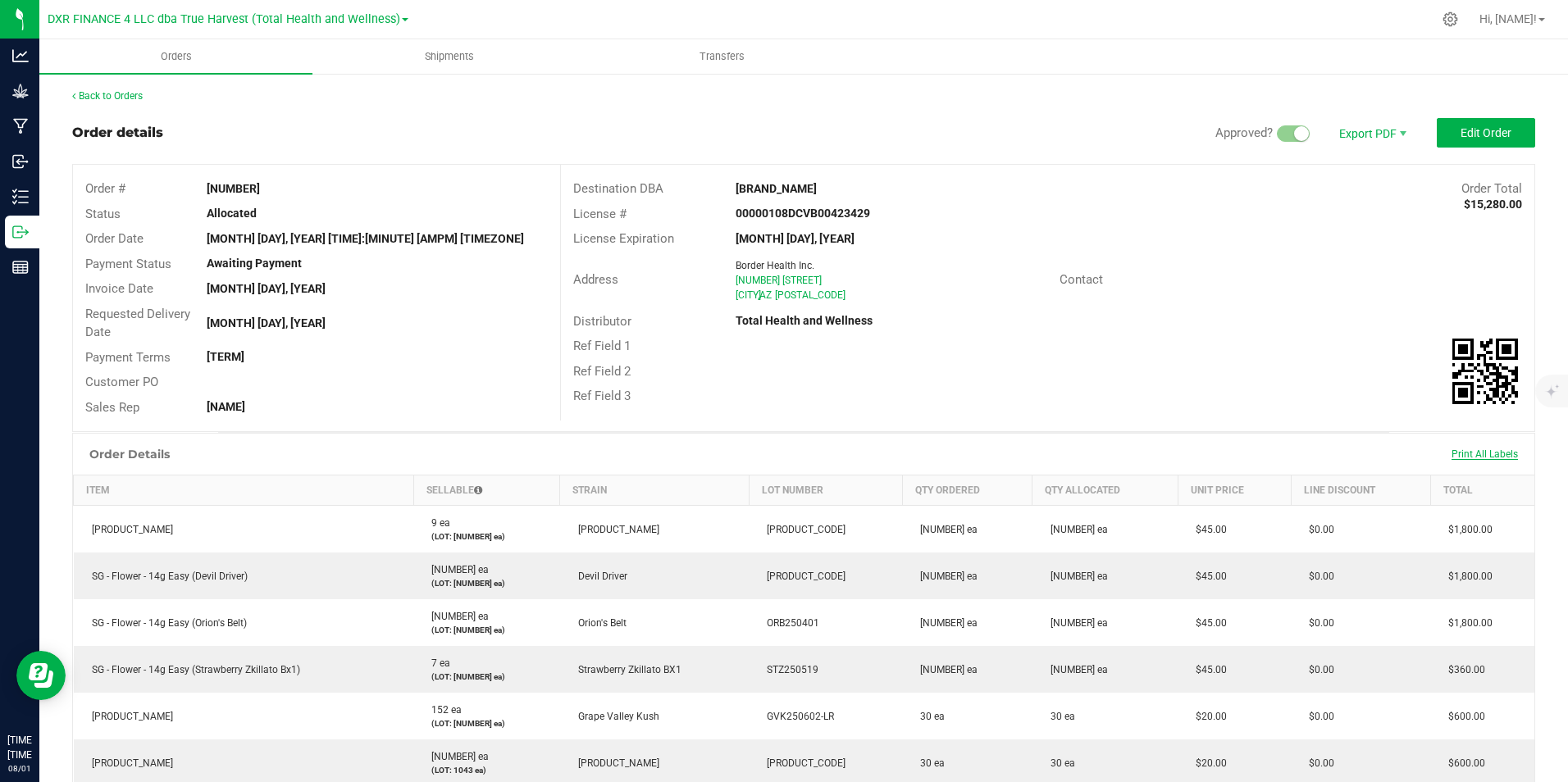 click on "Print All Labels" at bounding box center [1484, 454] 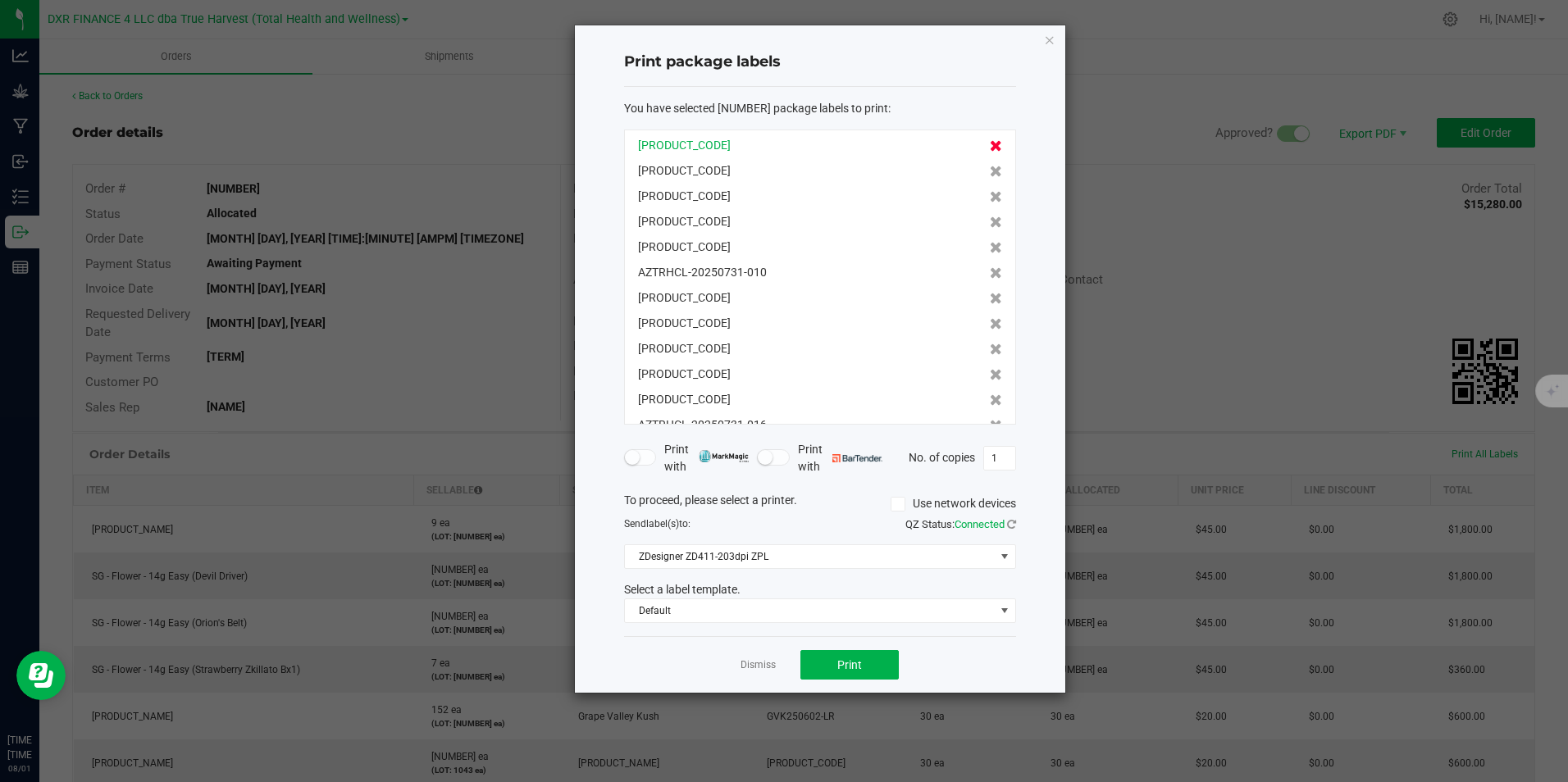 click 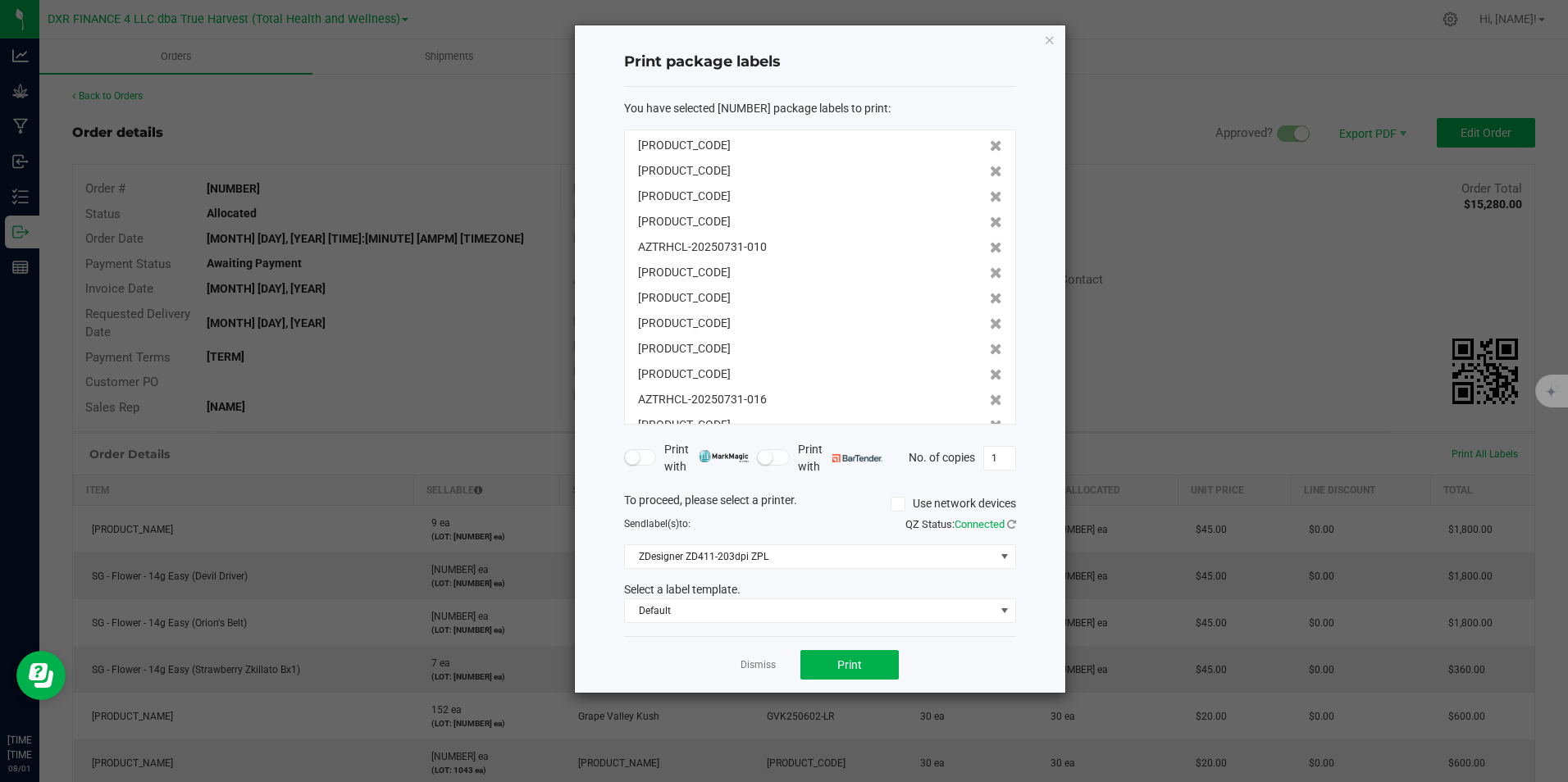 click 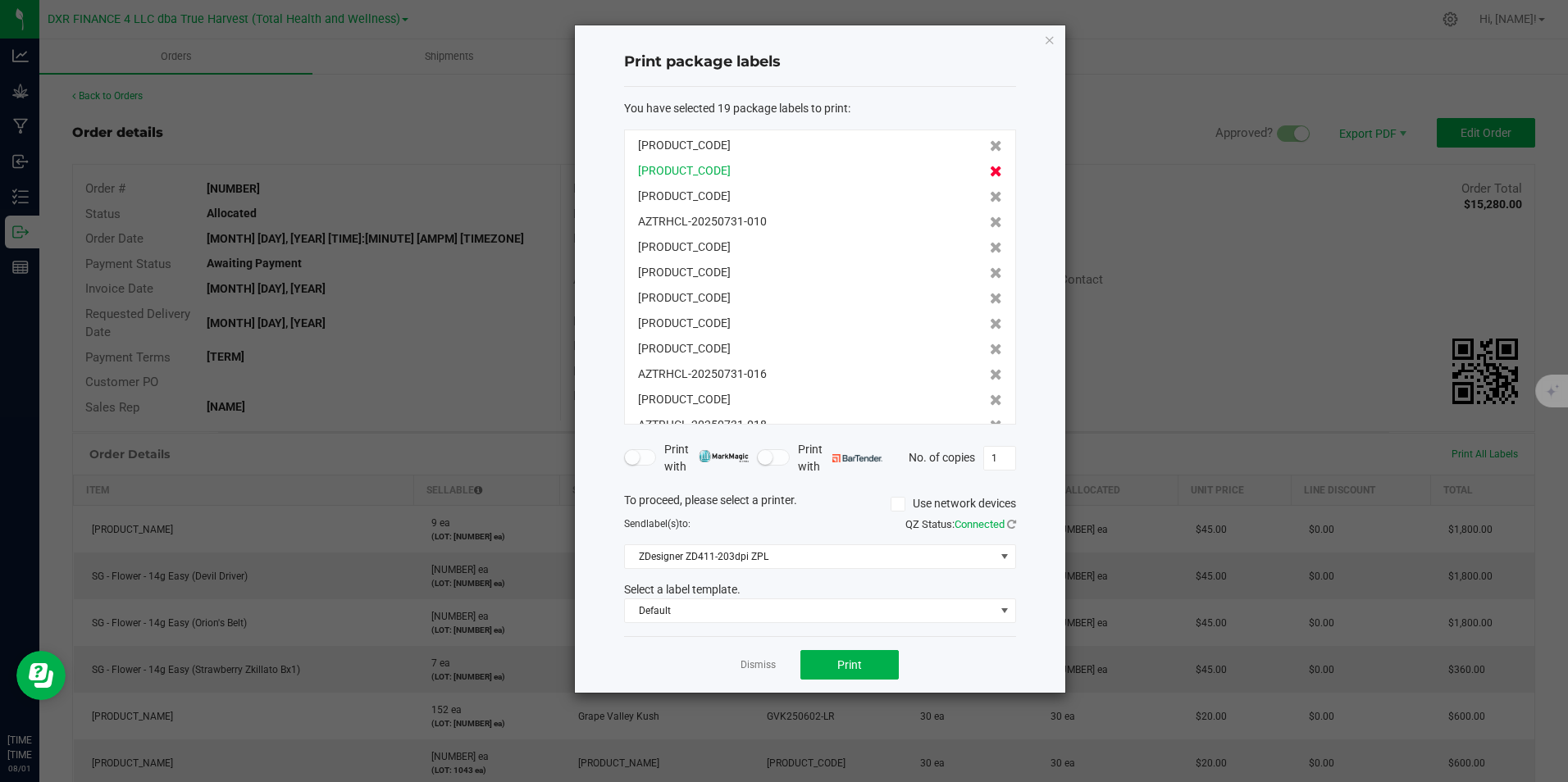 click 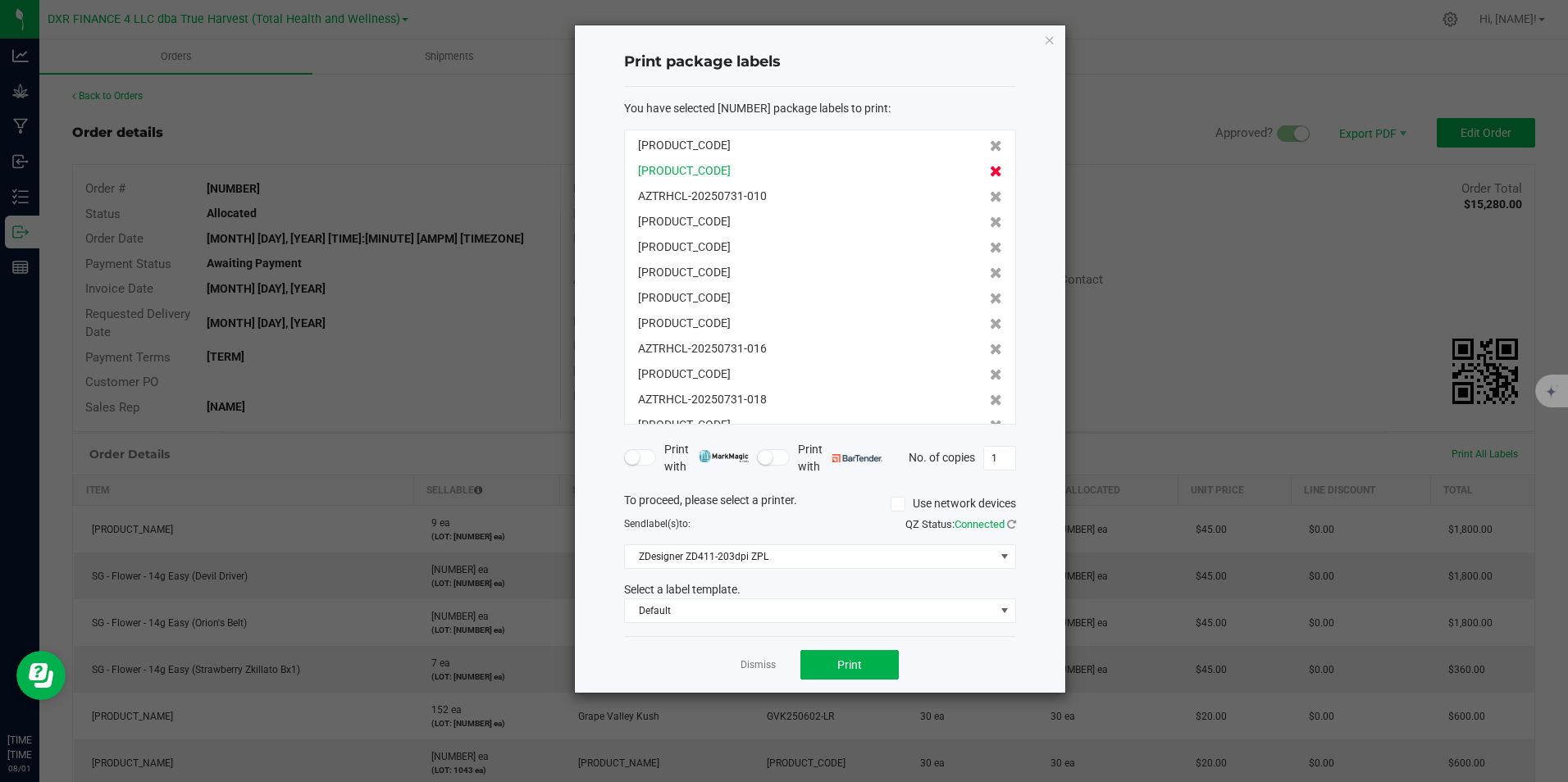 click 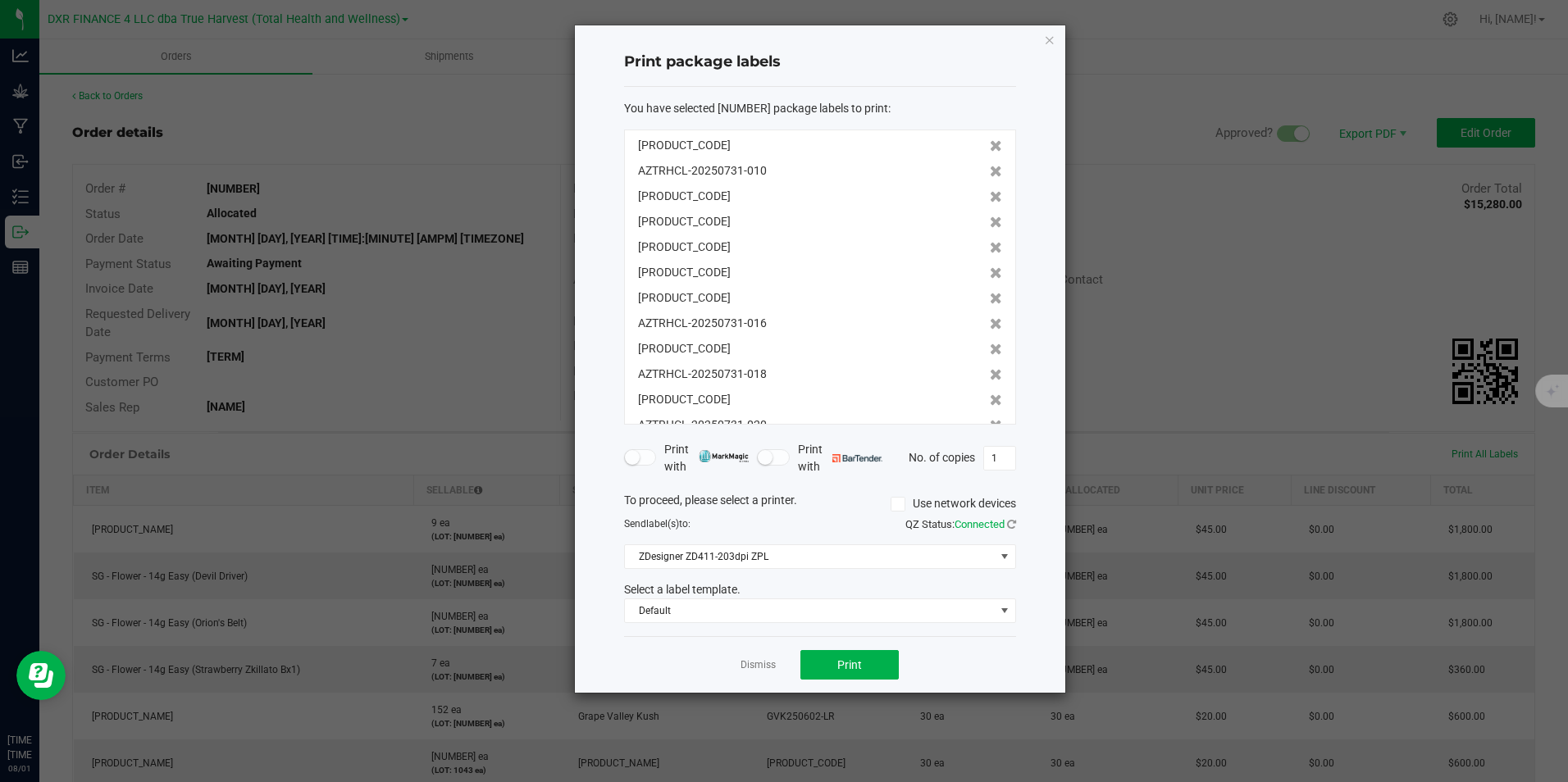 click 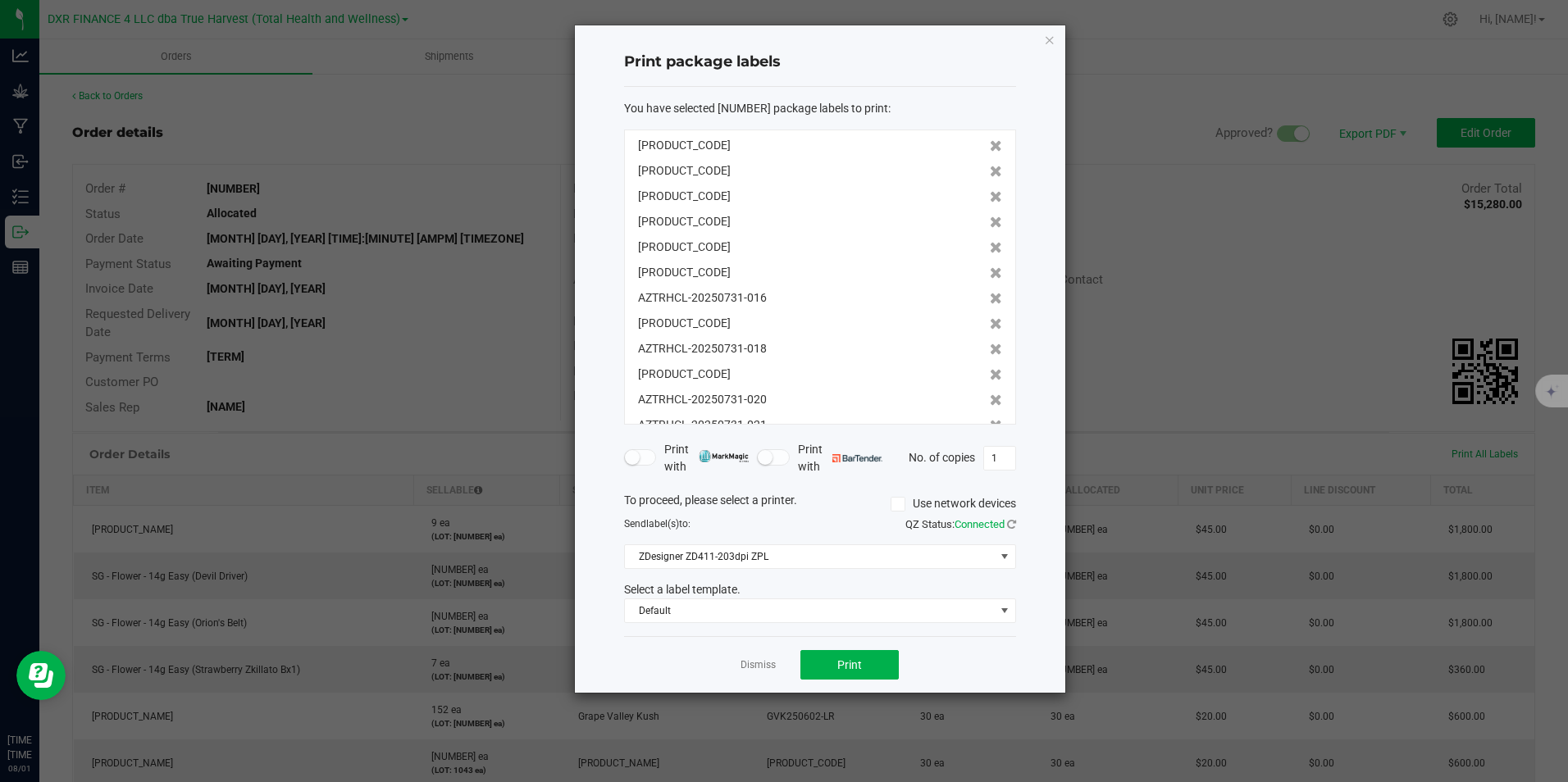 click 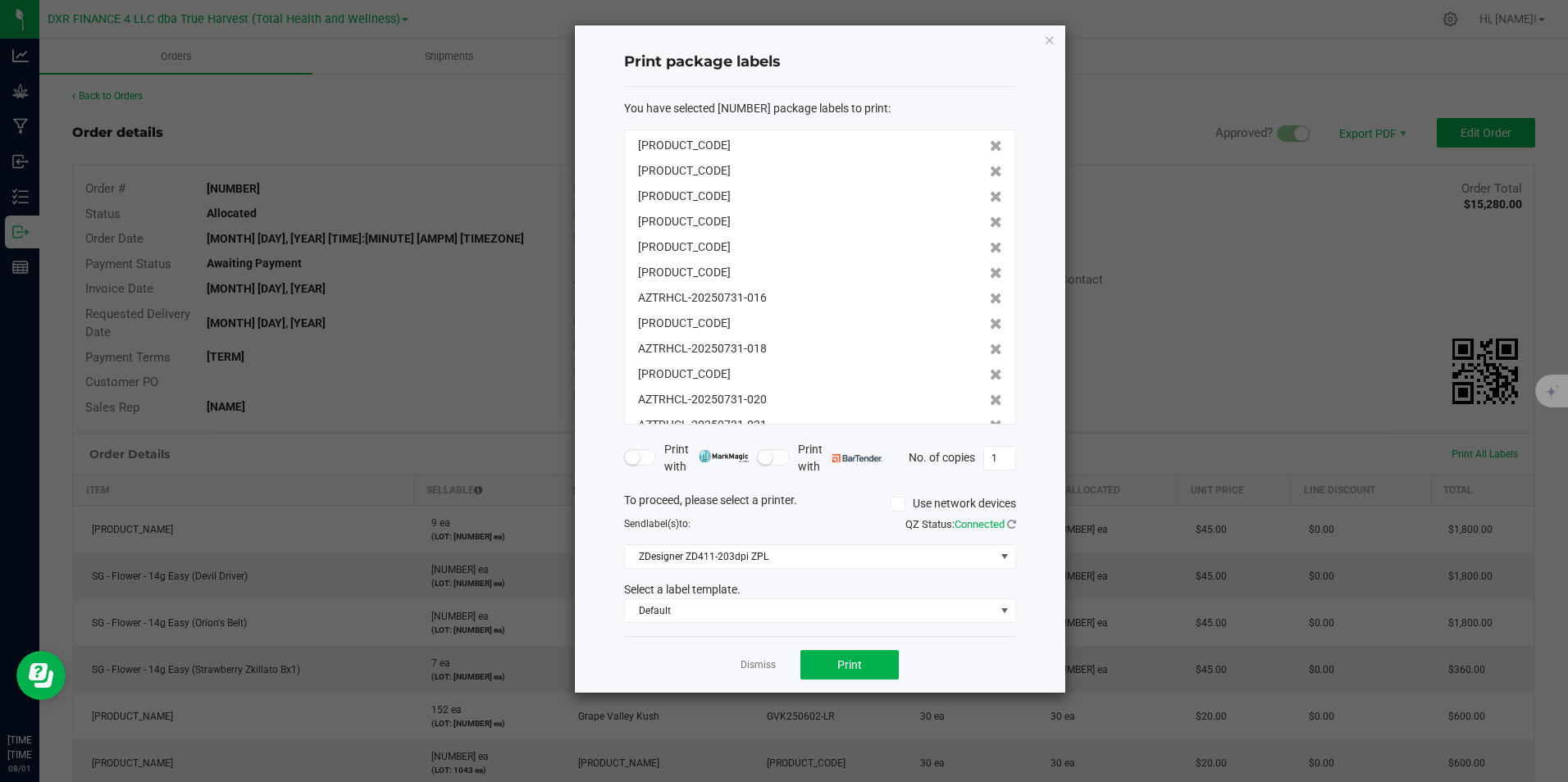 click 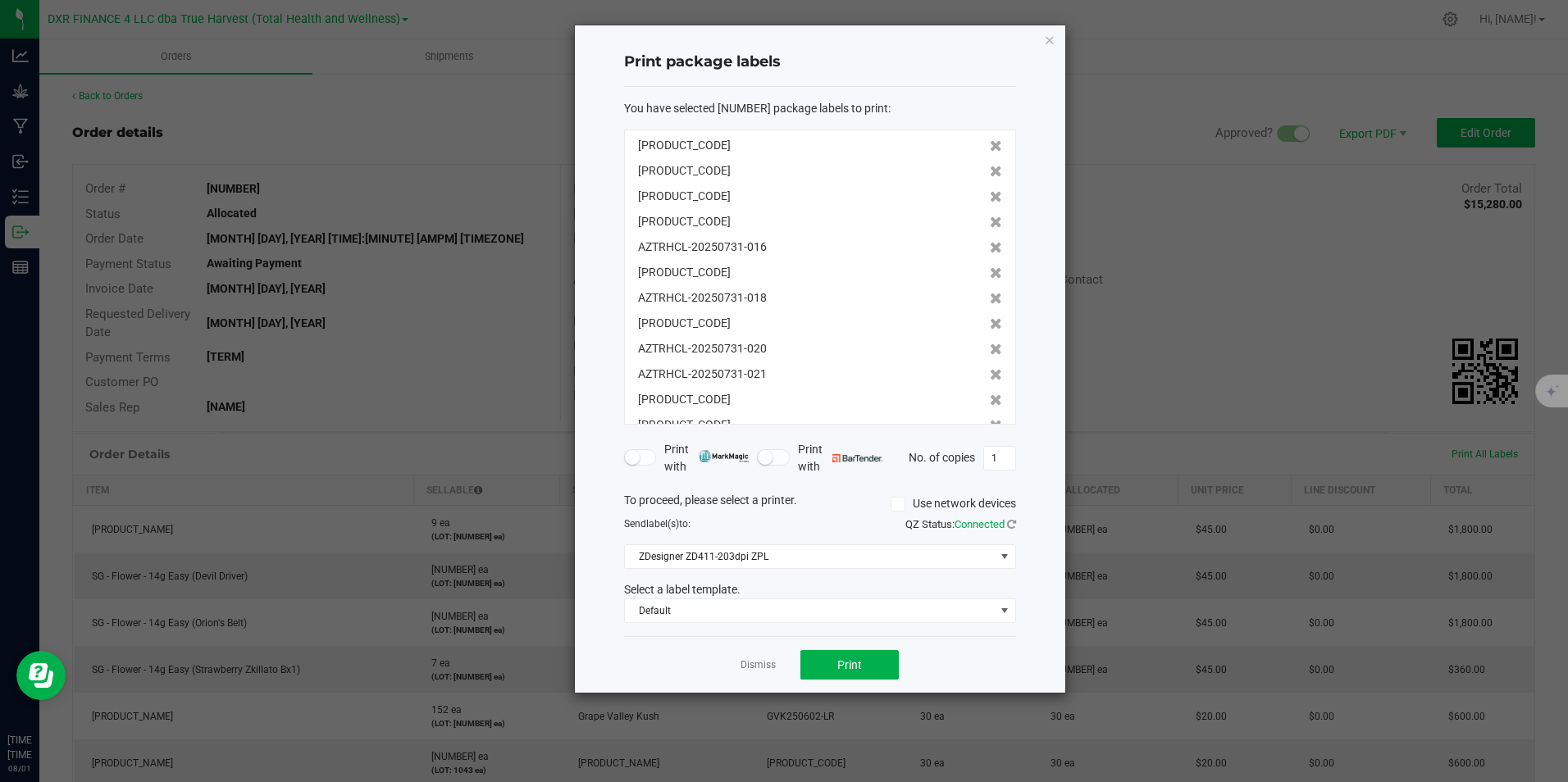 click 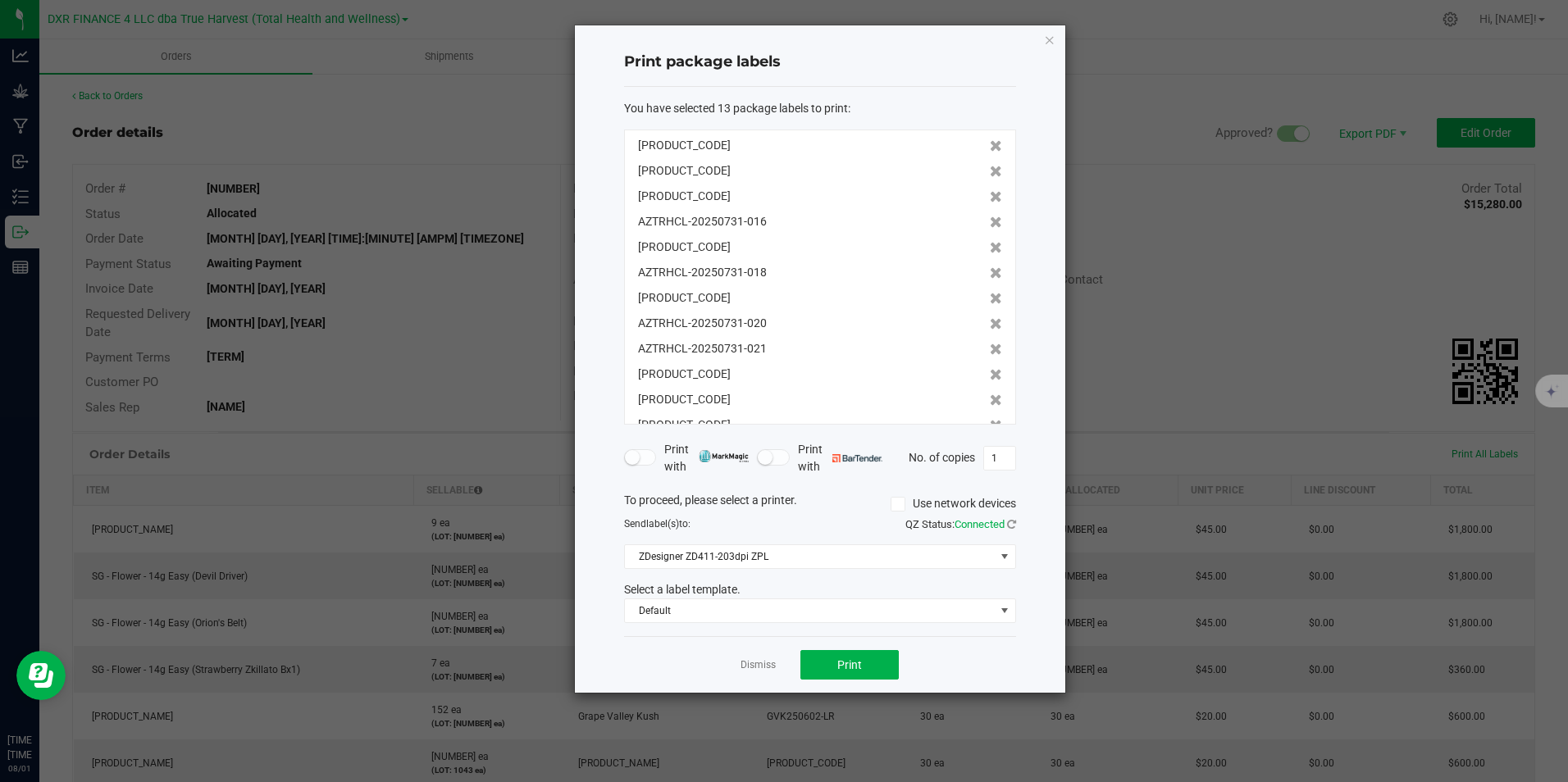 click 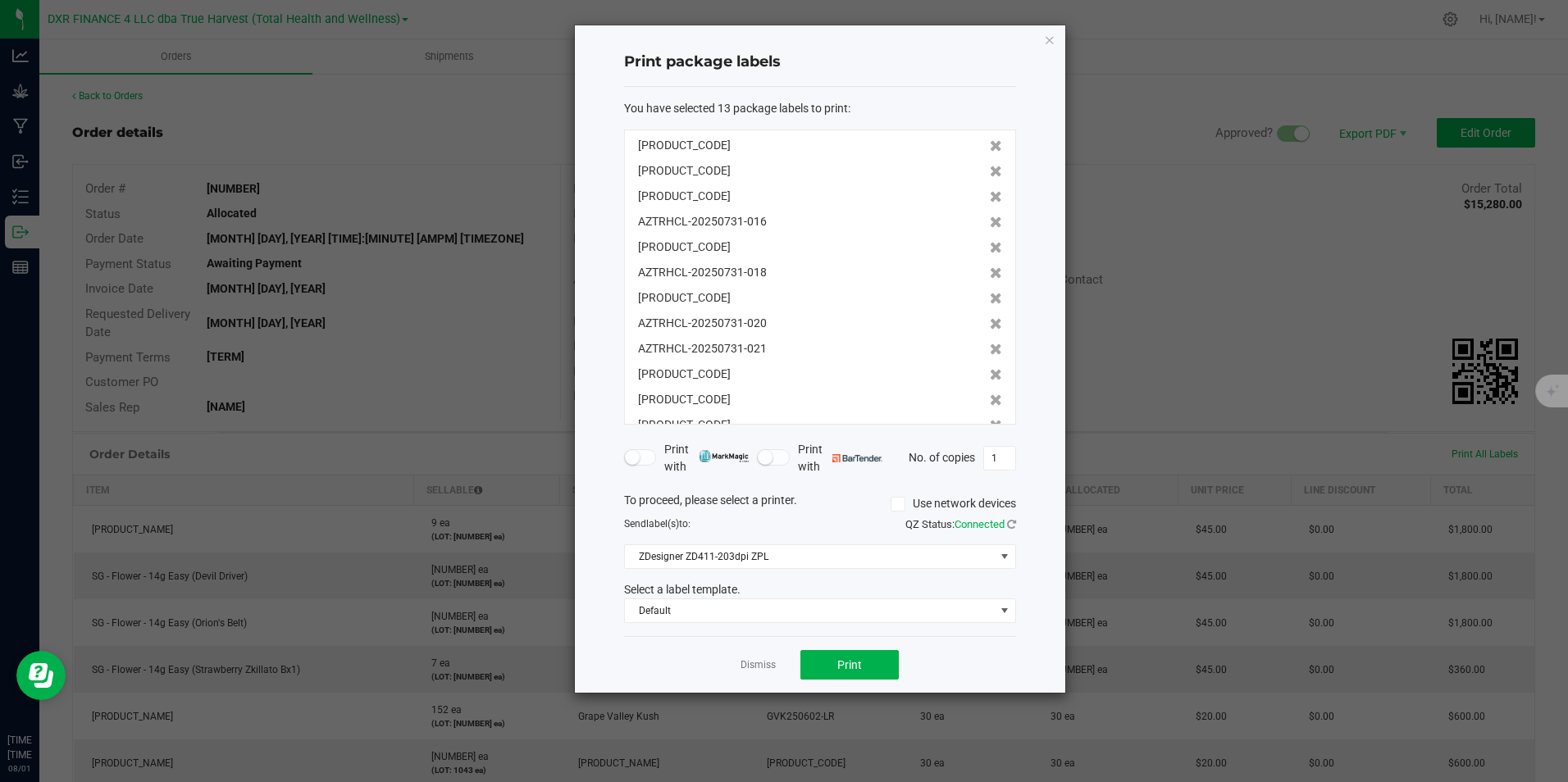 click 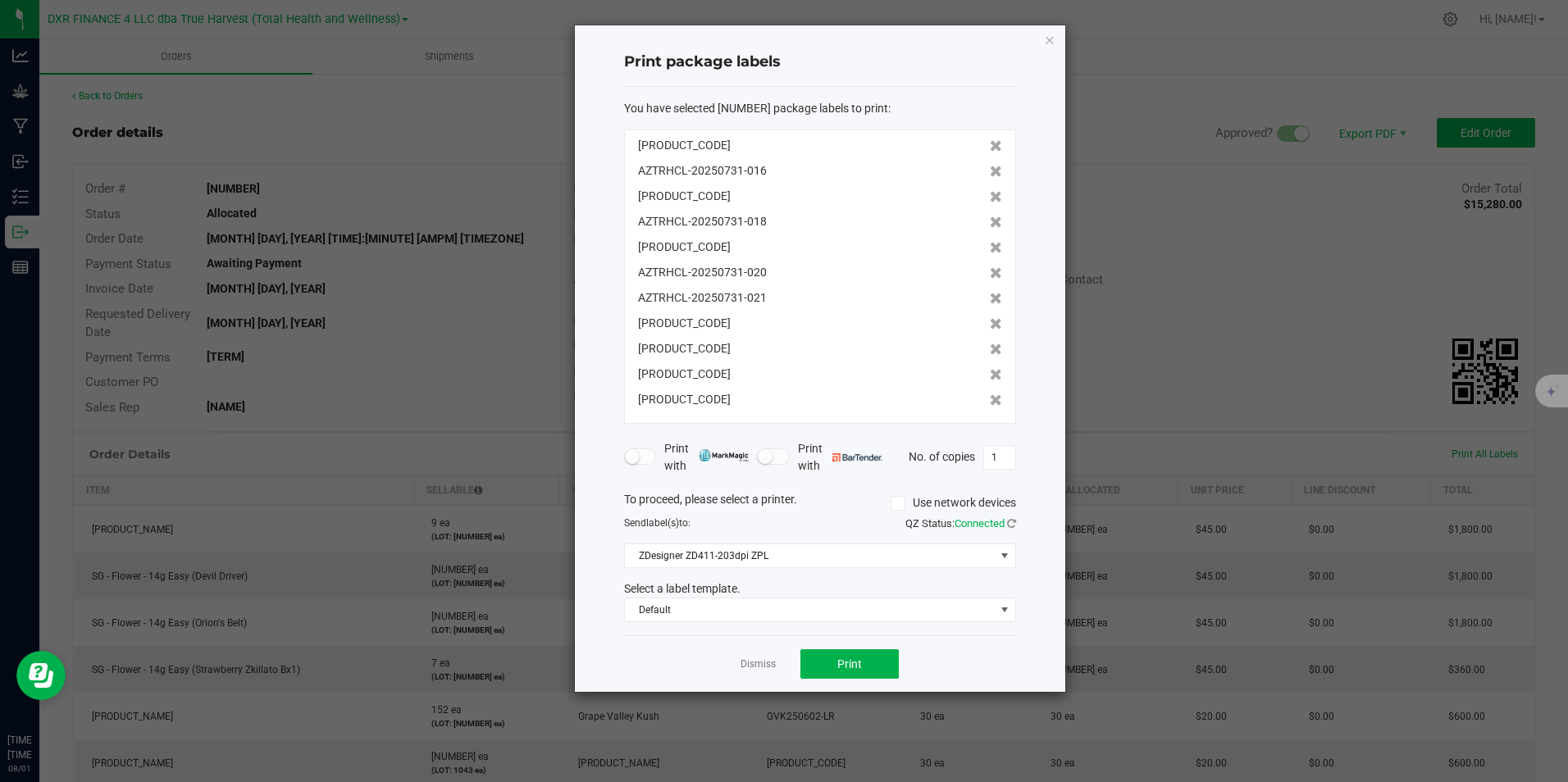 click 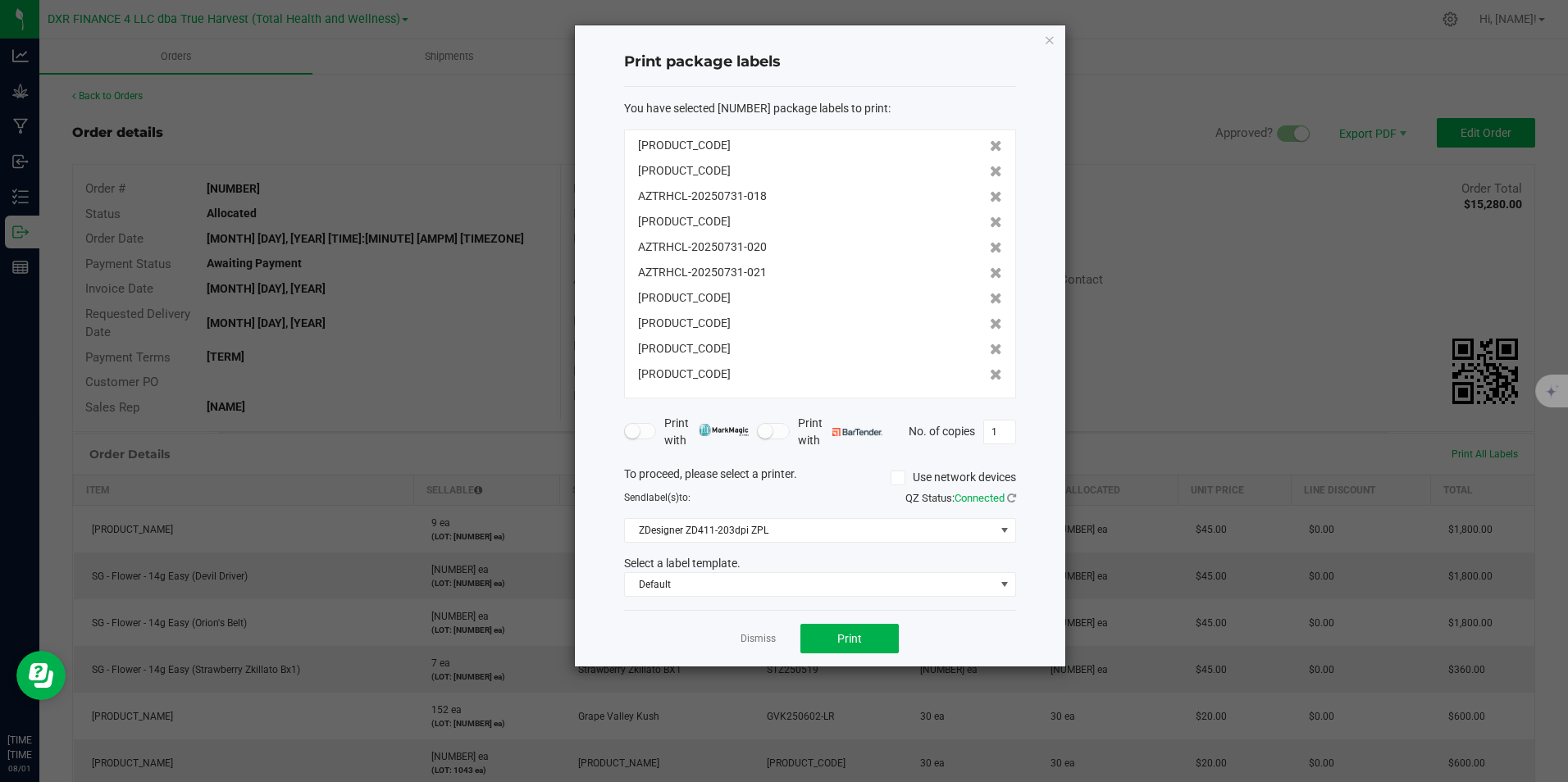click 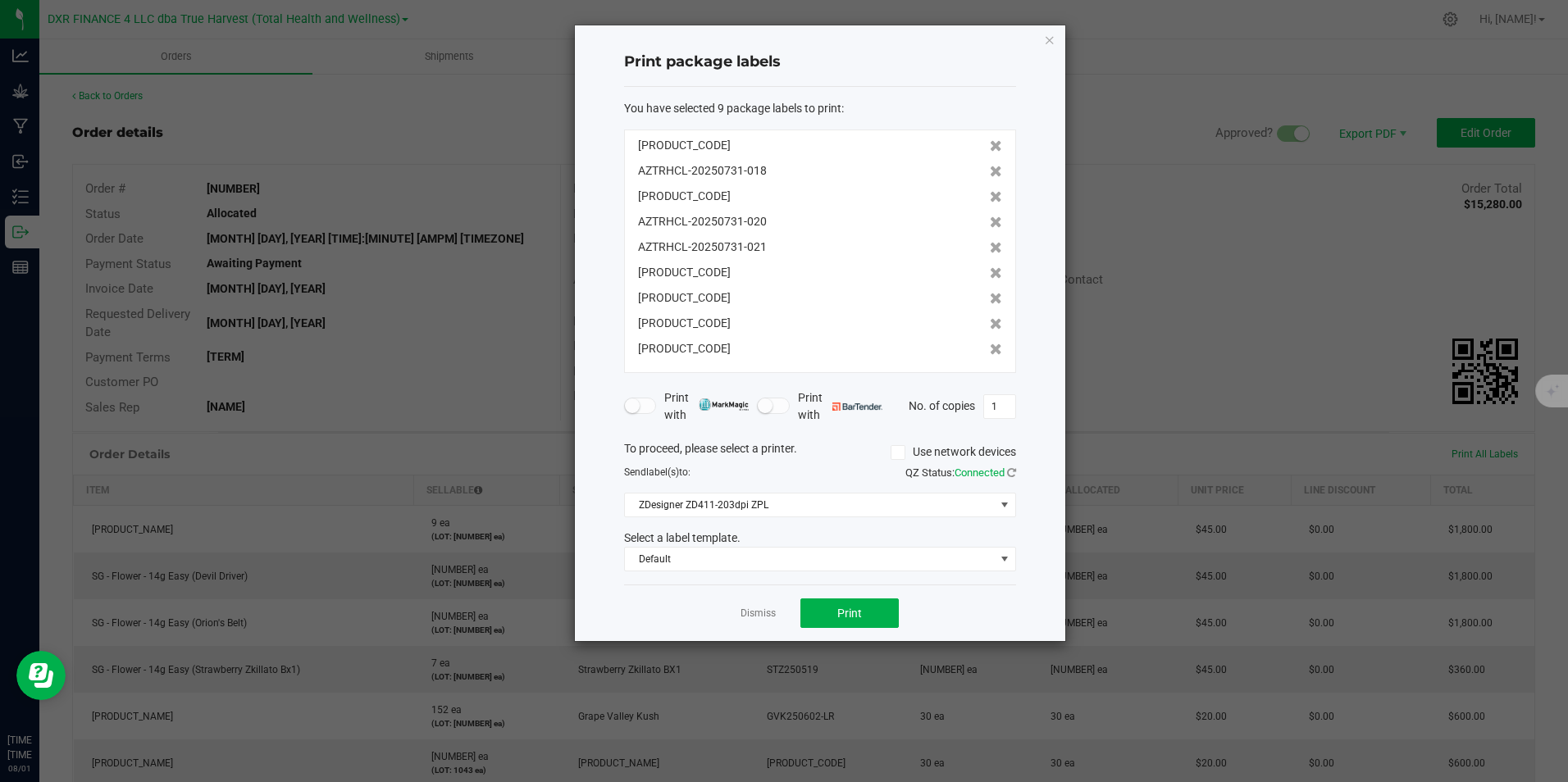 click 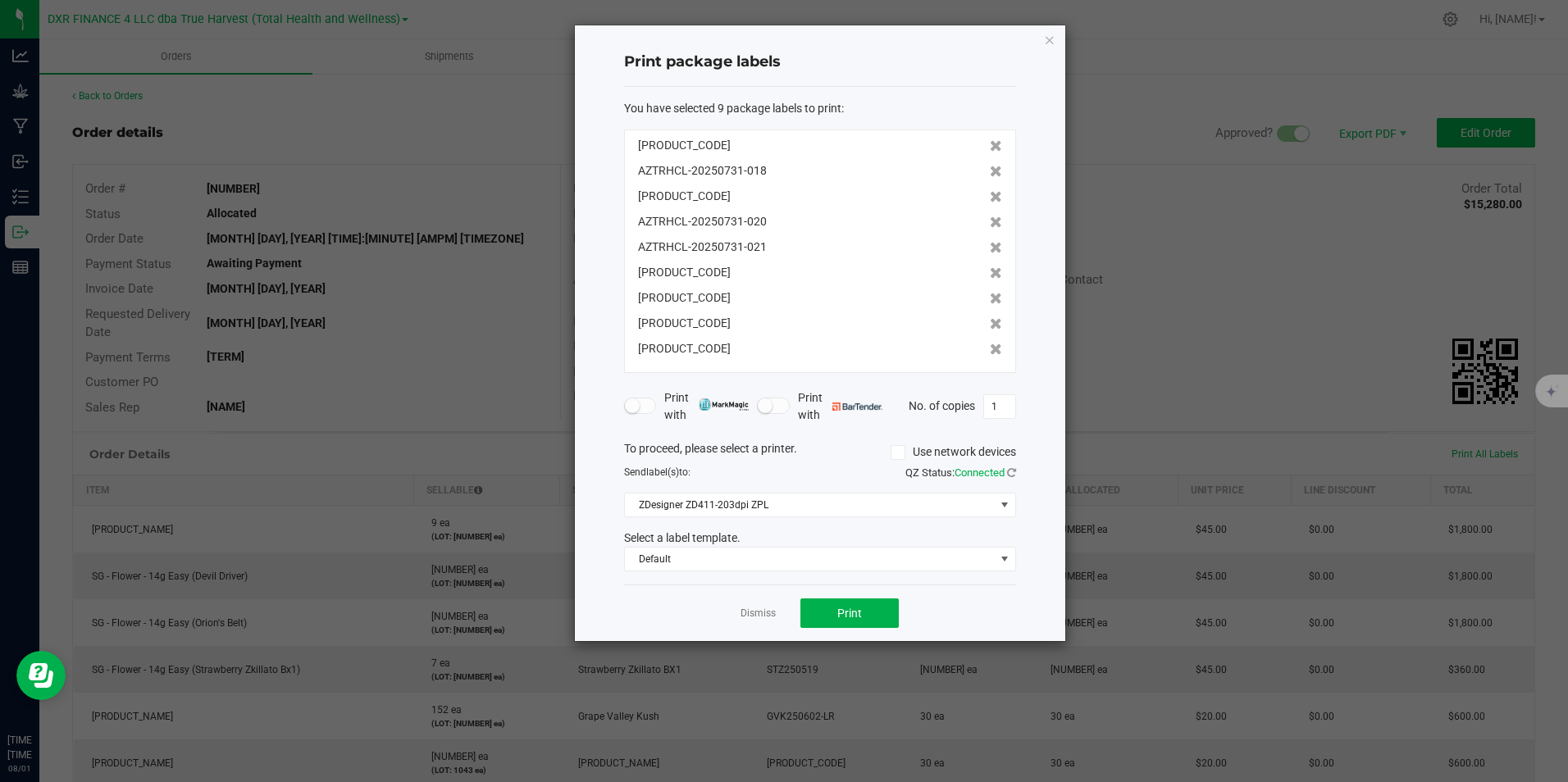 click 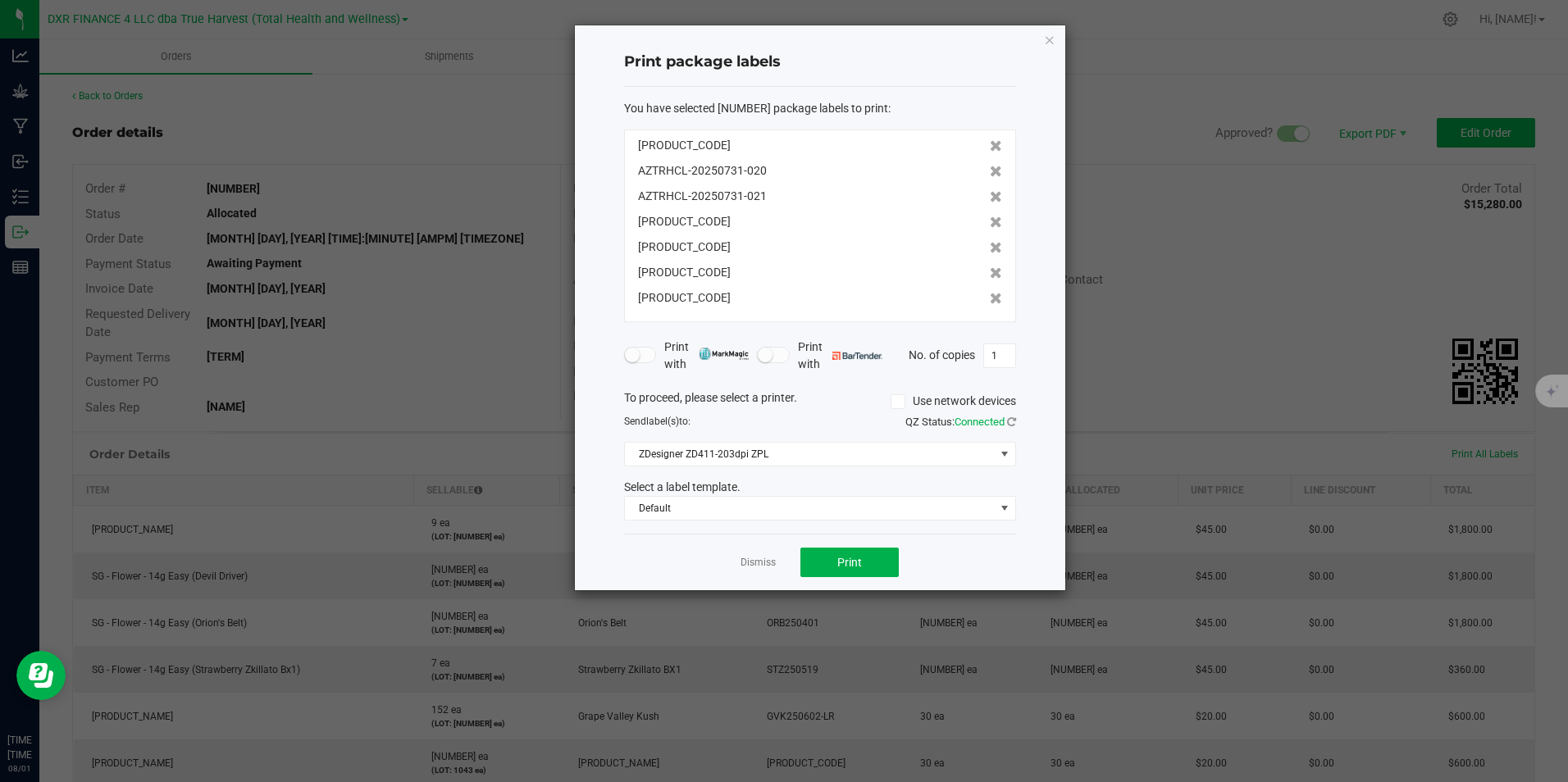 click 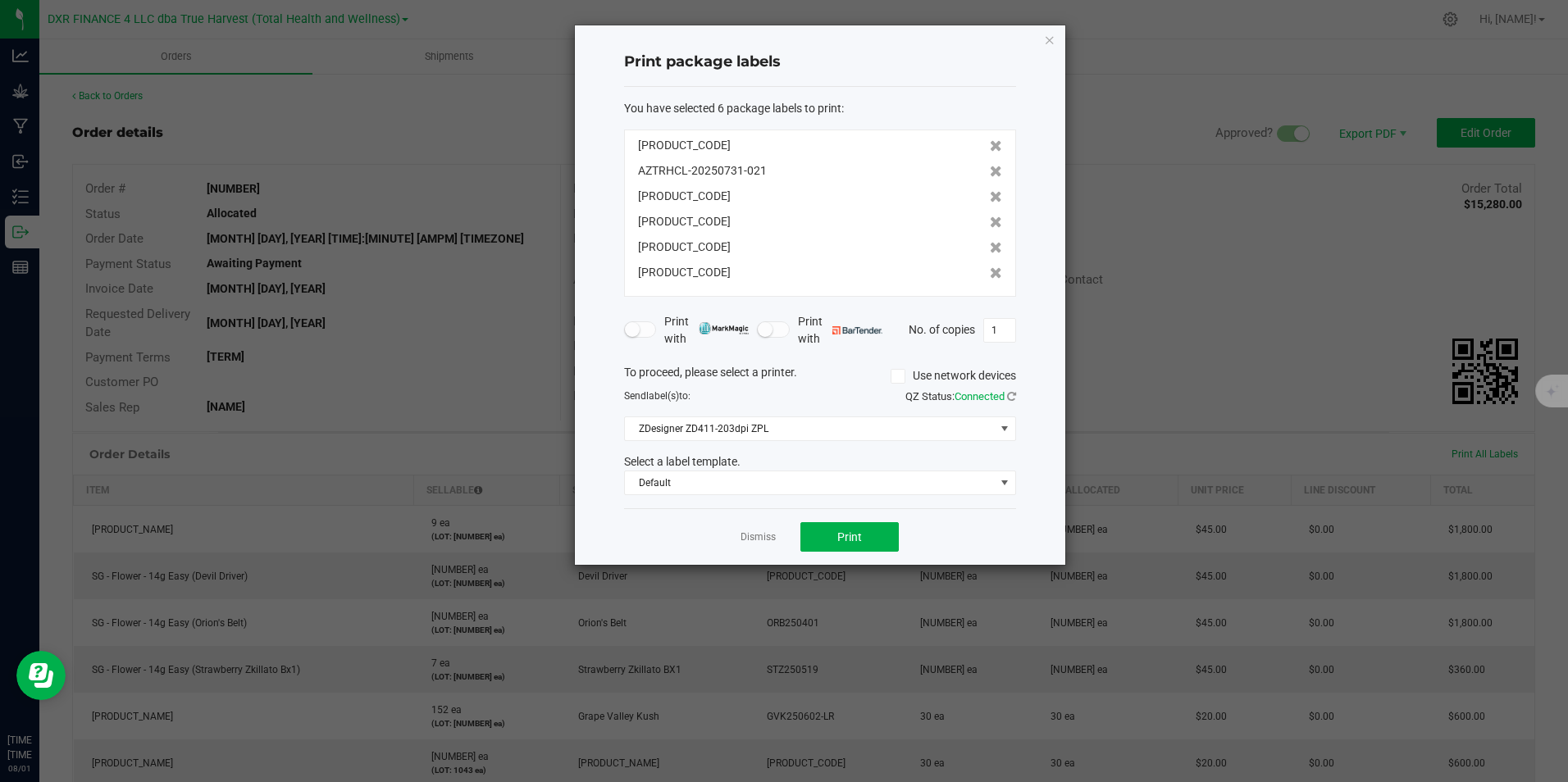 click 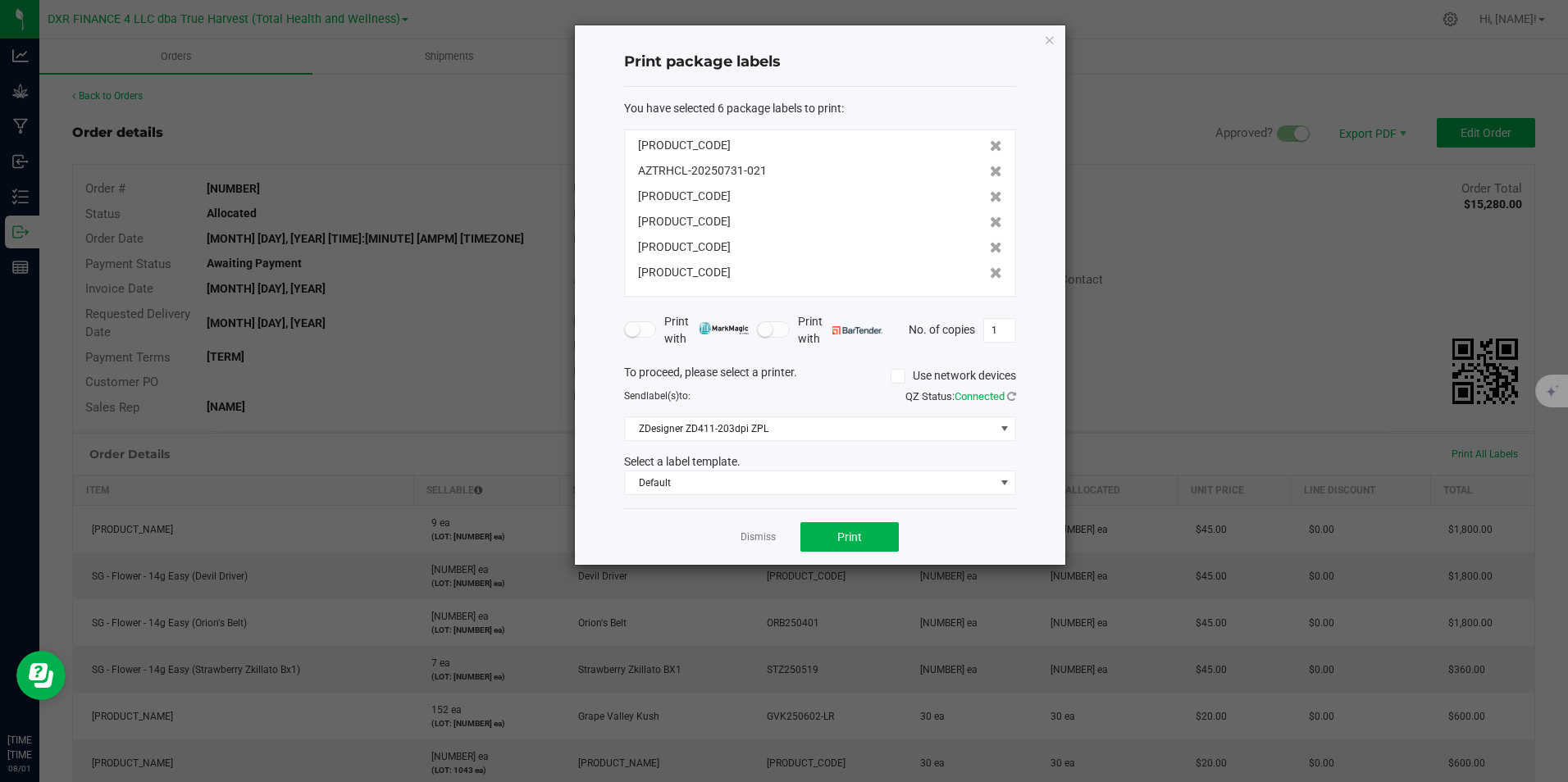 click 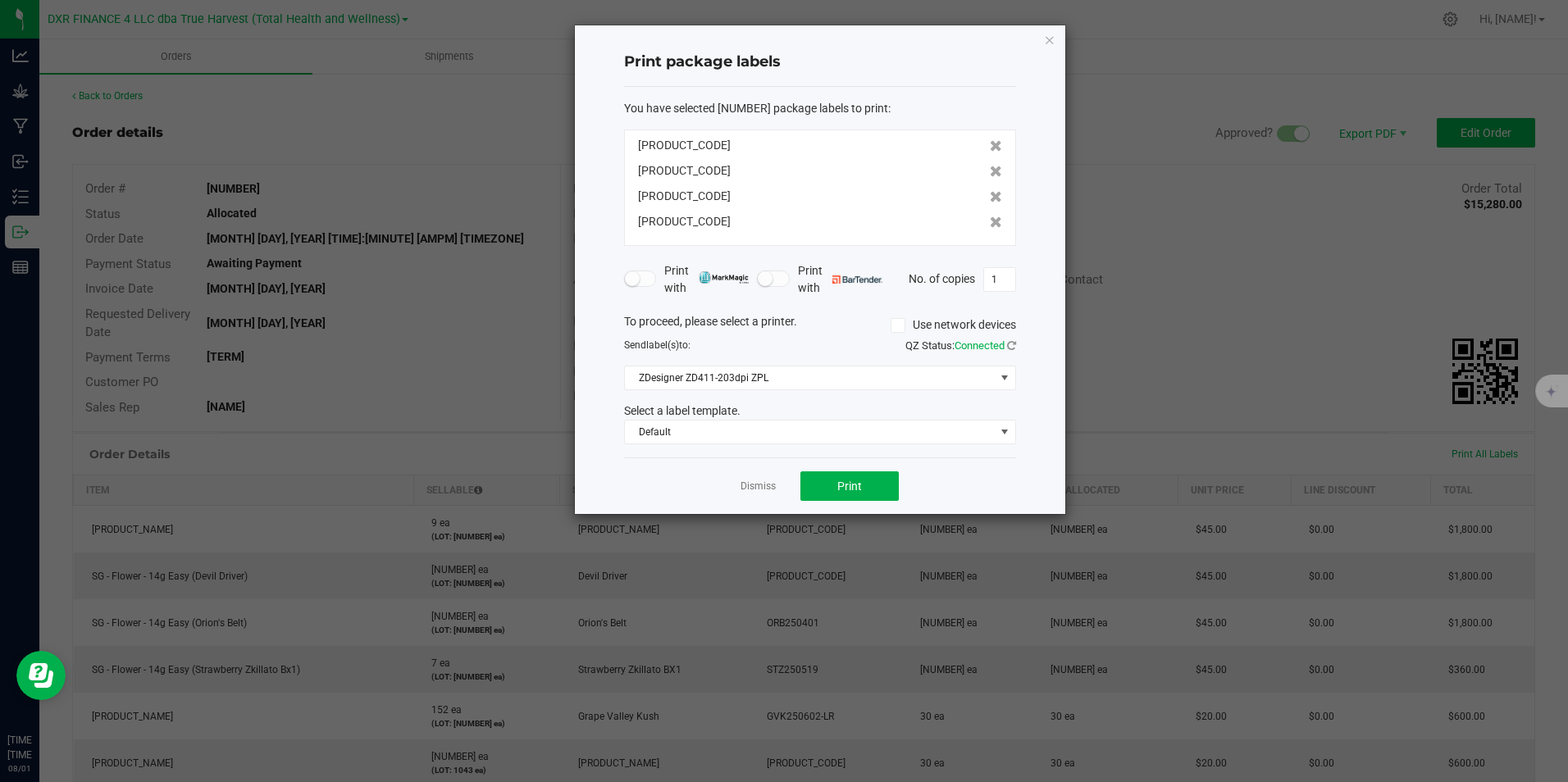click 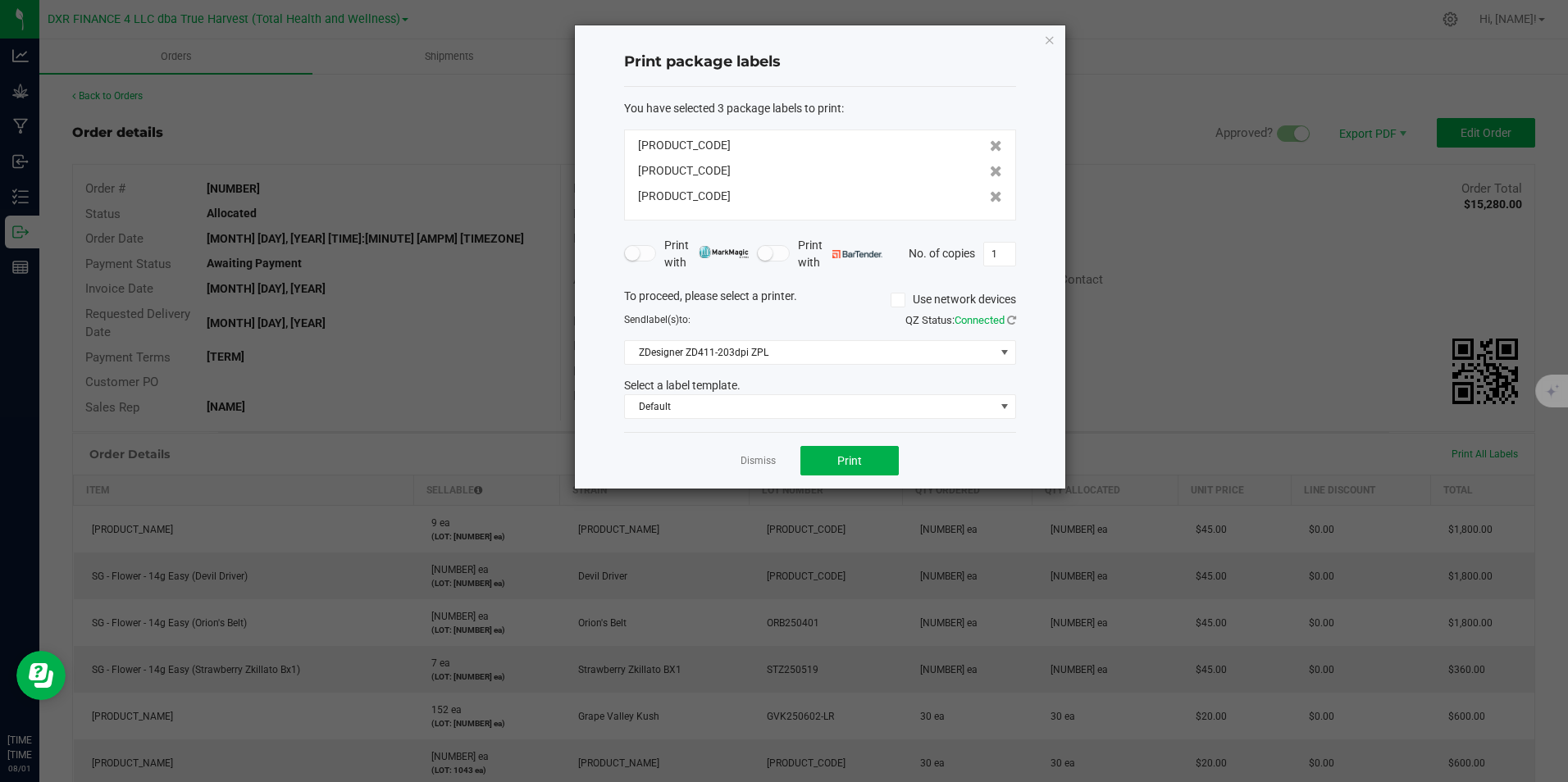 click 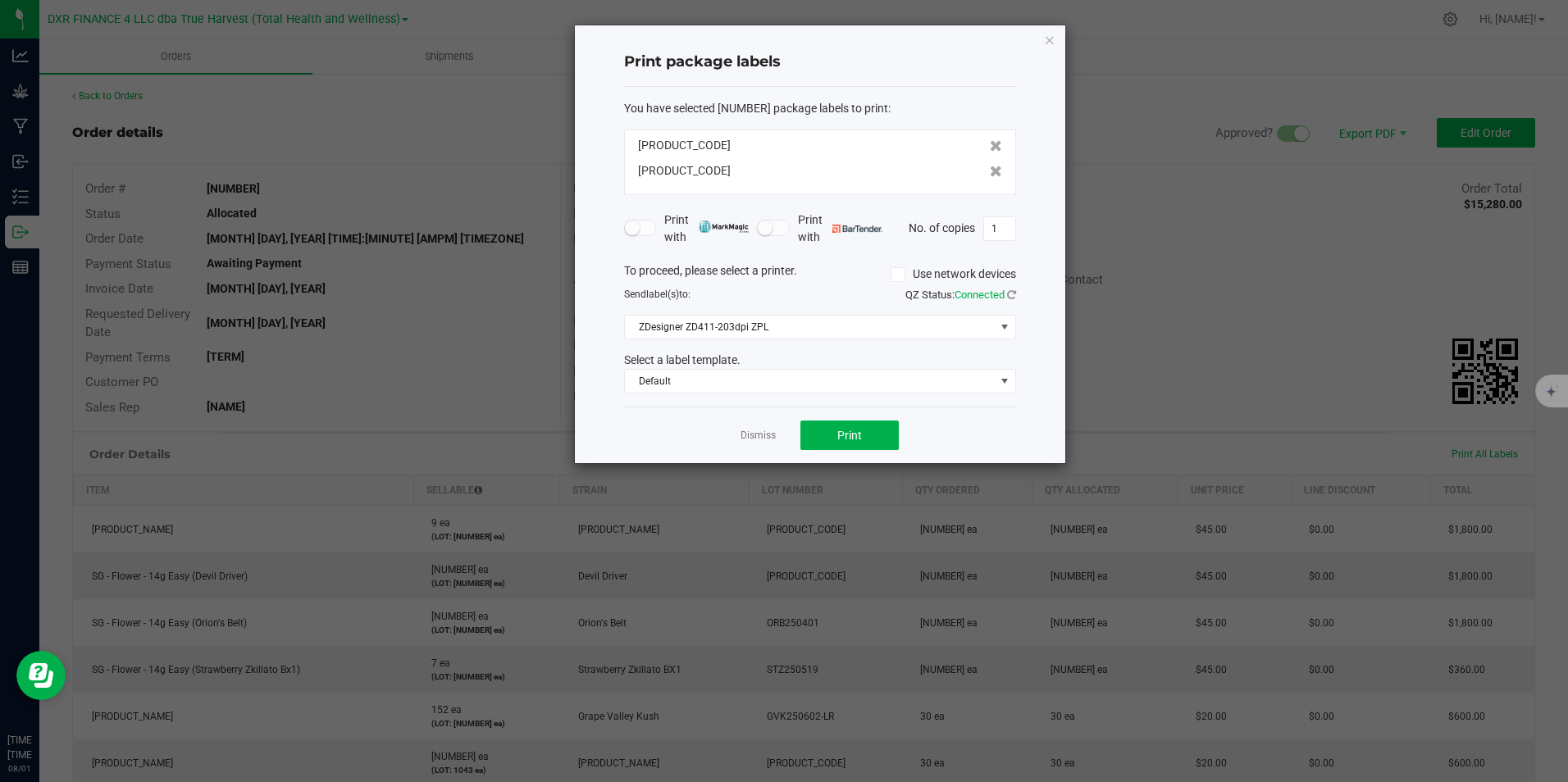 click 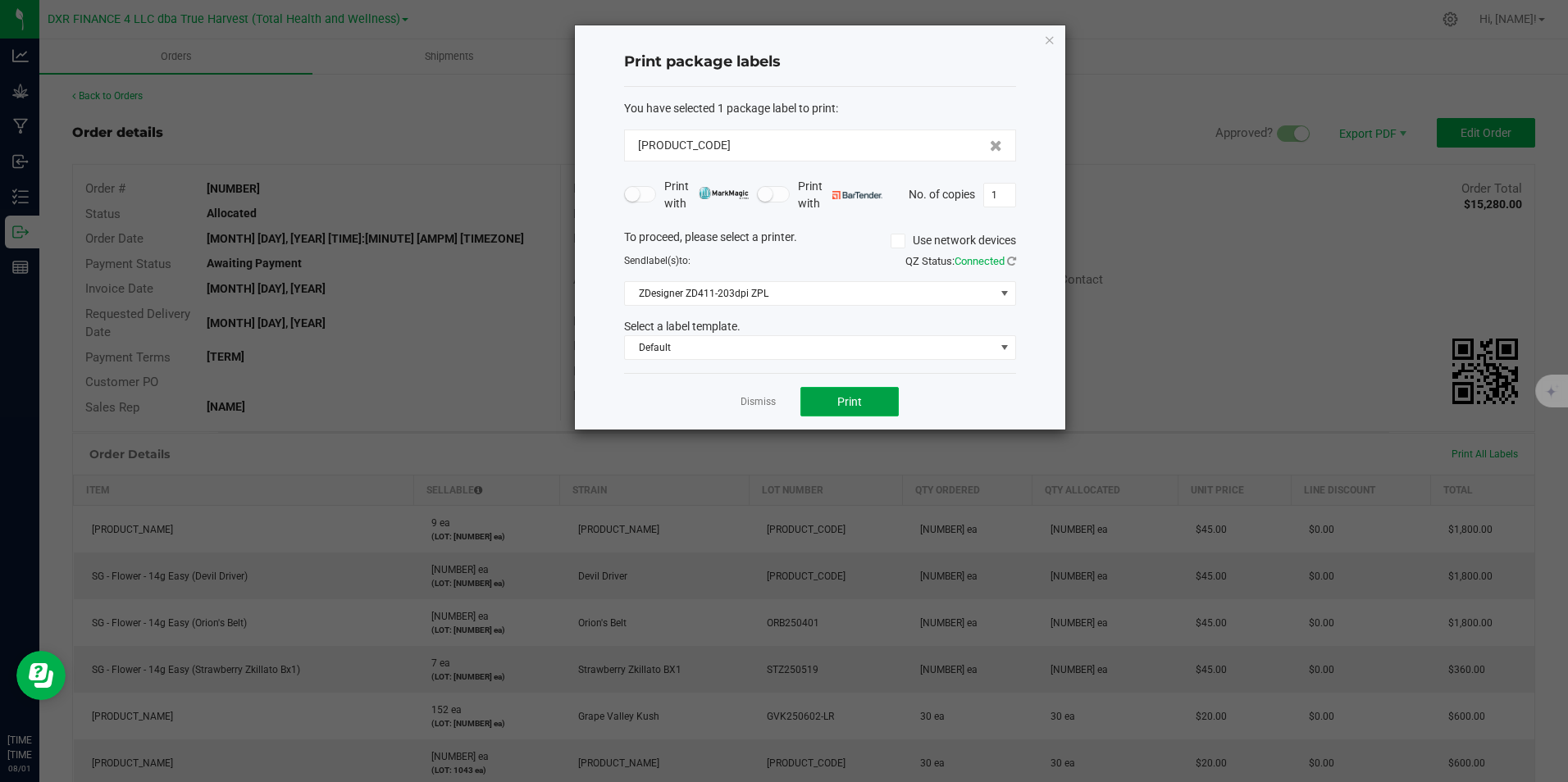 click on "Print" 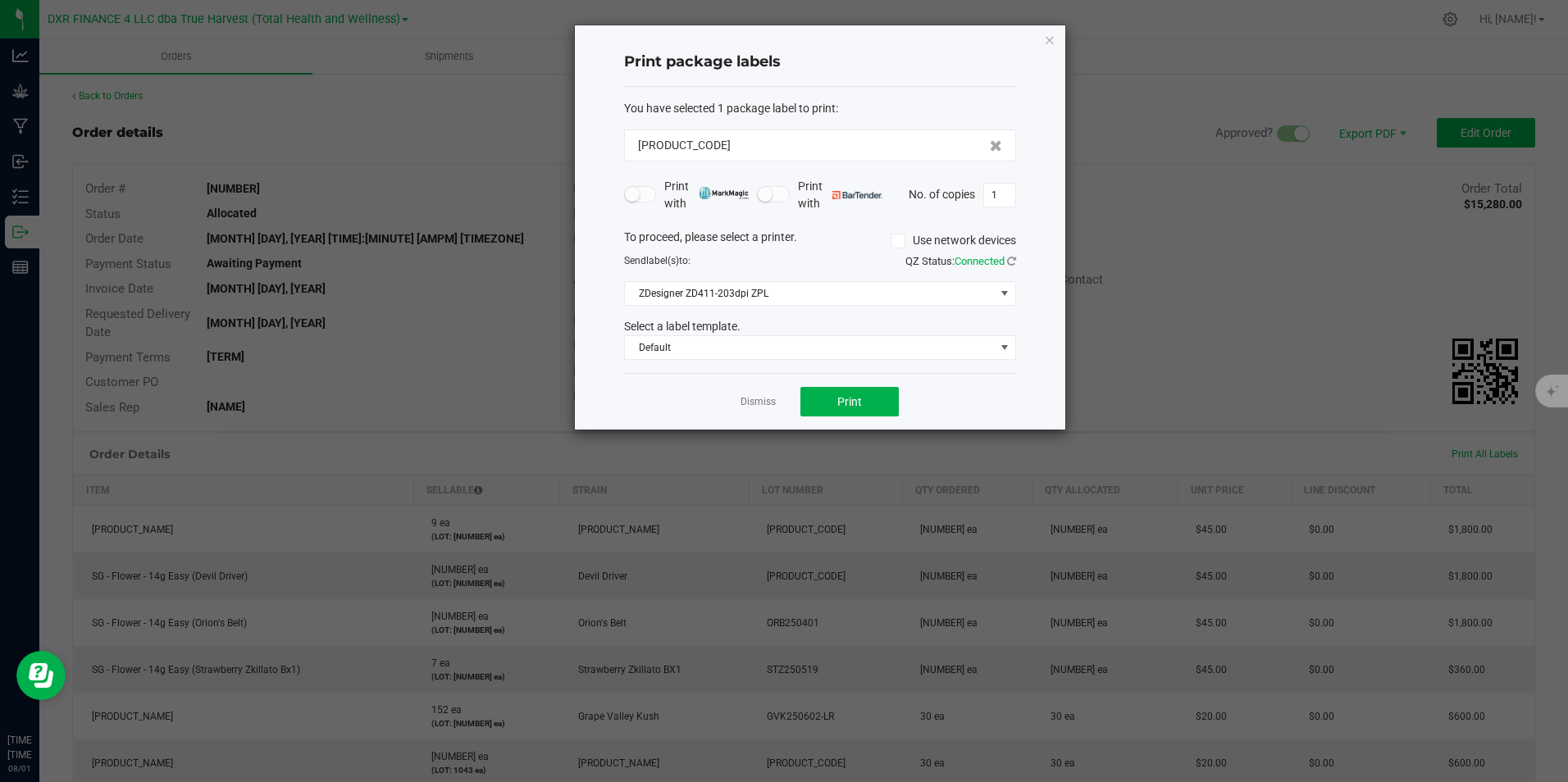 drag, startPoint x: 1043, startPoint y: 30, endPoint x: 1062, endPoint y: 37, distance: 20.248457 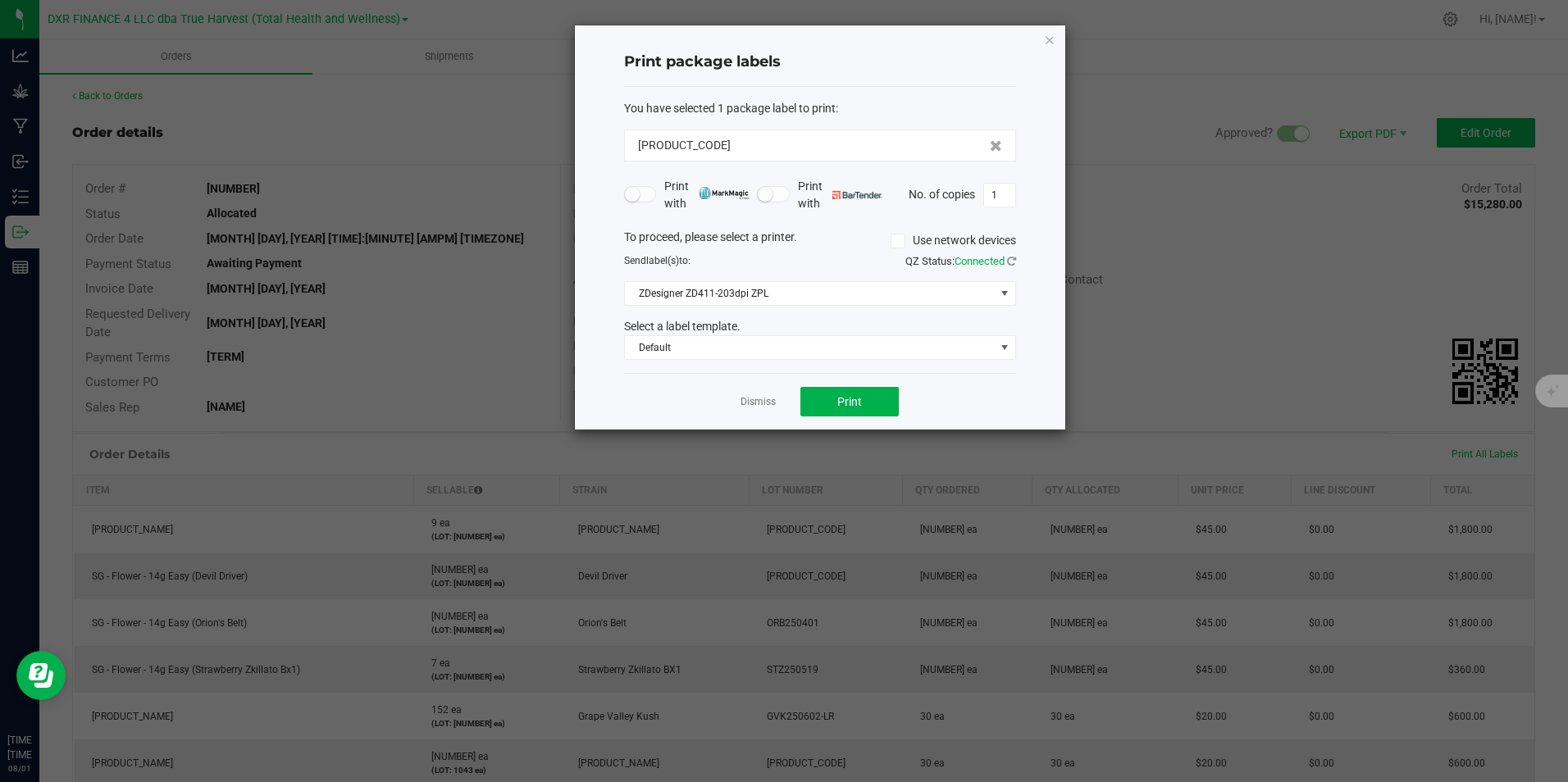 click 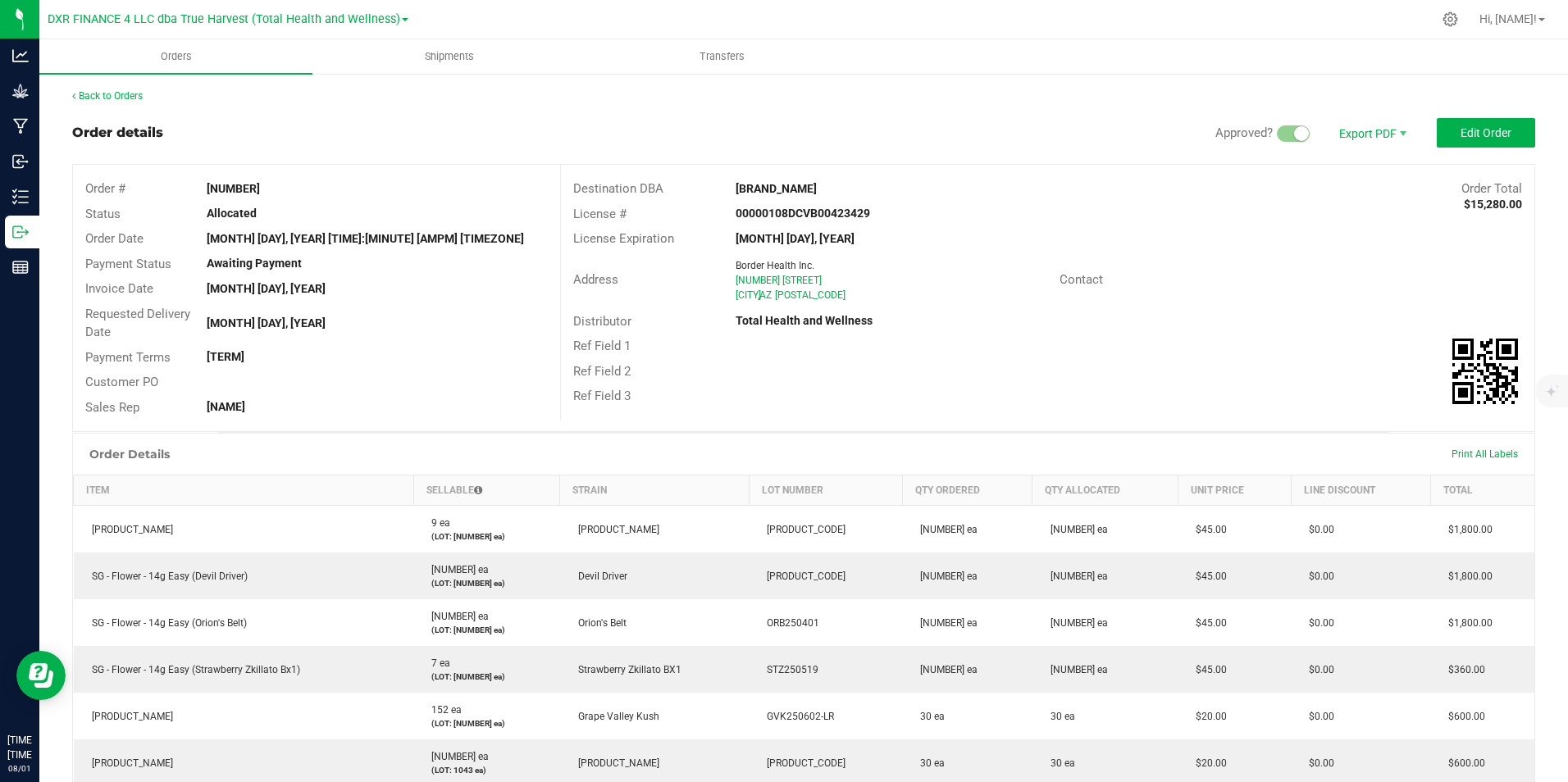 click on "Print All Labels" at bounding box center [1484, 454] 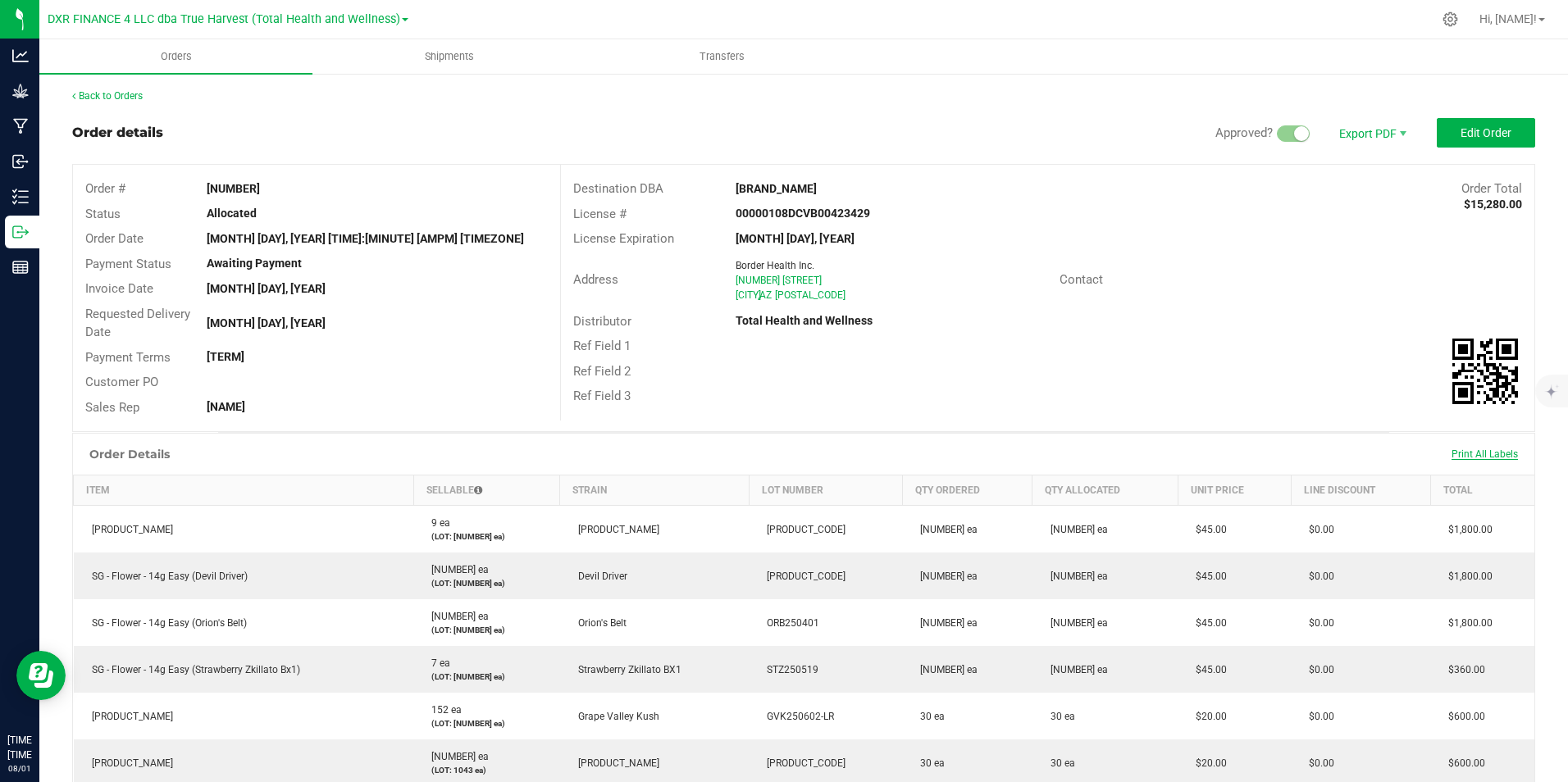 click on "Print All Labels" at bounding box center (1484, 454) 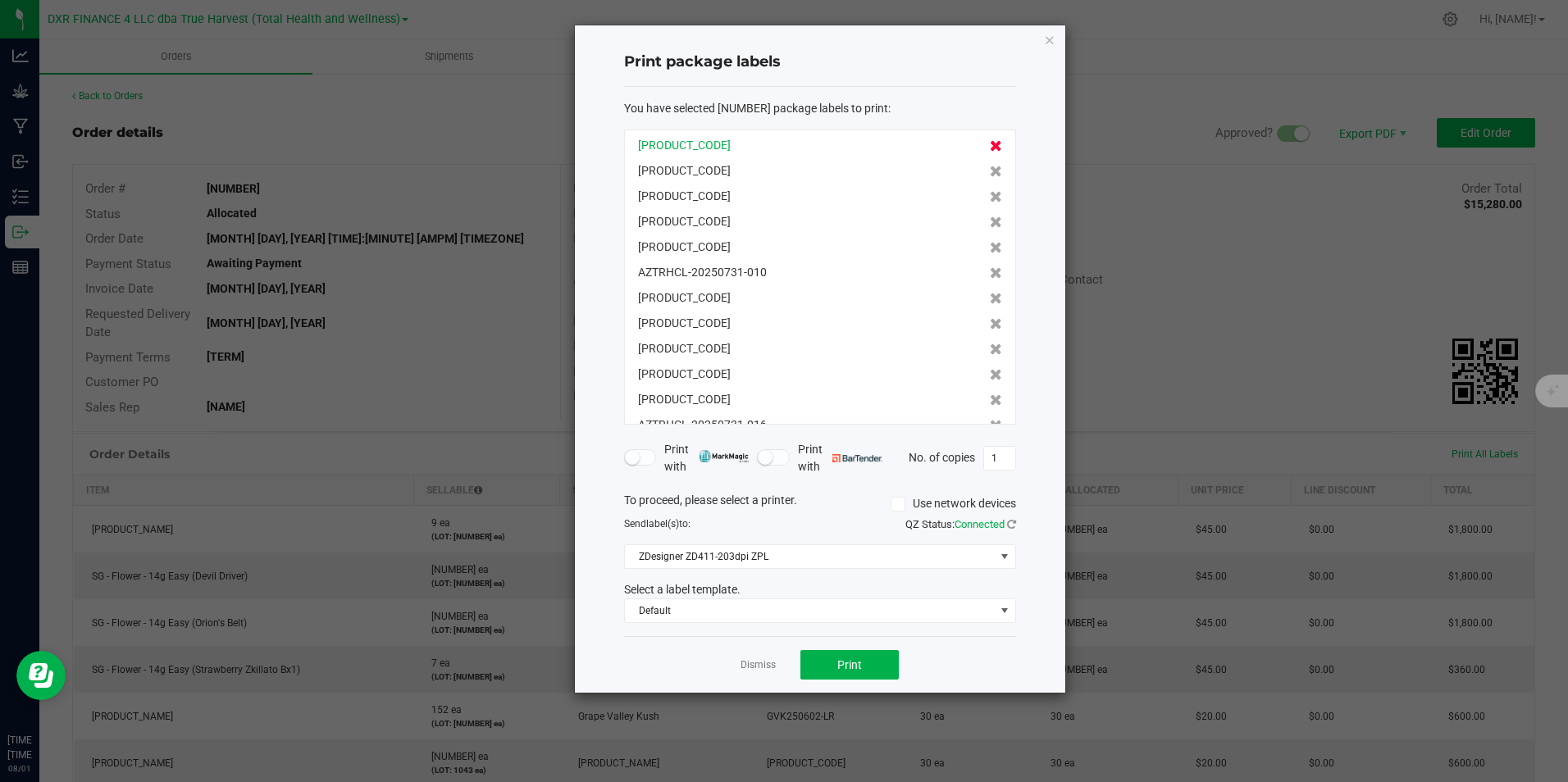 click 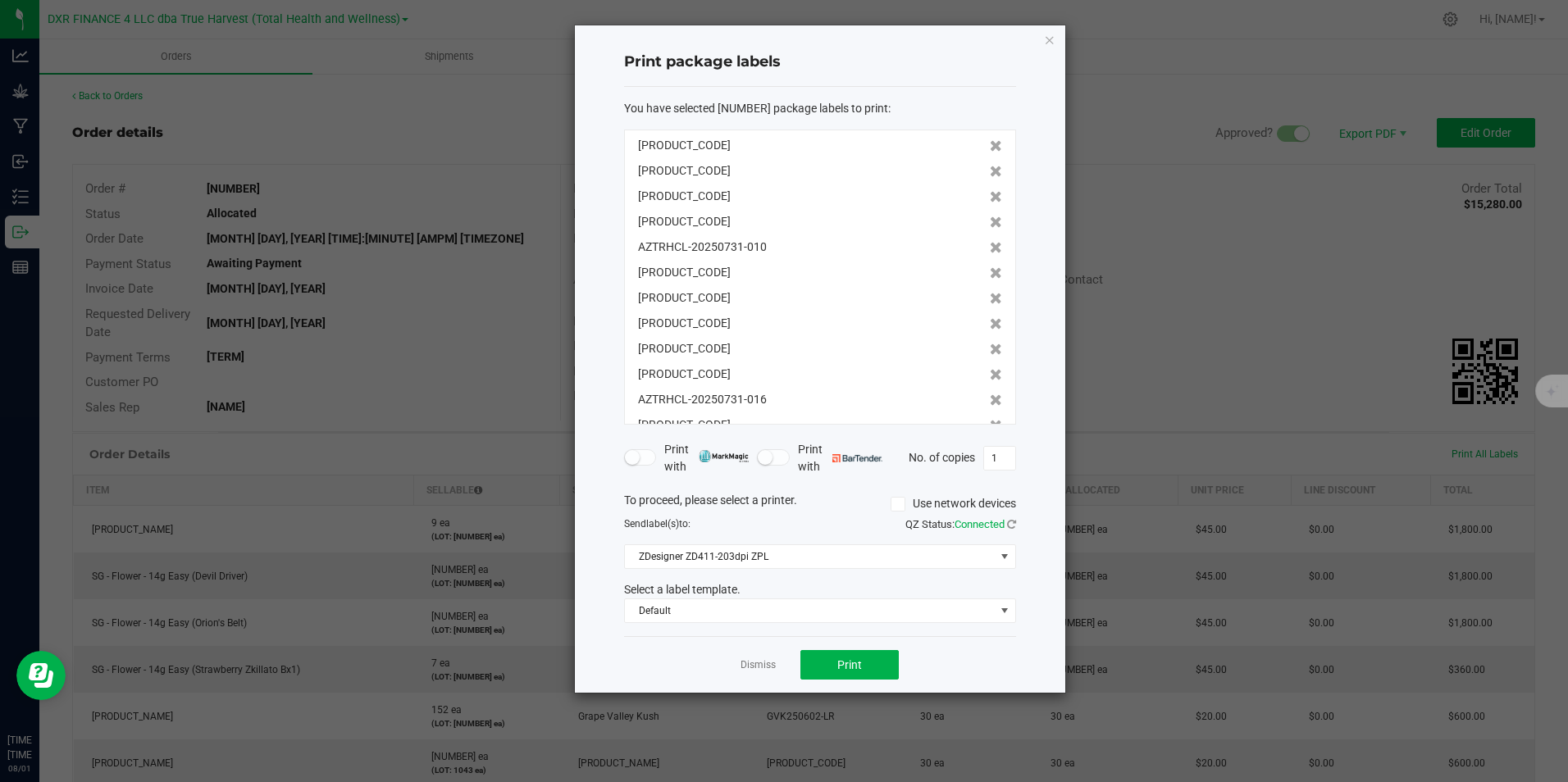 click 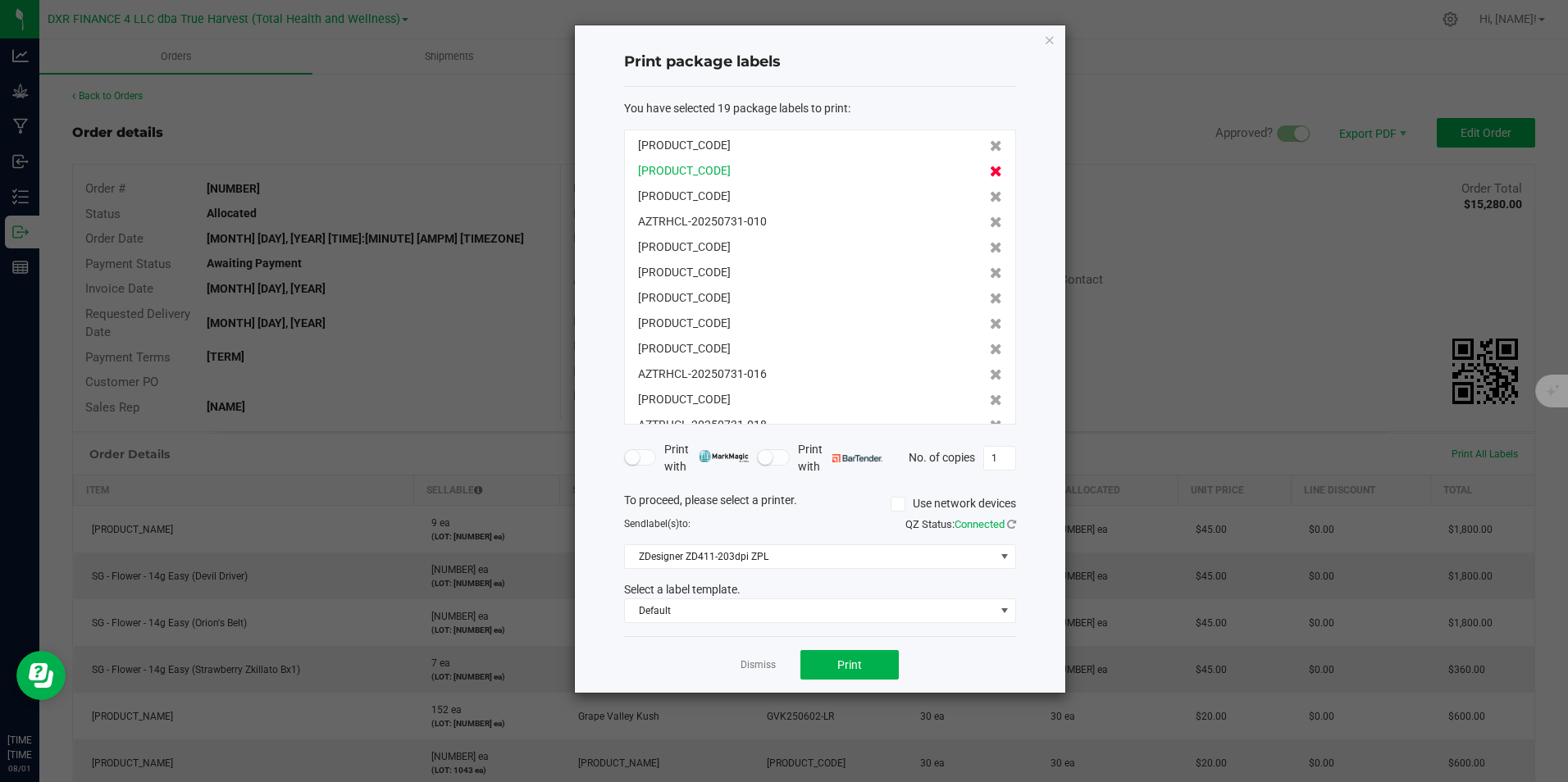 click 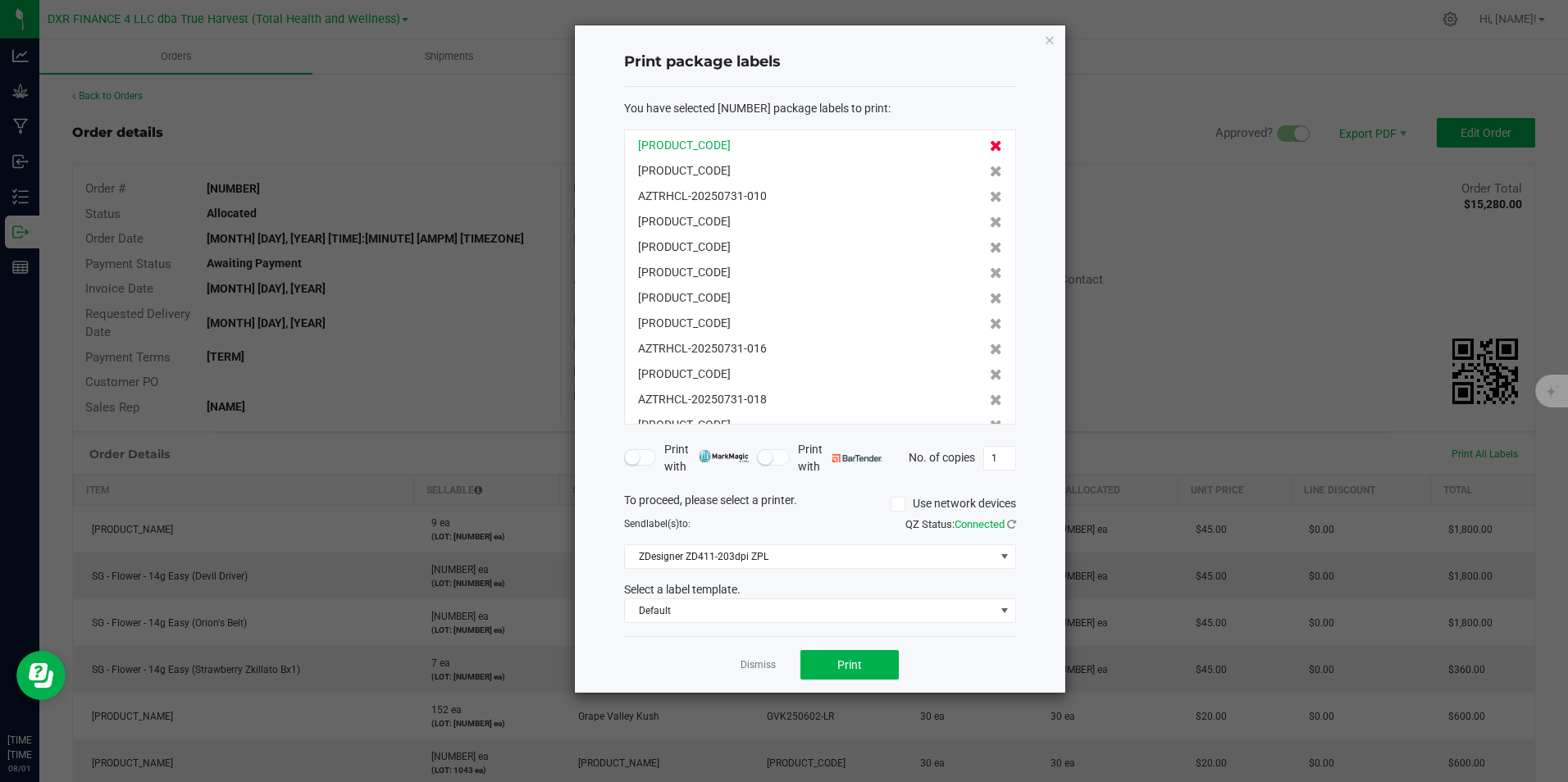 click 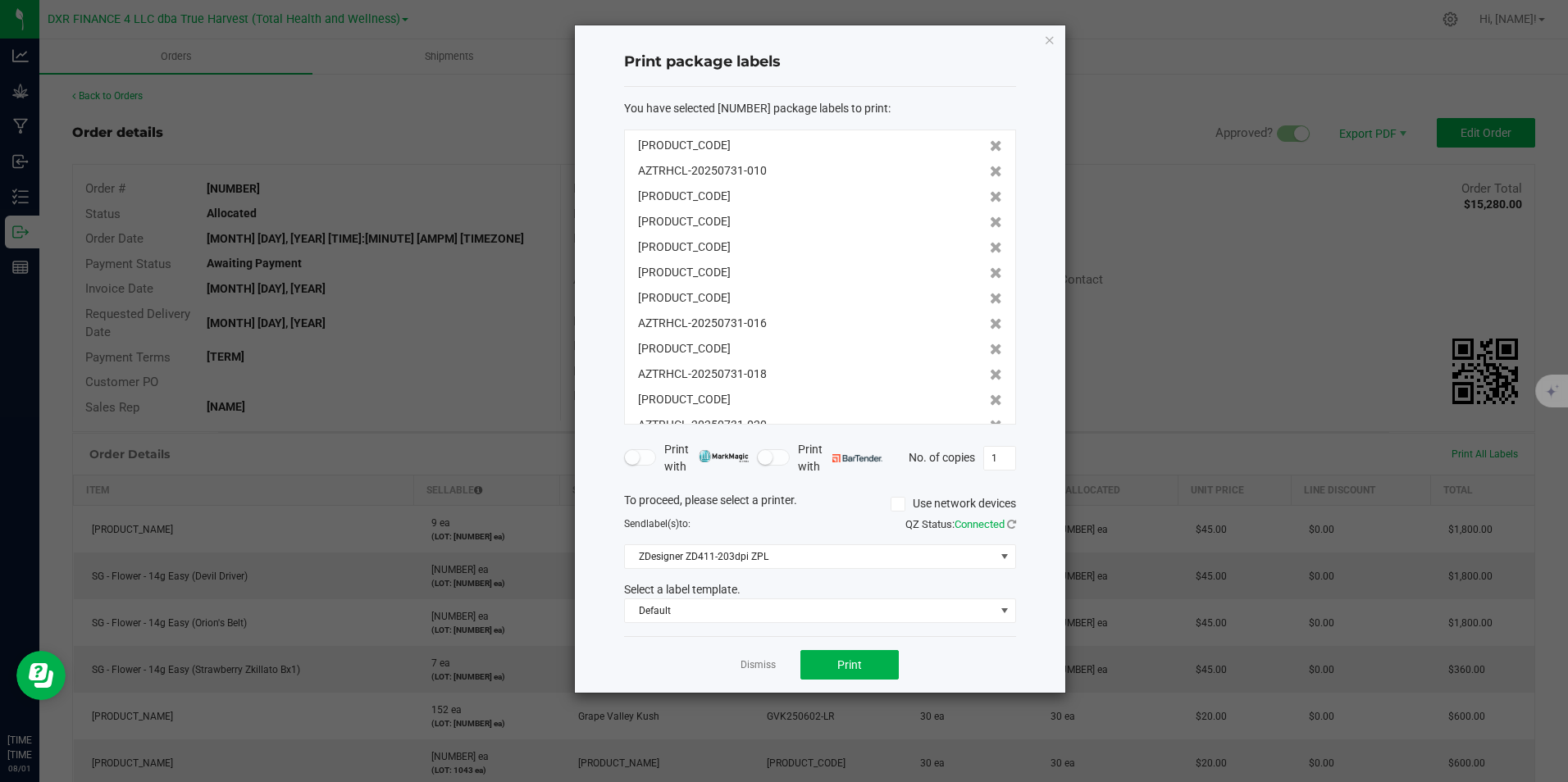 click 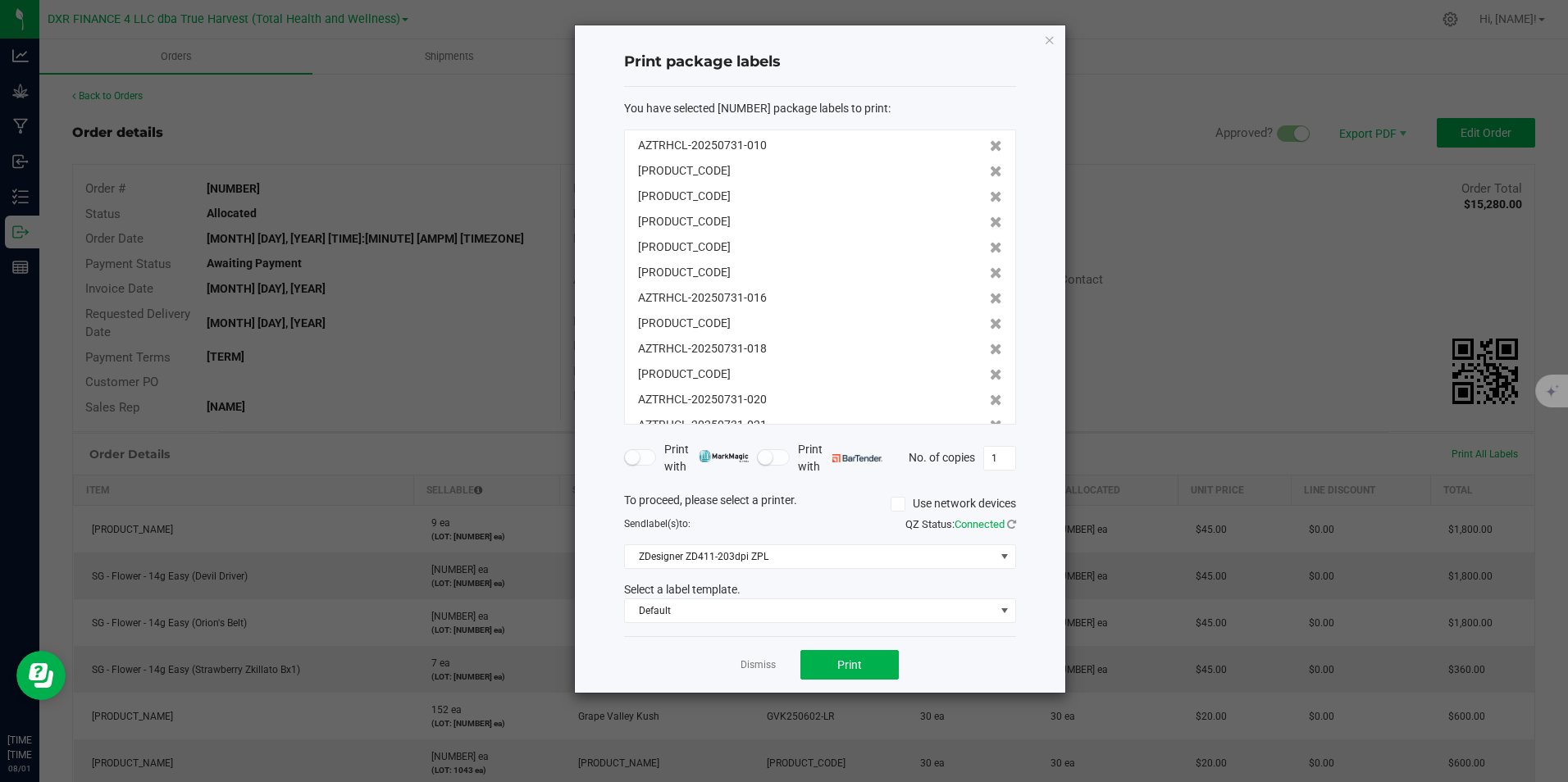 click 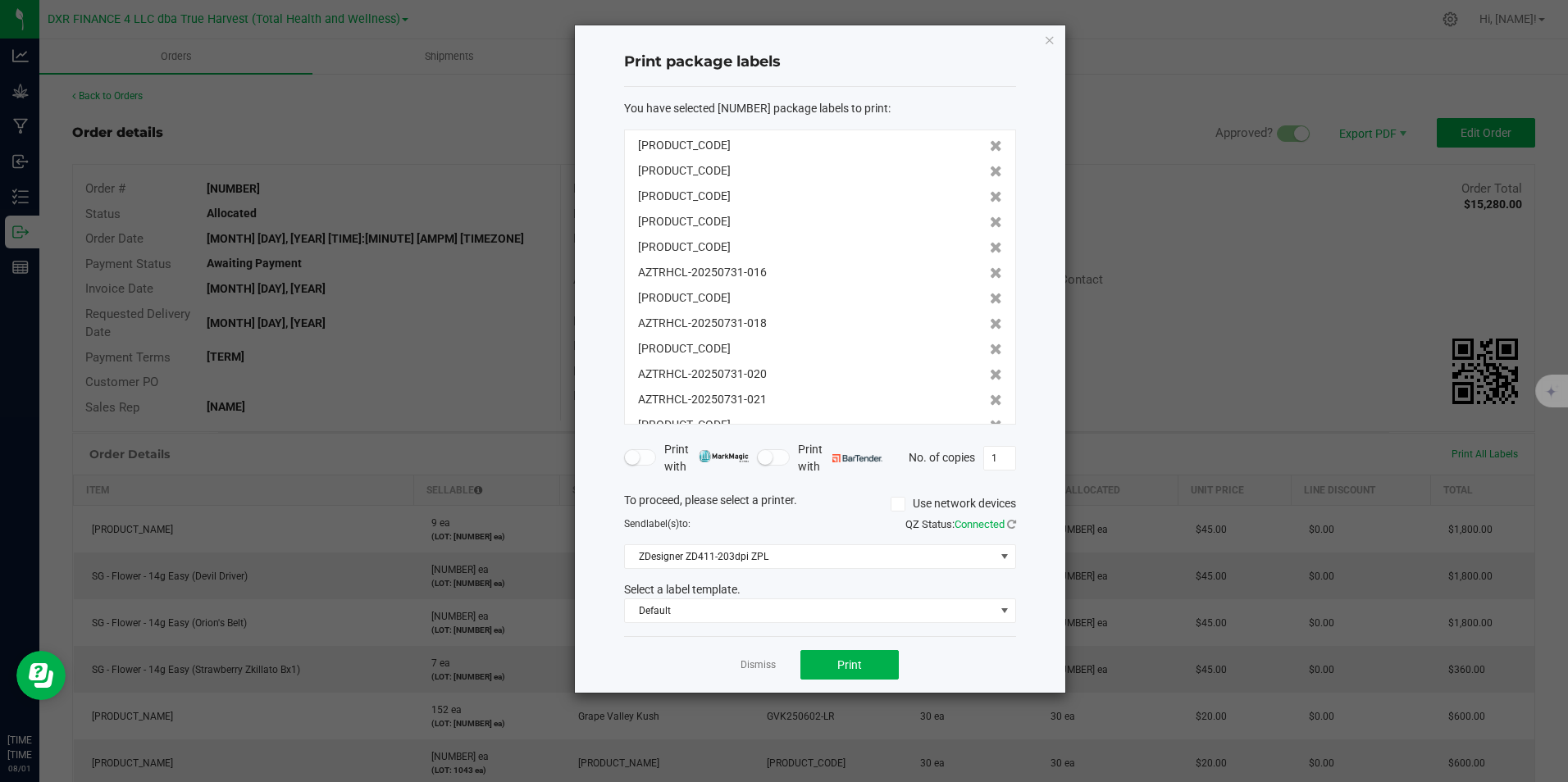 click 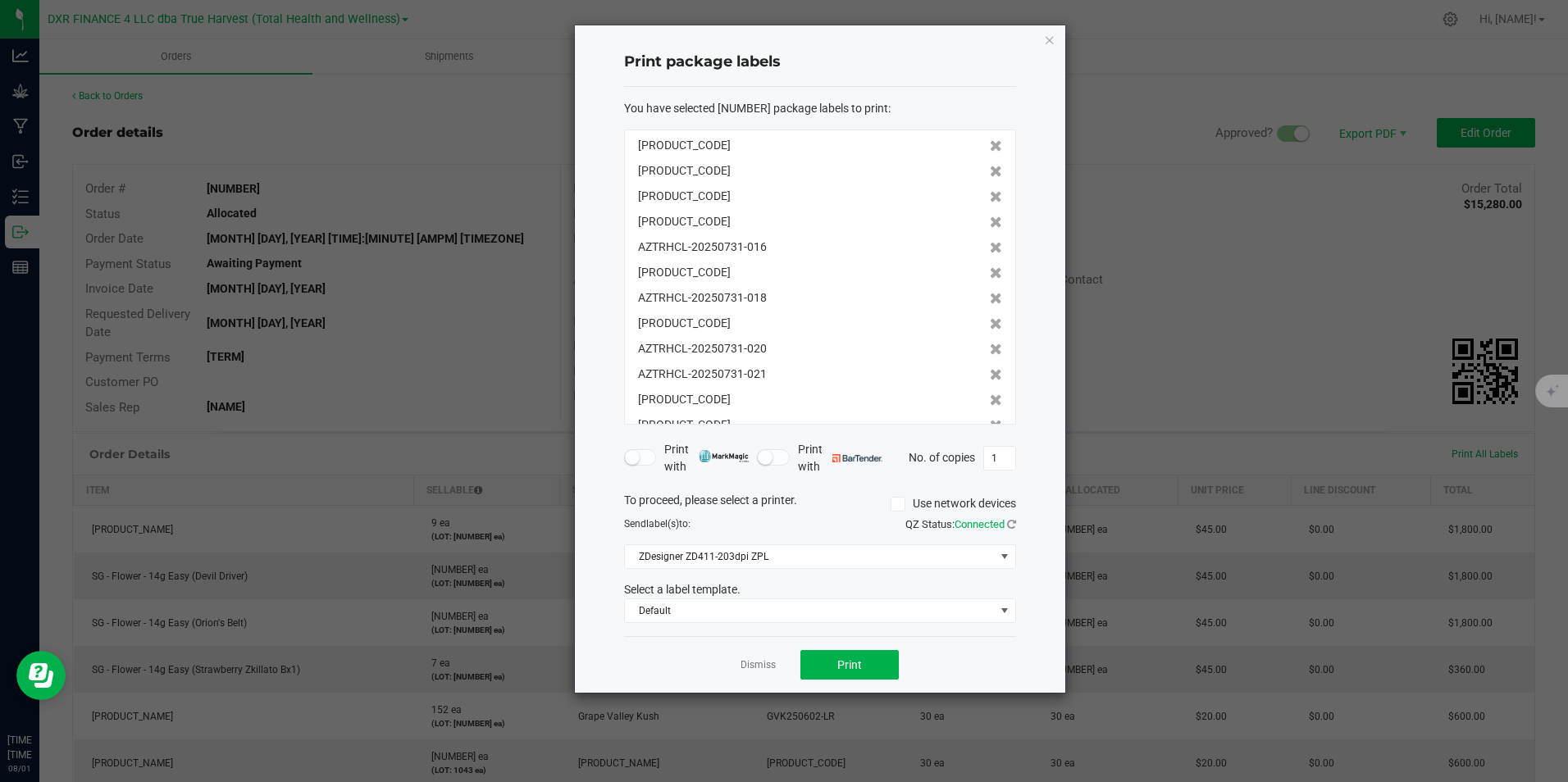 click 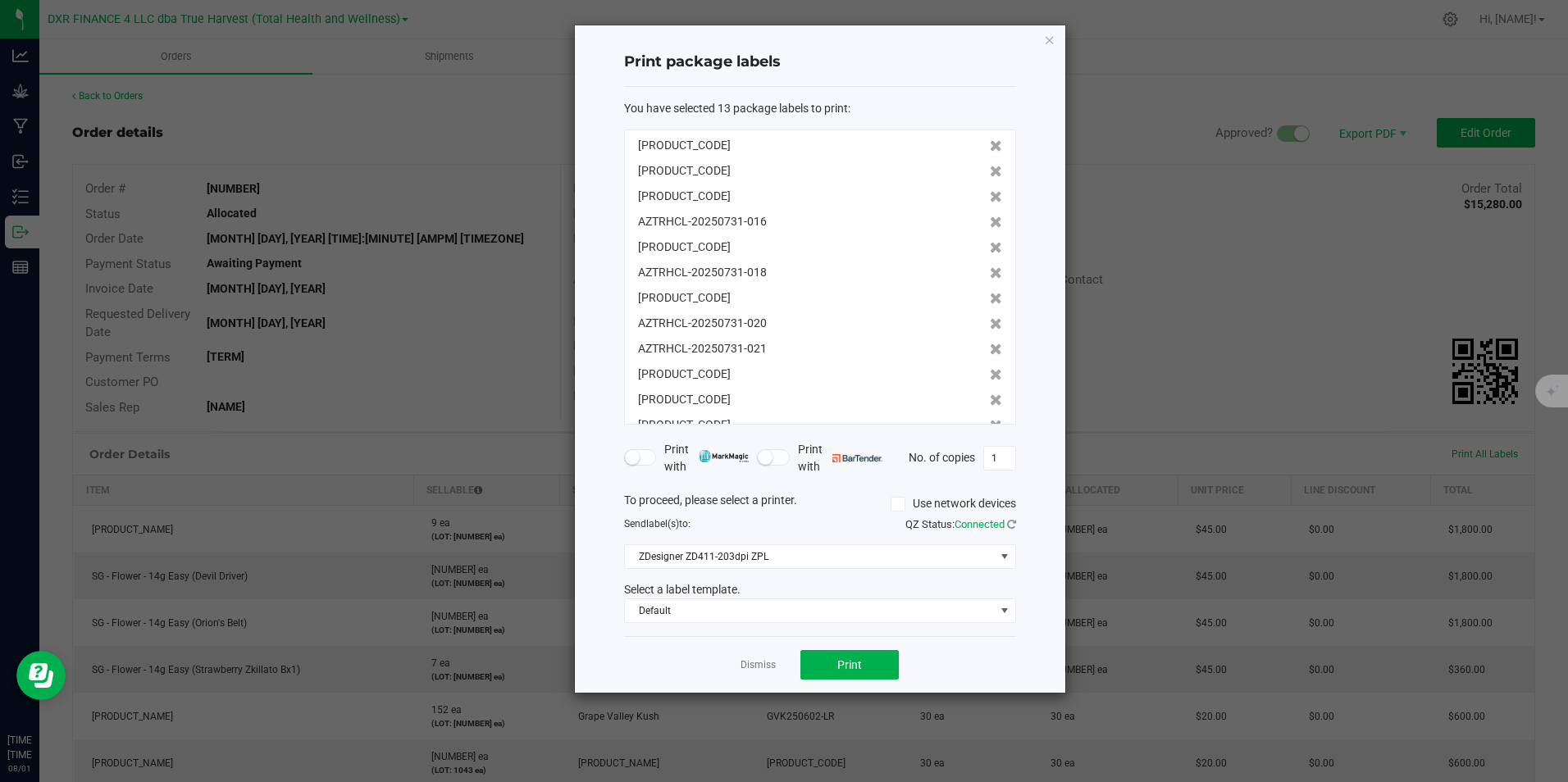 click 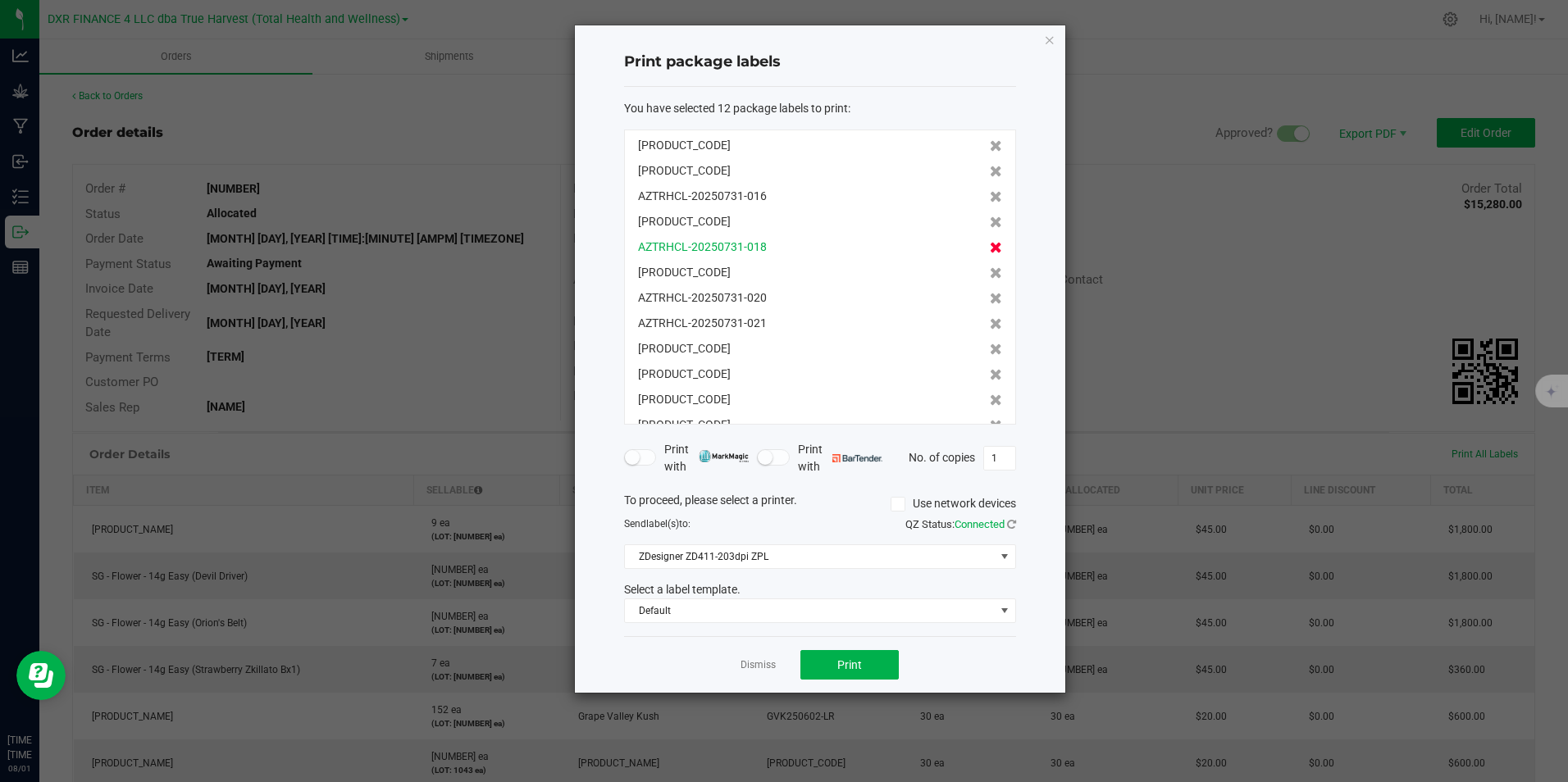 click 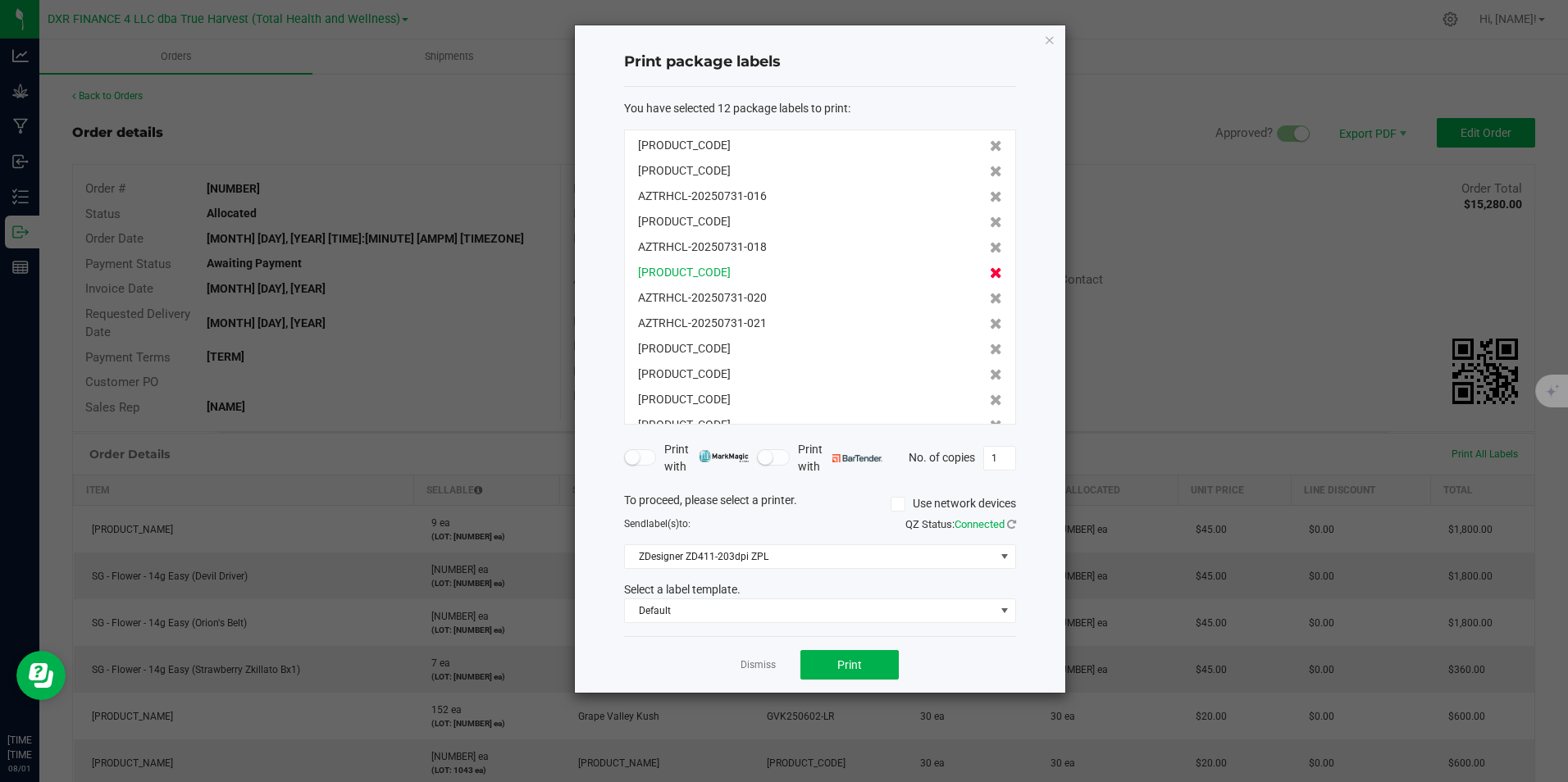 click 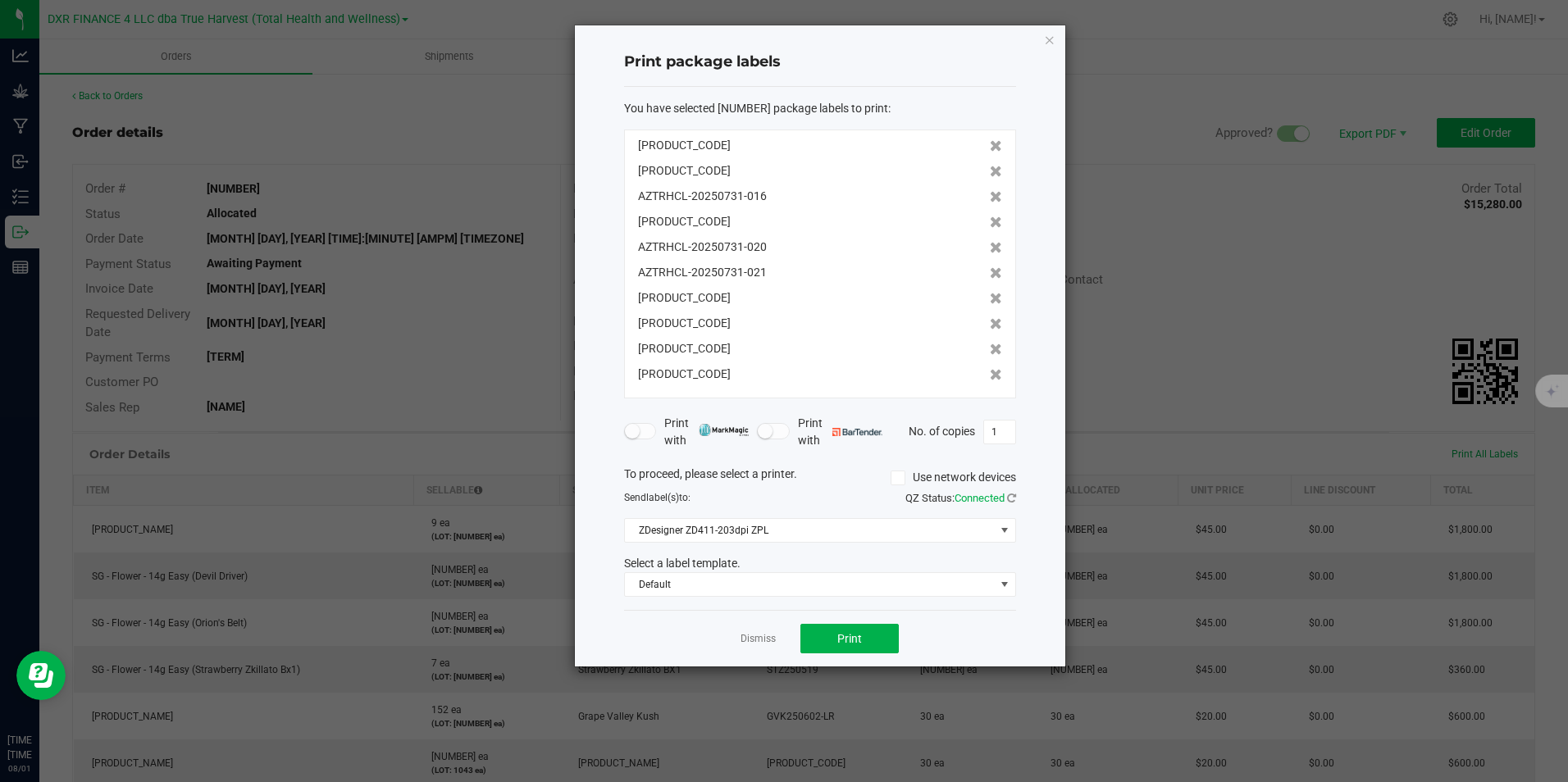 click 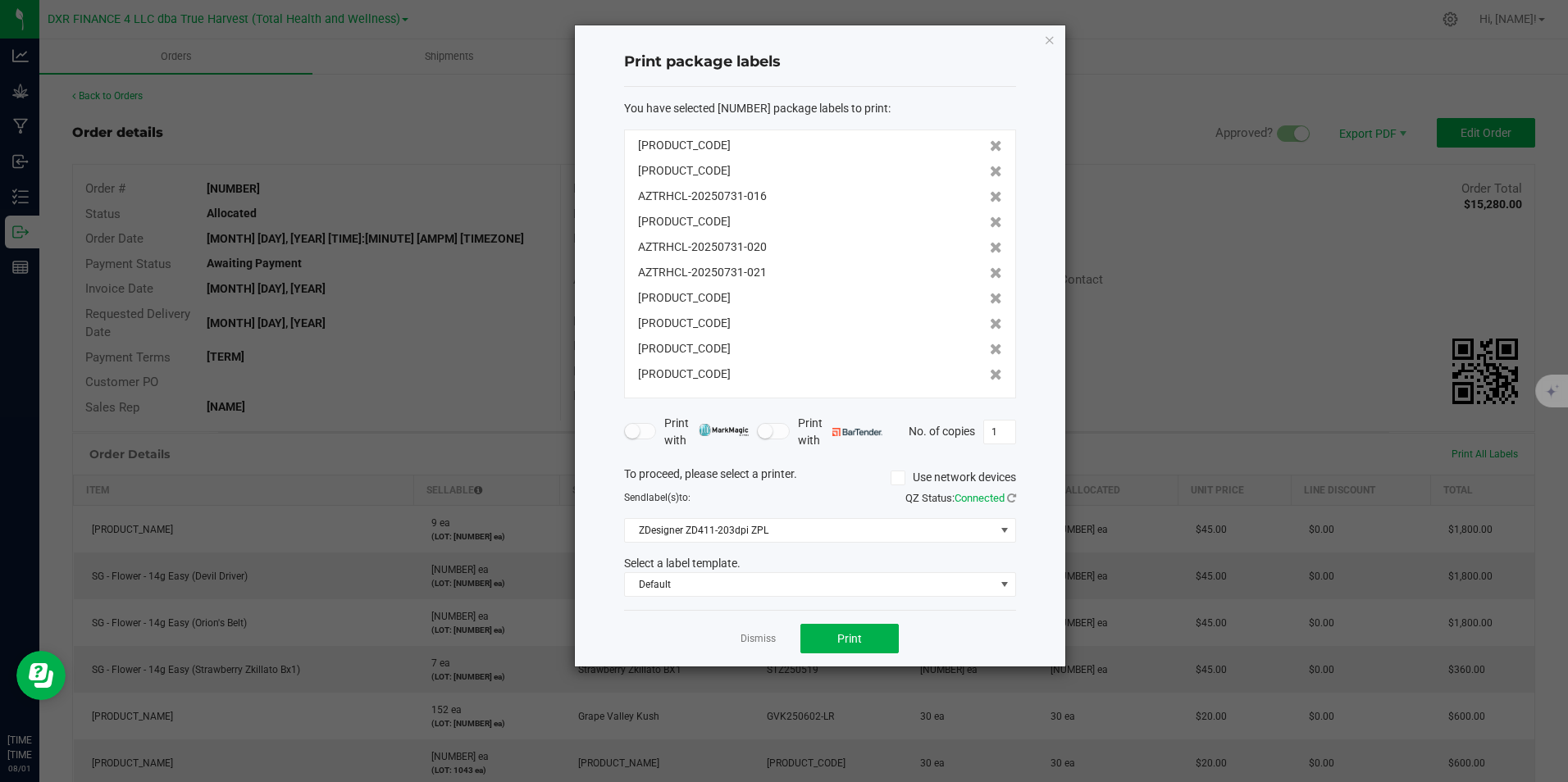 click 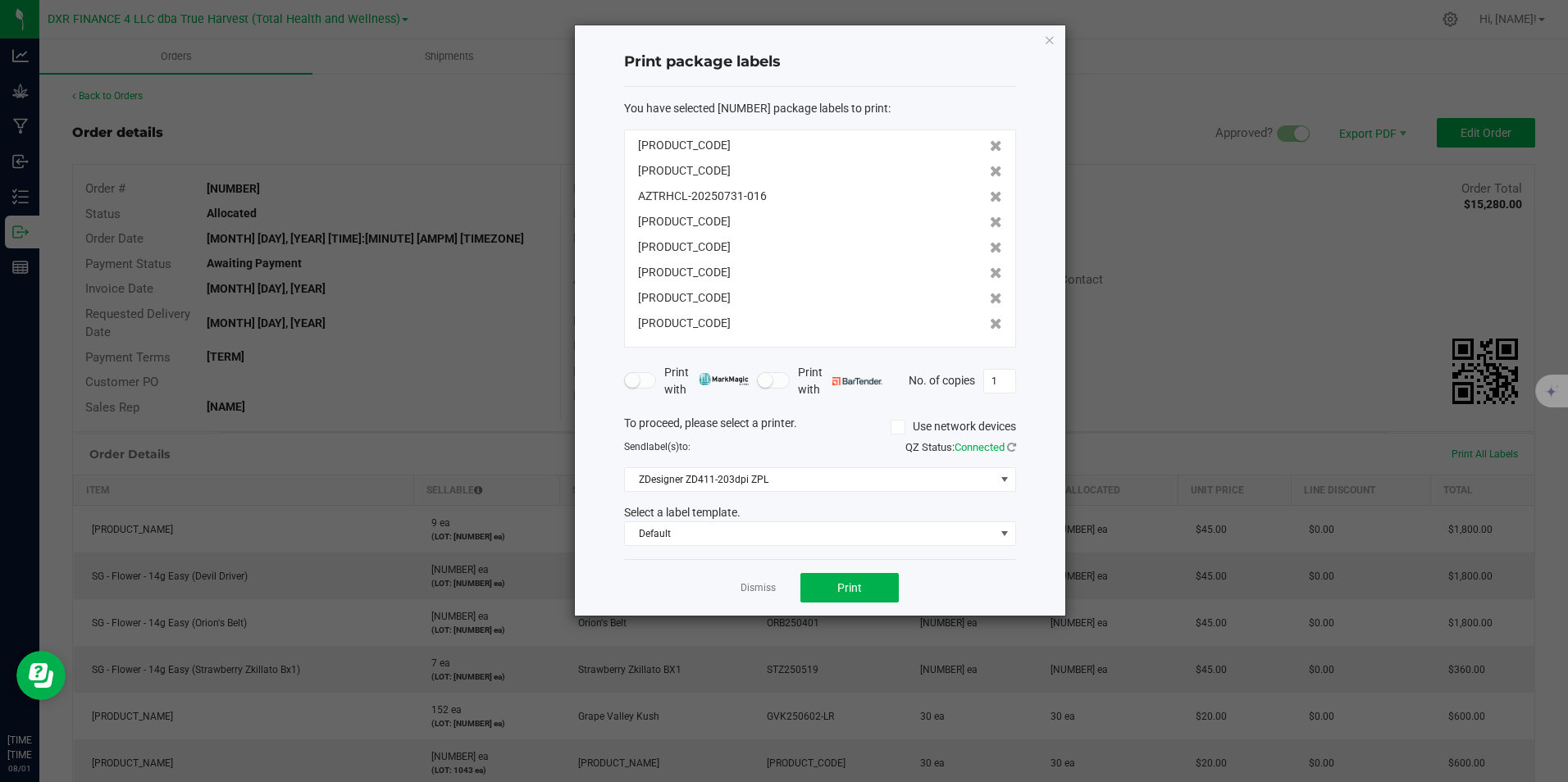 click 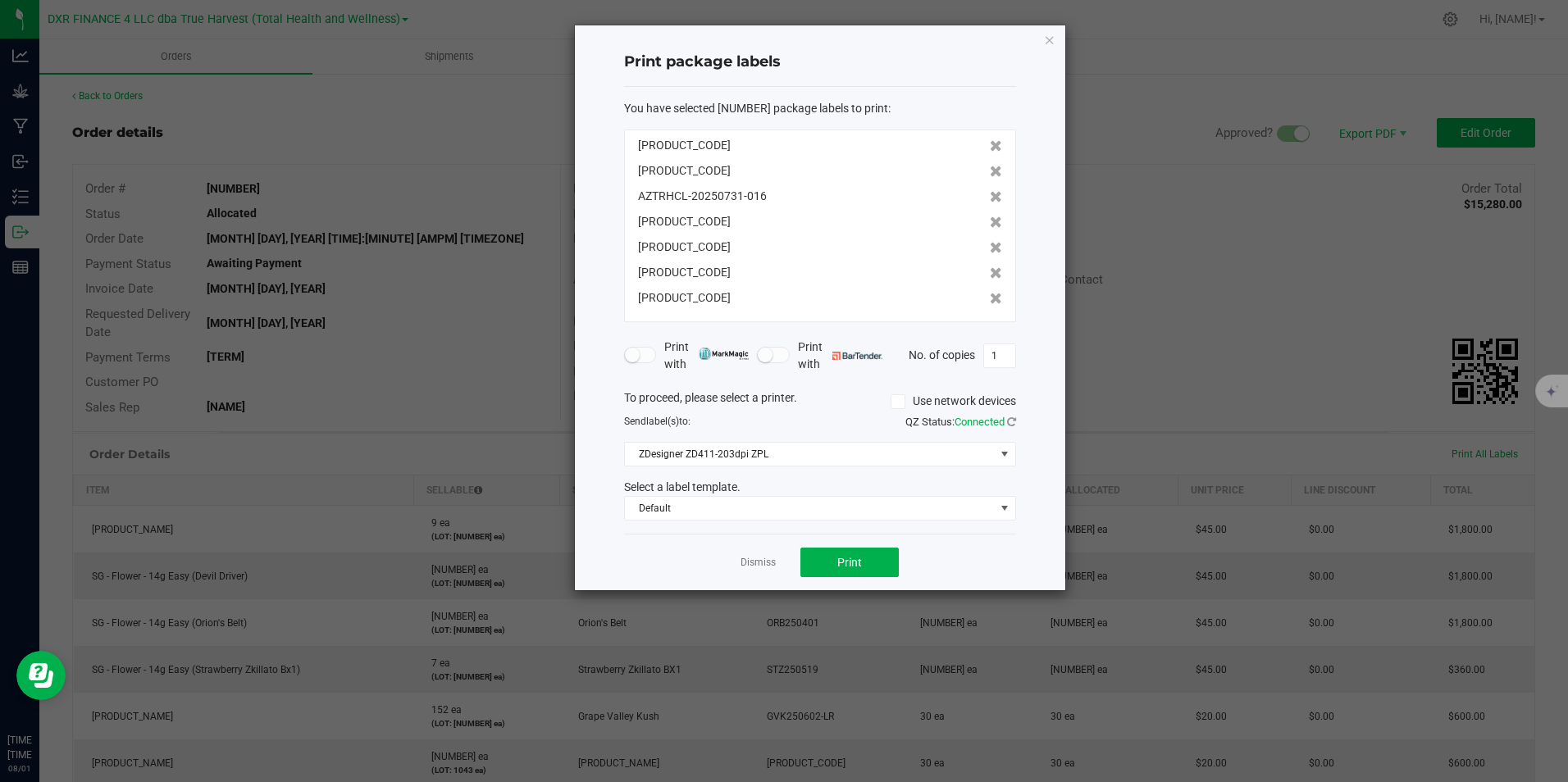 click 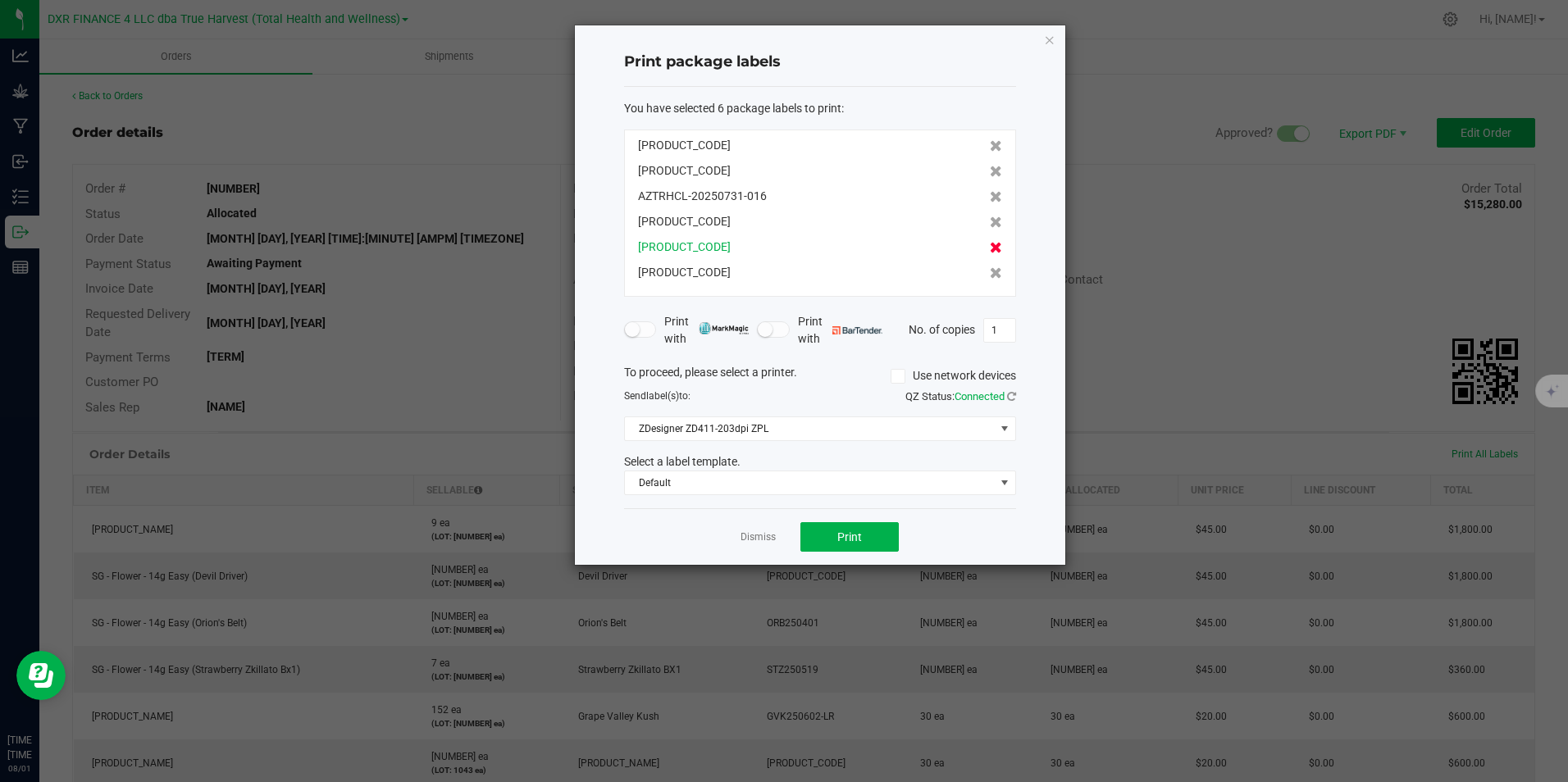 click 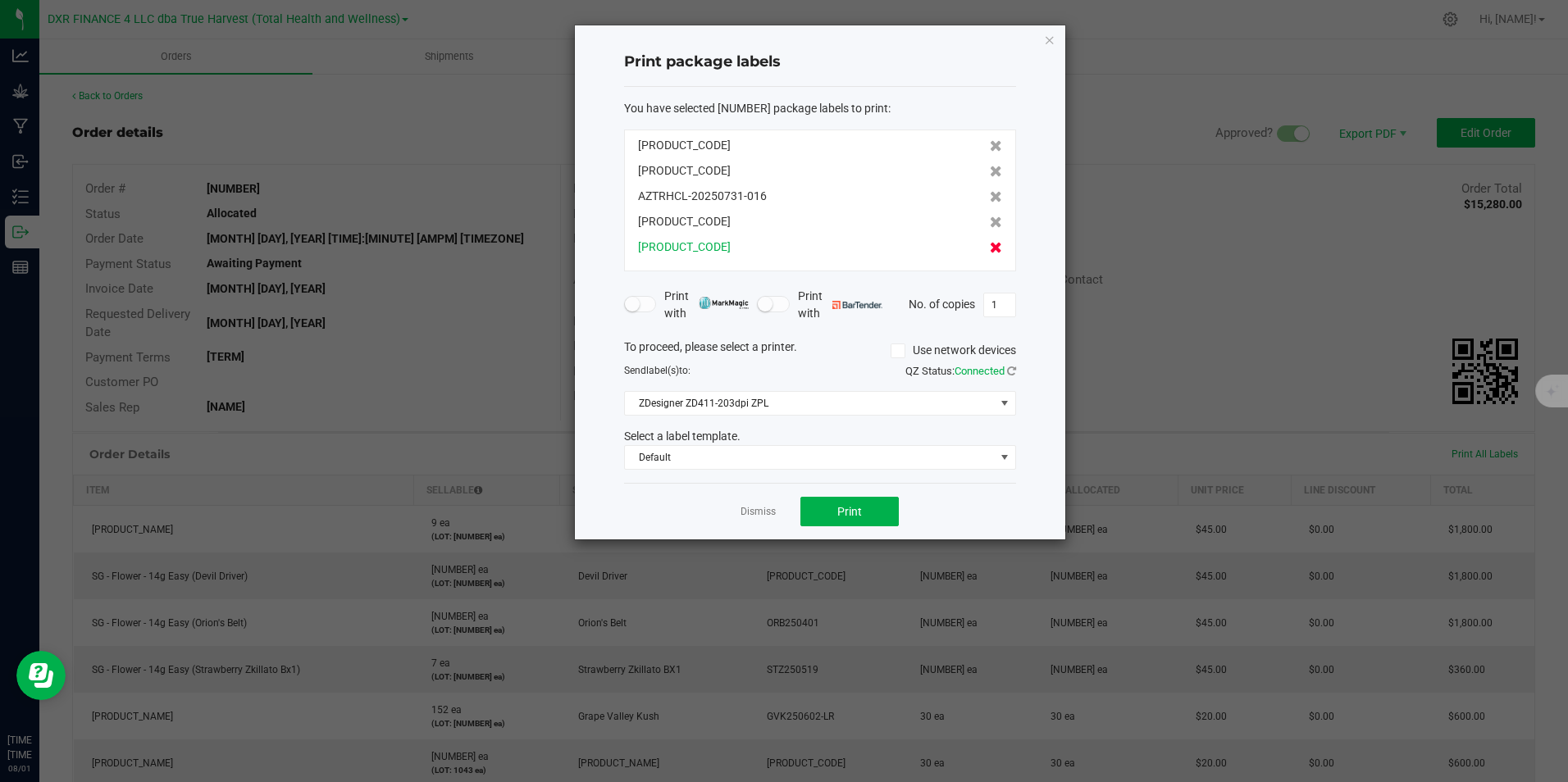 click 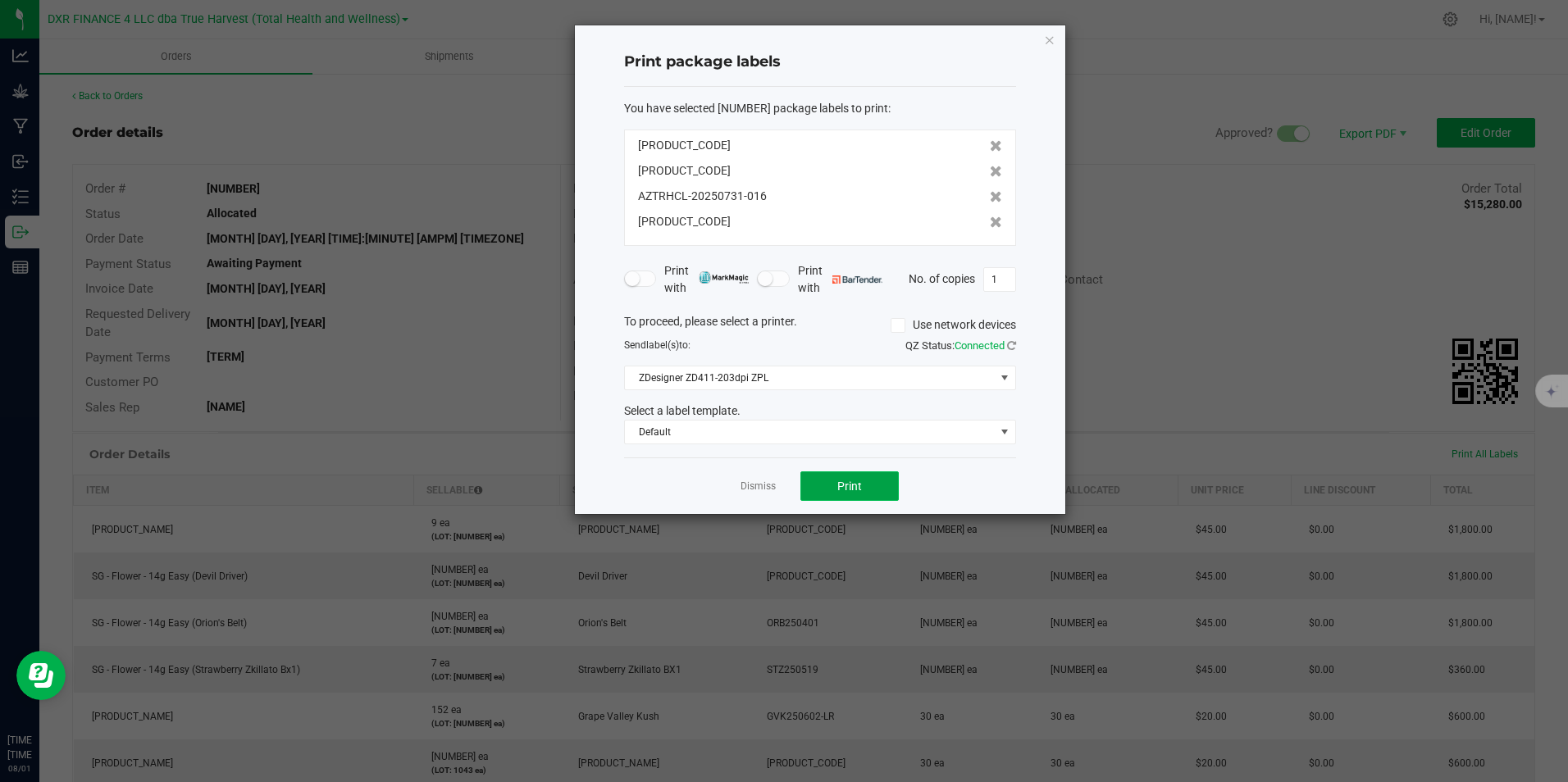 click on "Print" 